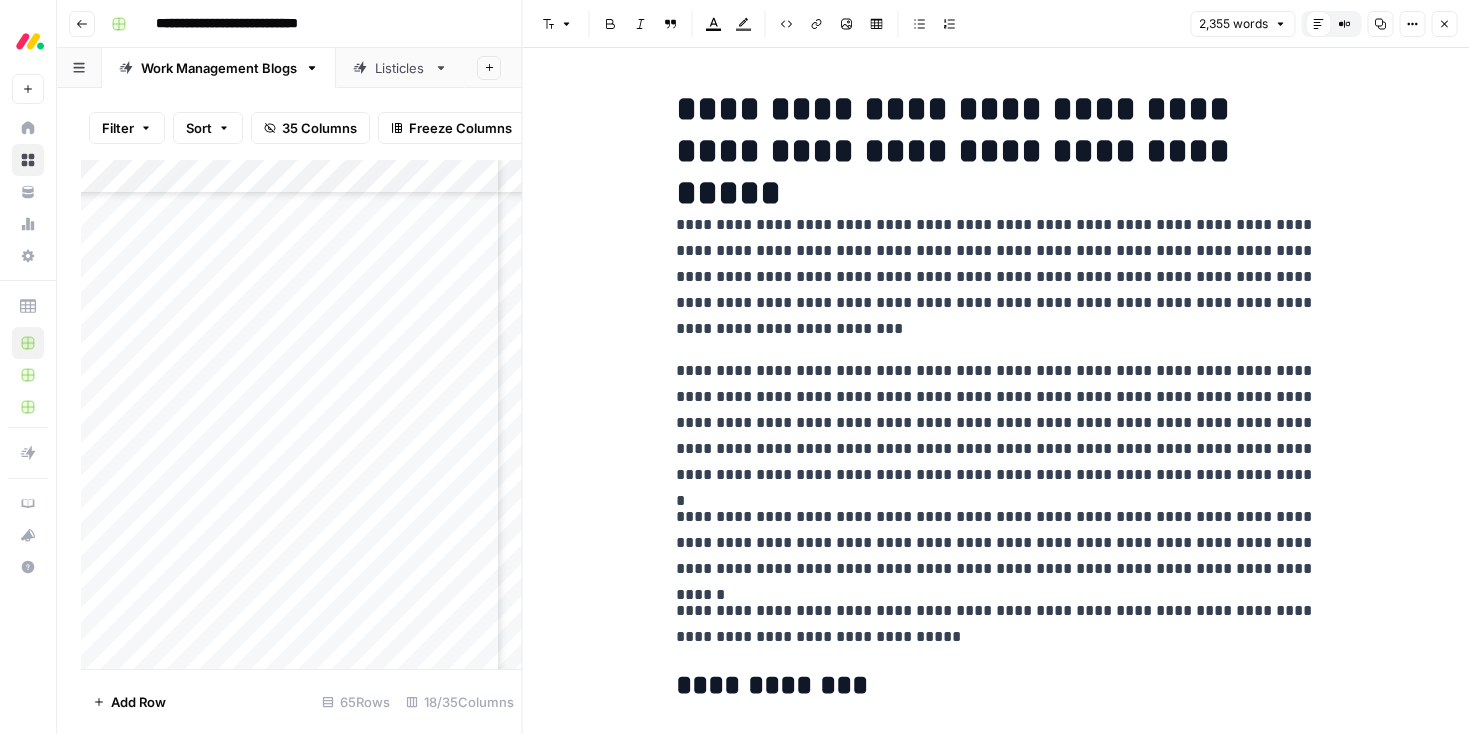 scroll, scrollTop: 0, scrollLeft: 0, axis: both 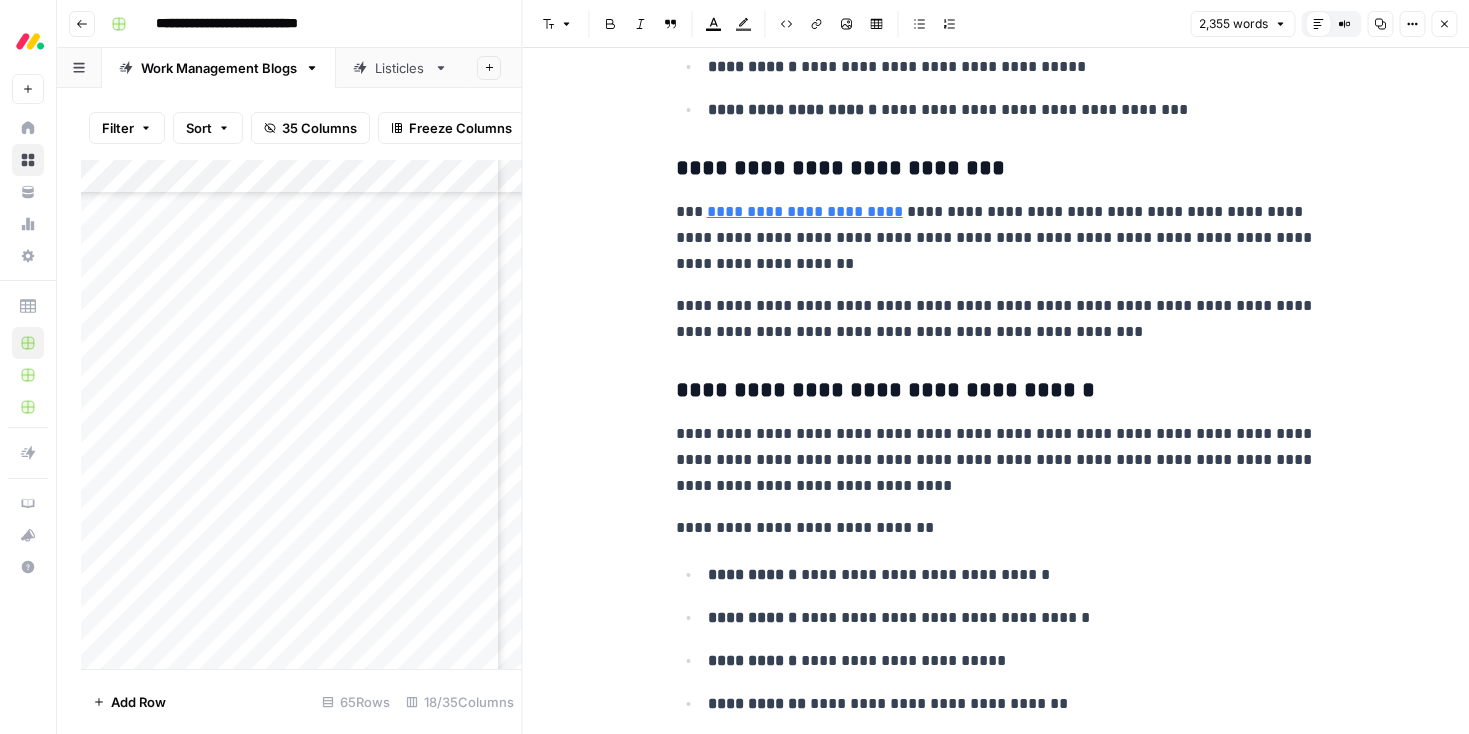 click 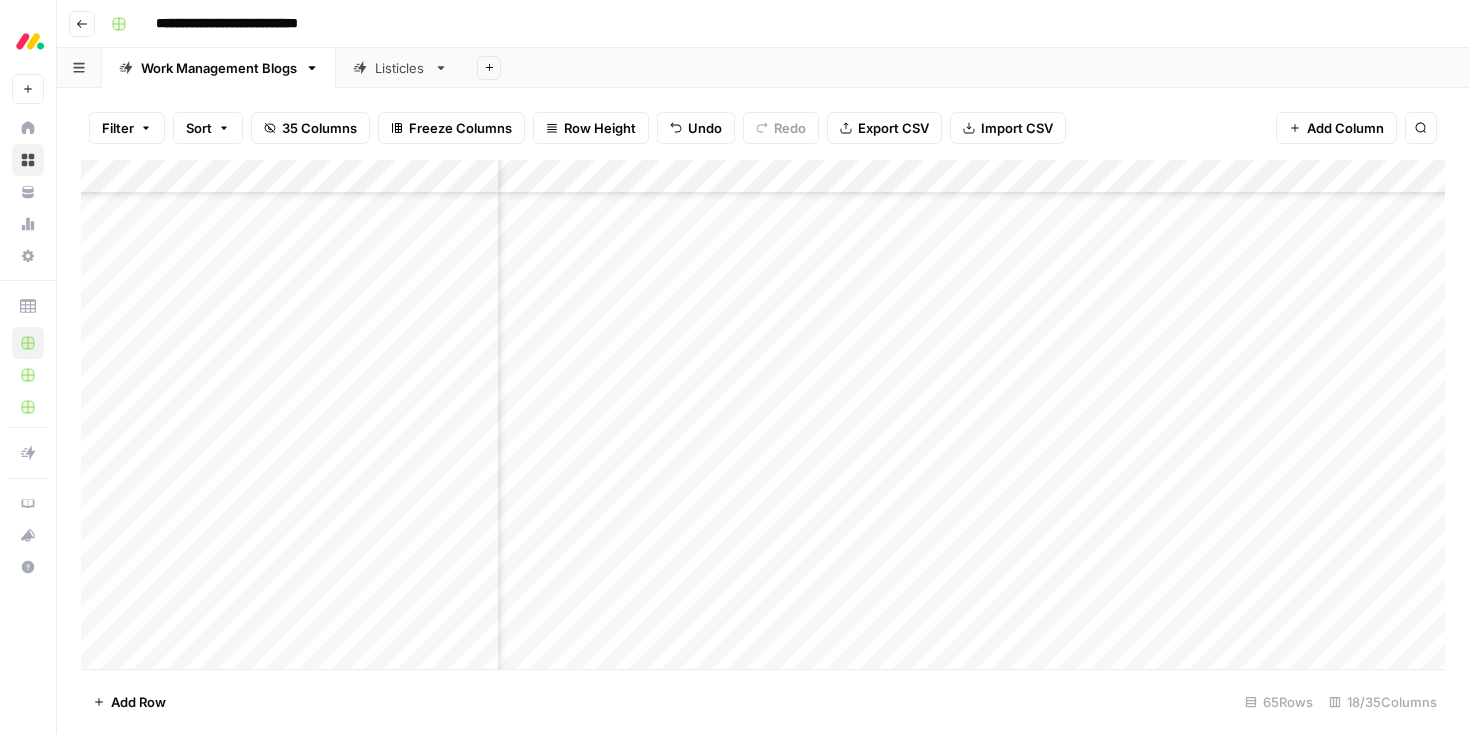 scroll, scrollTop: 1438, scrollLeft: 1507, axis: both 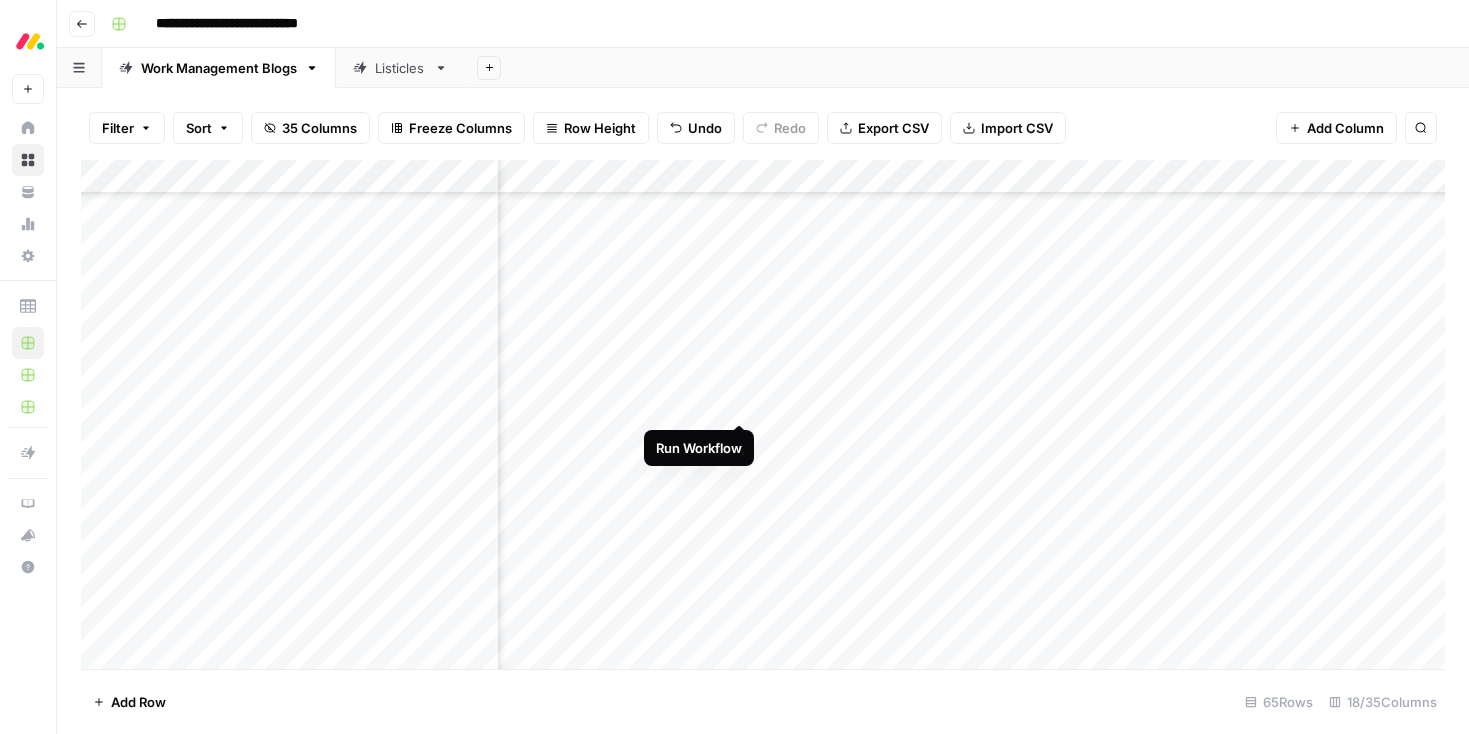 click on "Add Column" at bounding box center (763, 414) 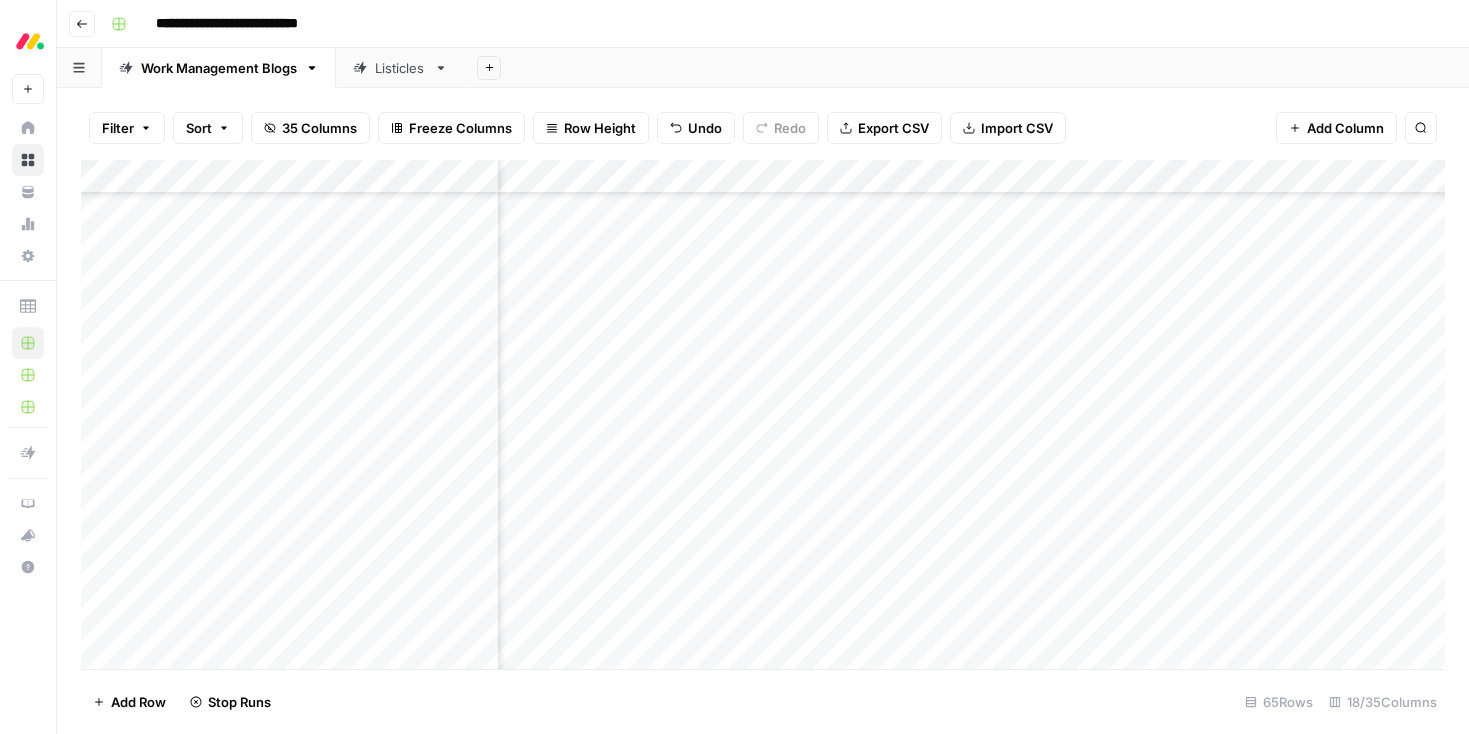 click on "Add Column" at bounding box center (763, 414) 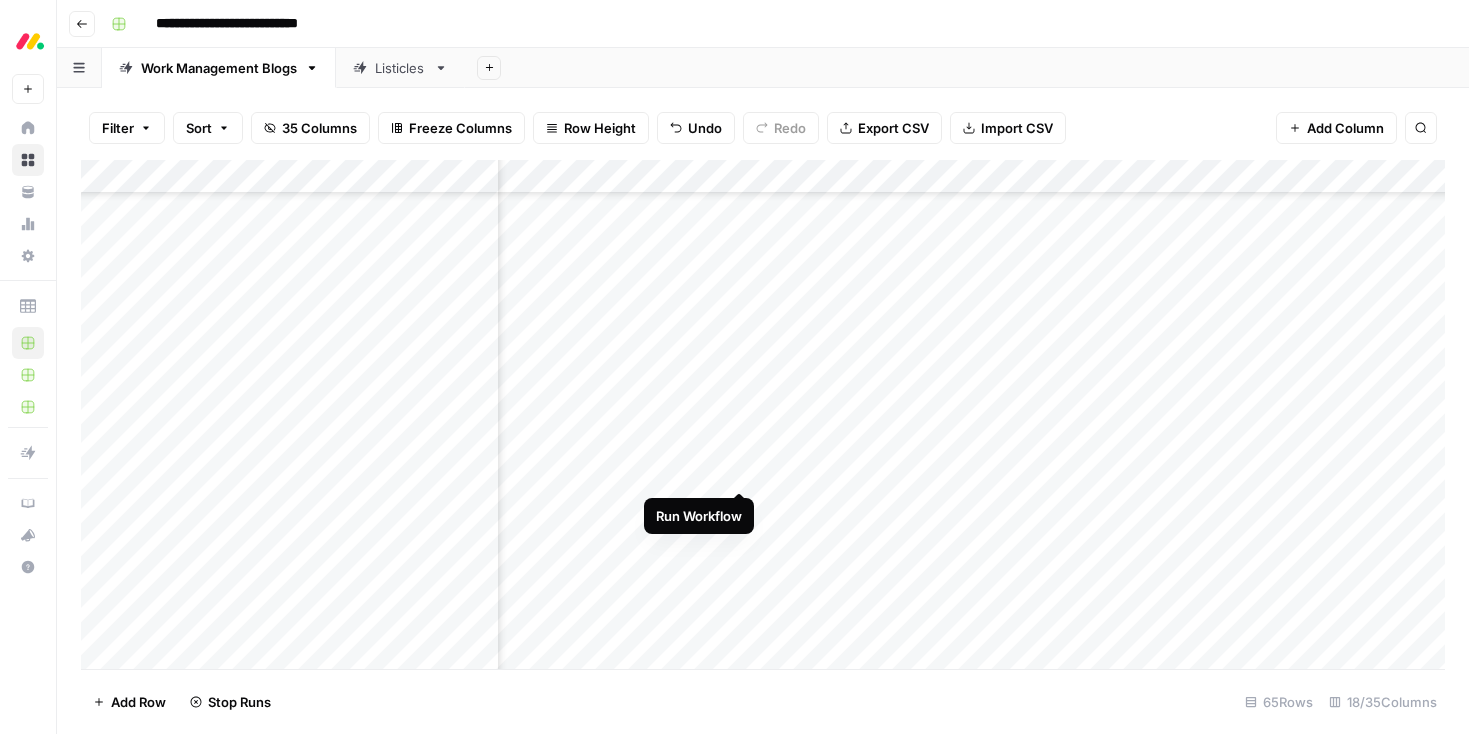 click on "Add Column" at bounding box center [763, 414] 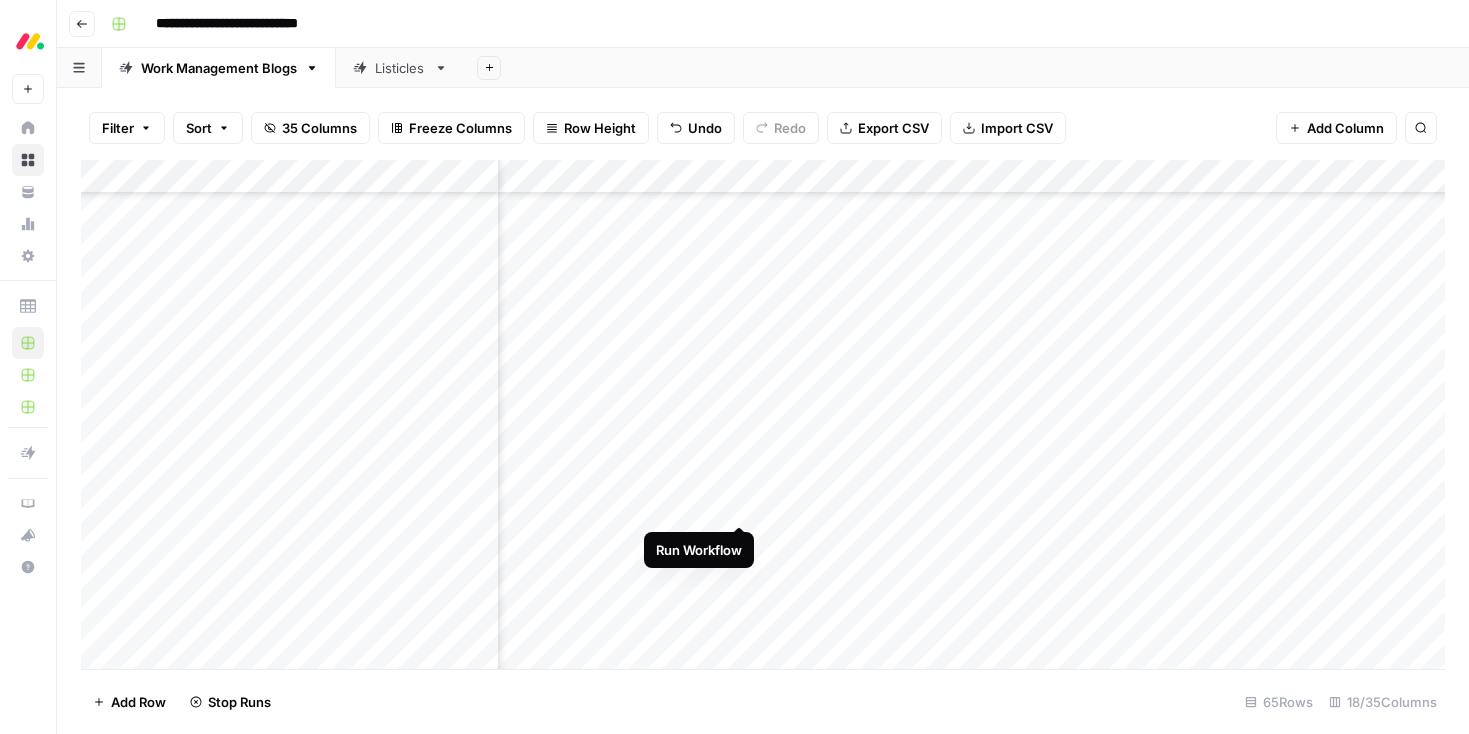 click on "Add Column" at bounding box center (763, 414) 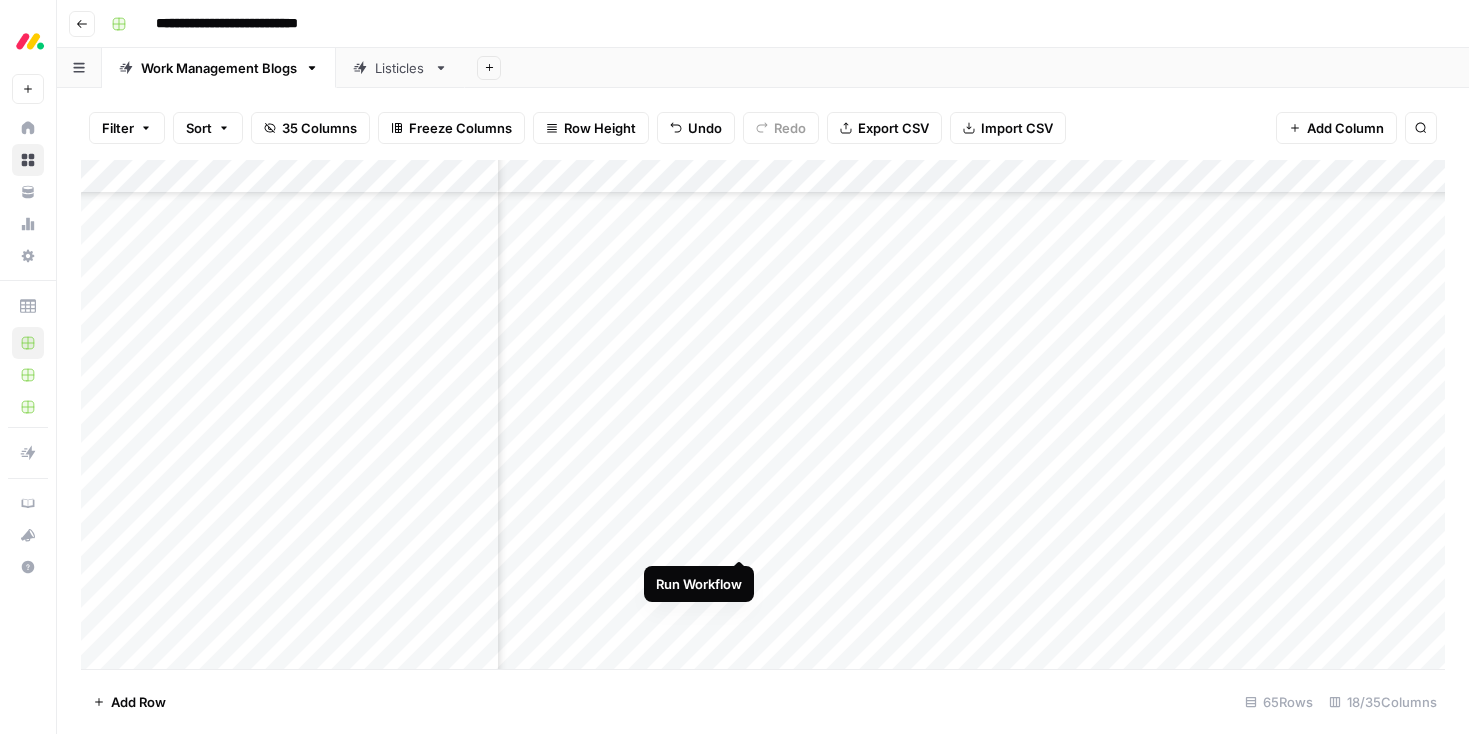 click on "Add Column" at bounding box center (763, 414) 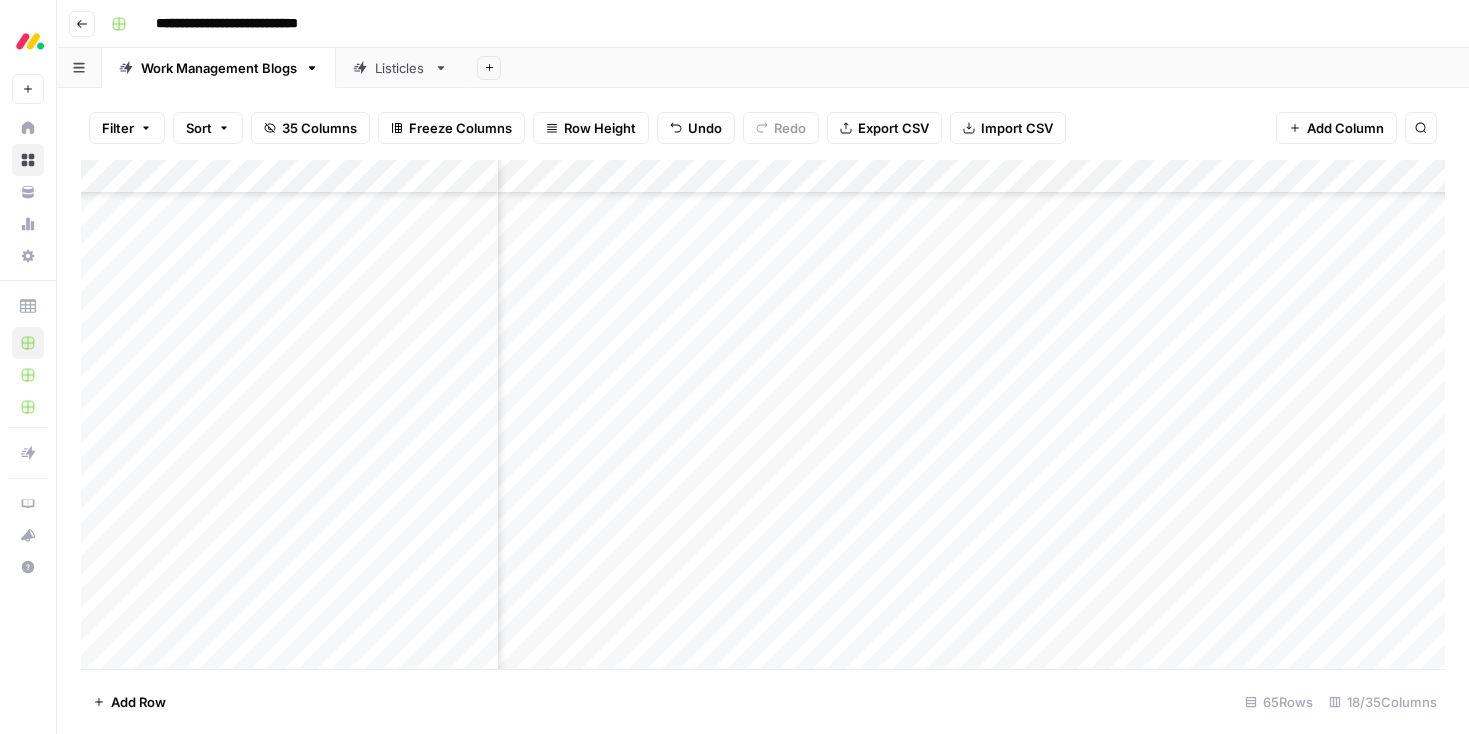 scroll, scrollTop: 1571, scrollLeft: 0, axis: vertical 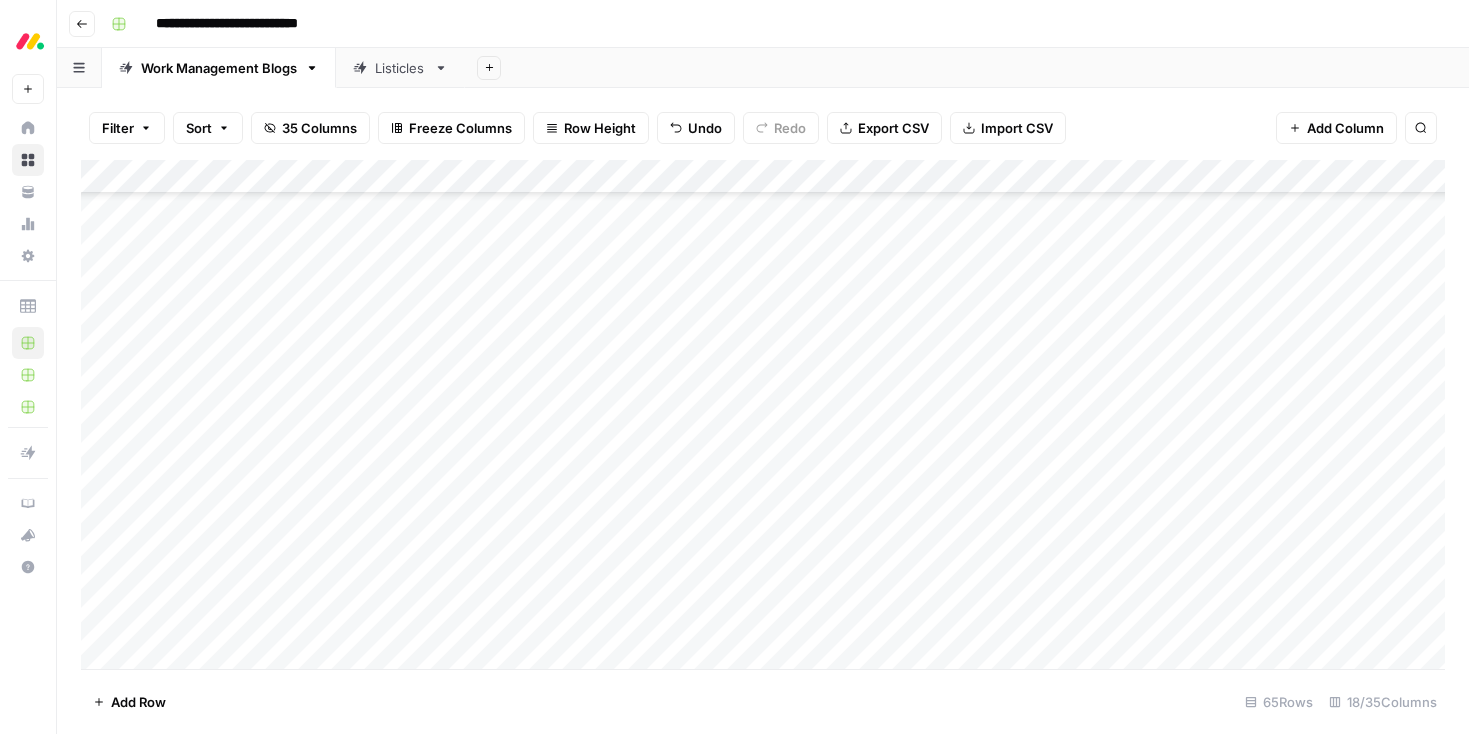 click on "Add Column" at bounding box center (763, 414) 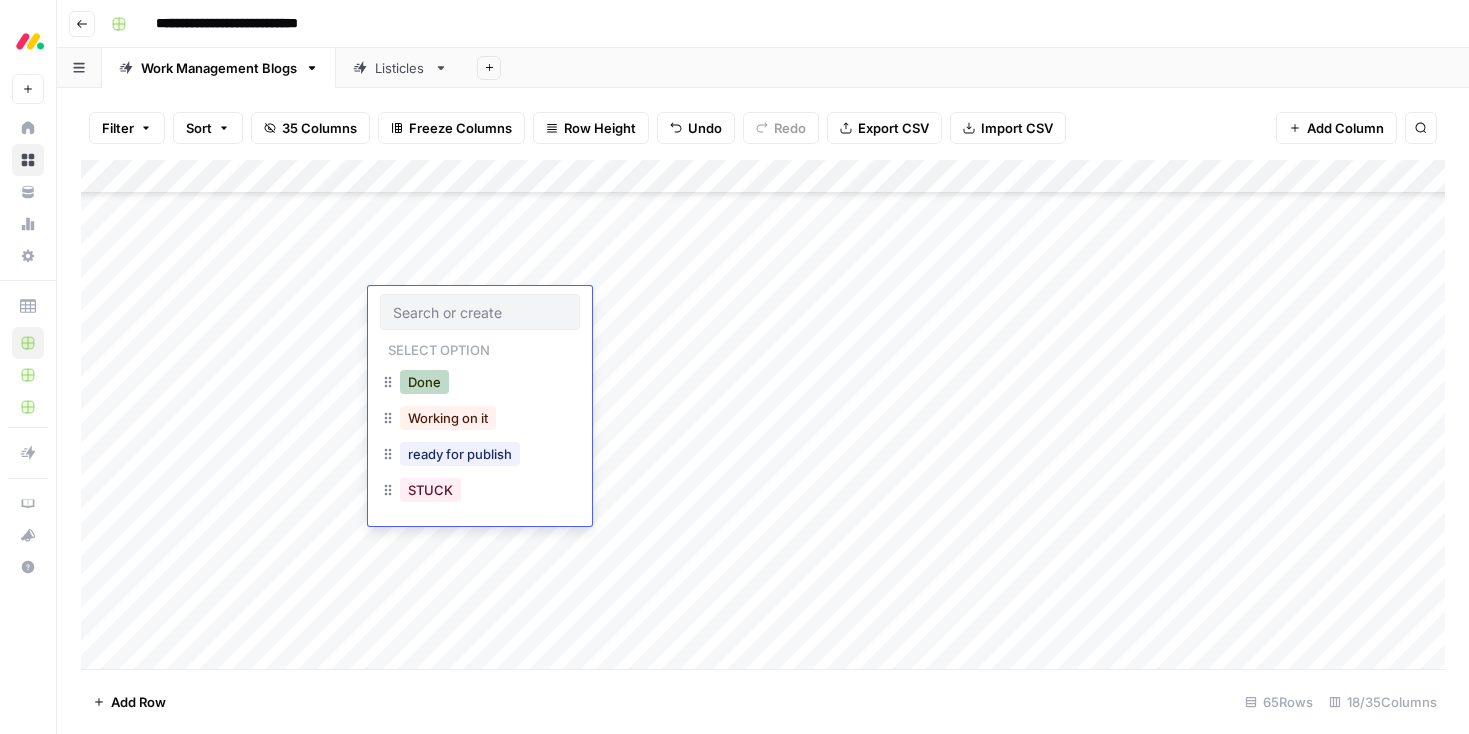 click on "Done" at bounding box center (424, 382) 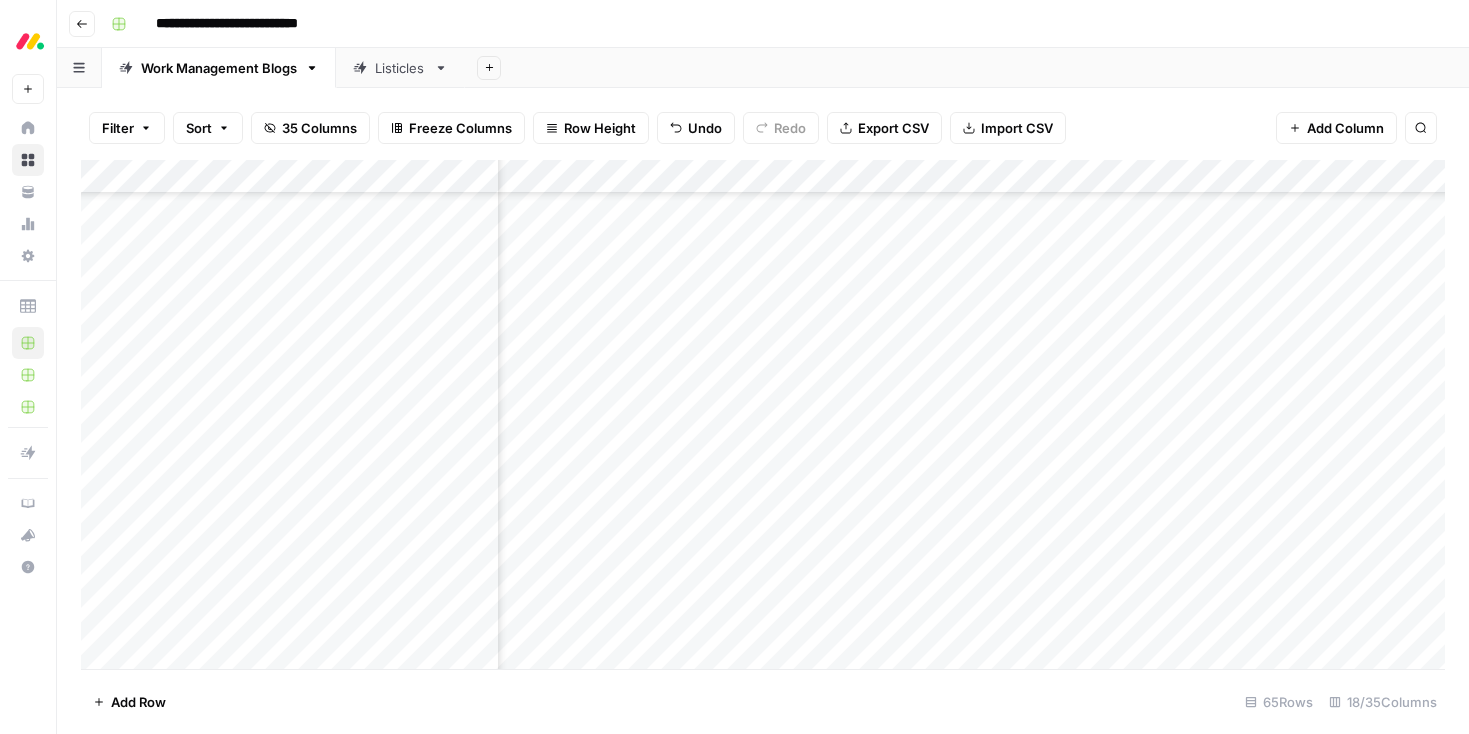 scroll, scrollTop: 1571, scrollLeft: 0, axis: vertical 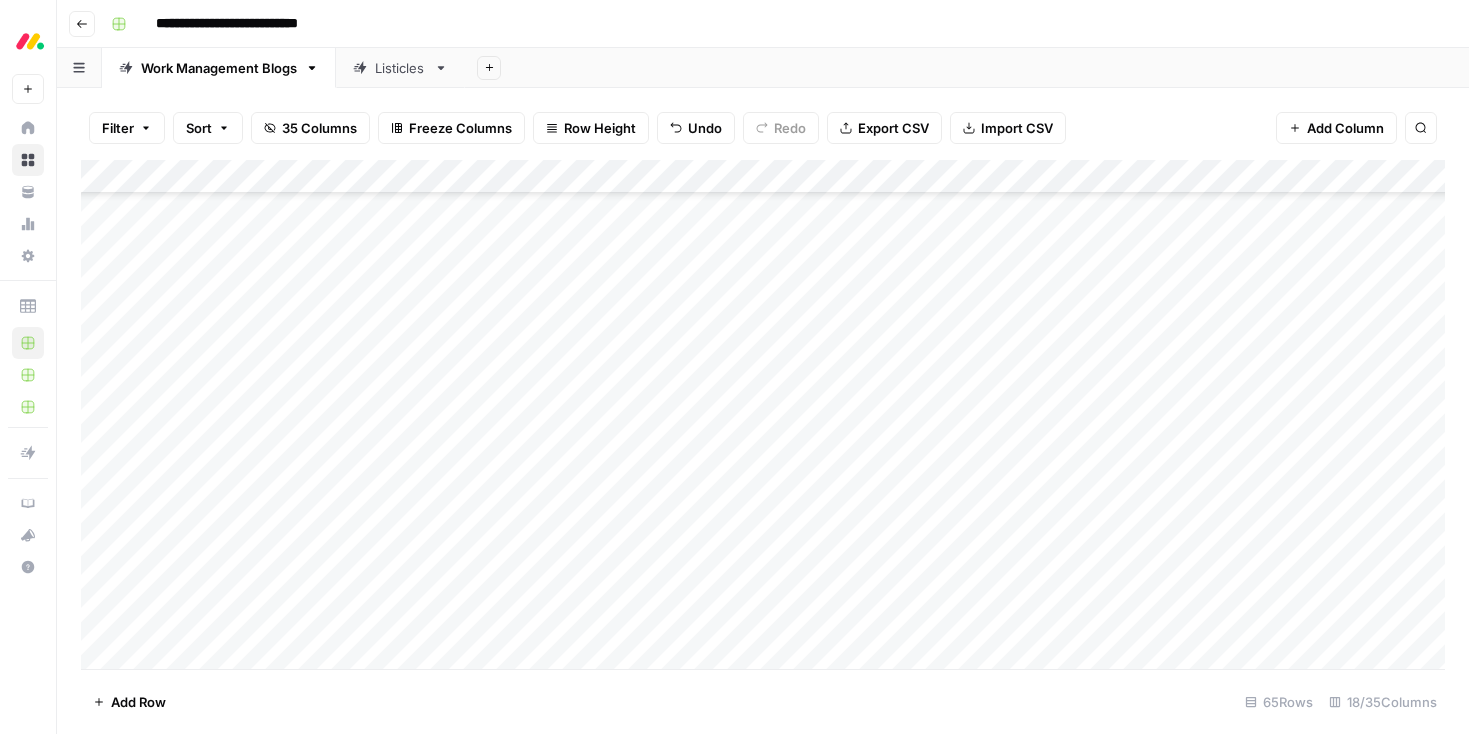click on "Add Column" at bounding box center [1345, 128] 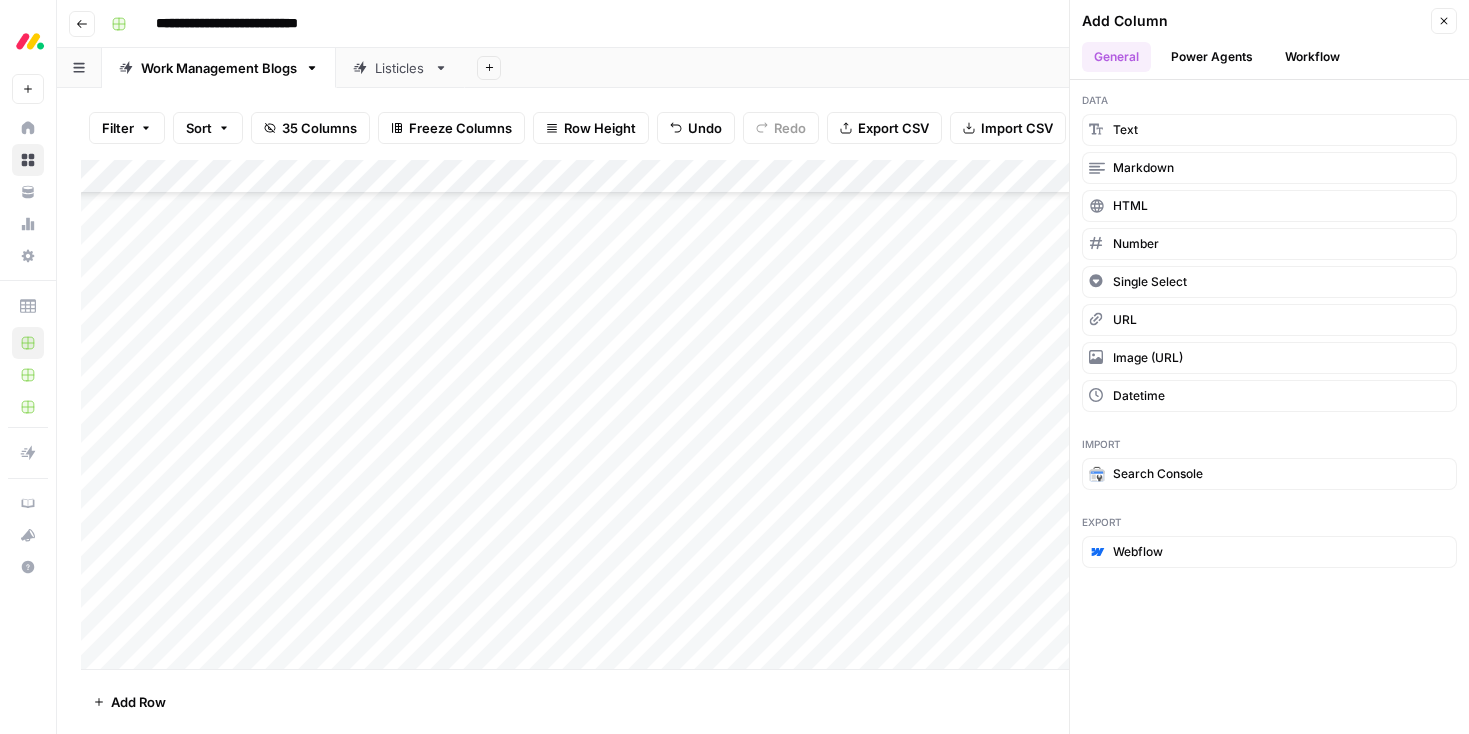 click on "Power Agents" at bounding box center [1212, 57] 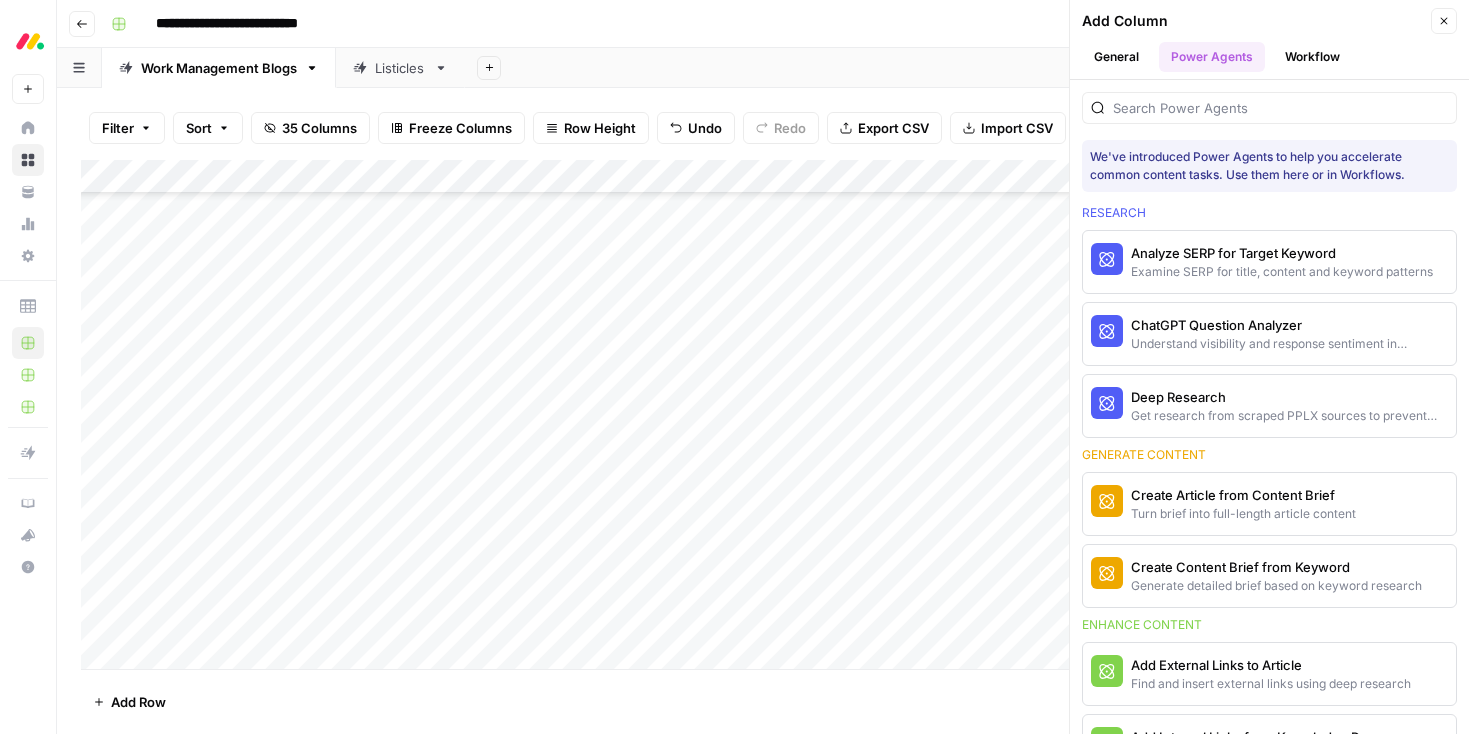 click on "Workflow" at bounding box center (1312, 57) 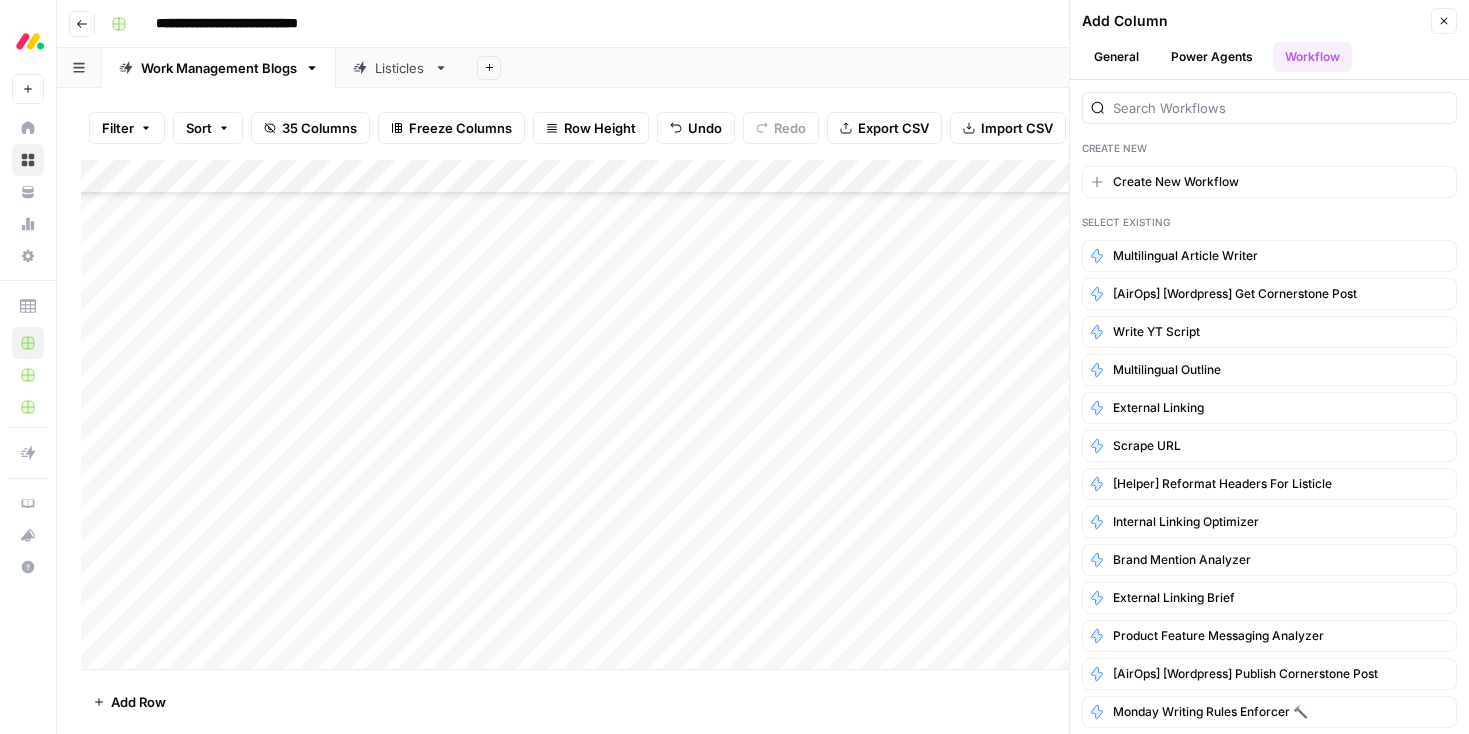 click on "General" at bounding box center (1116, 57) 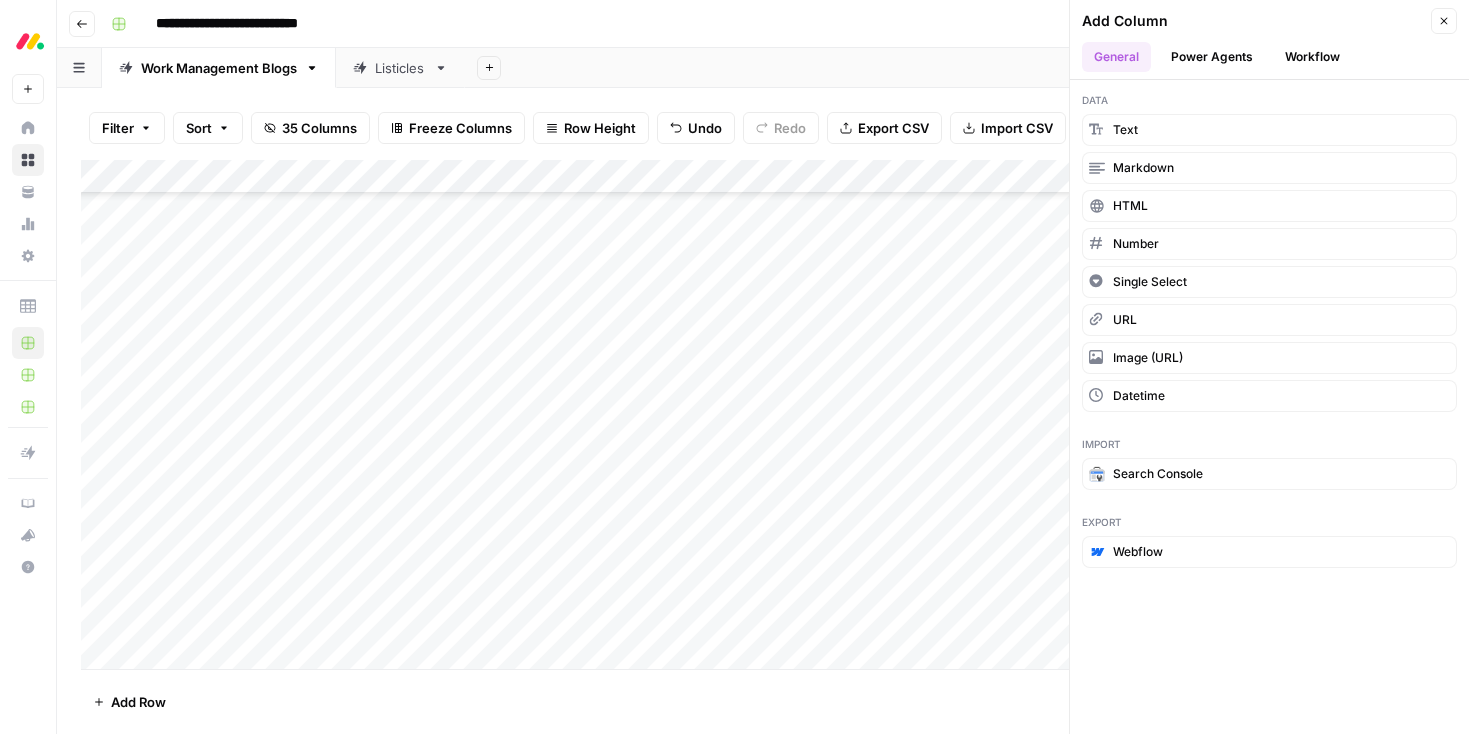 click 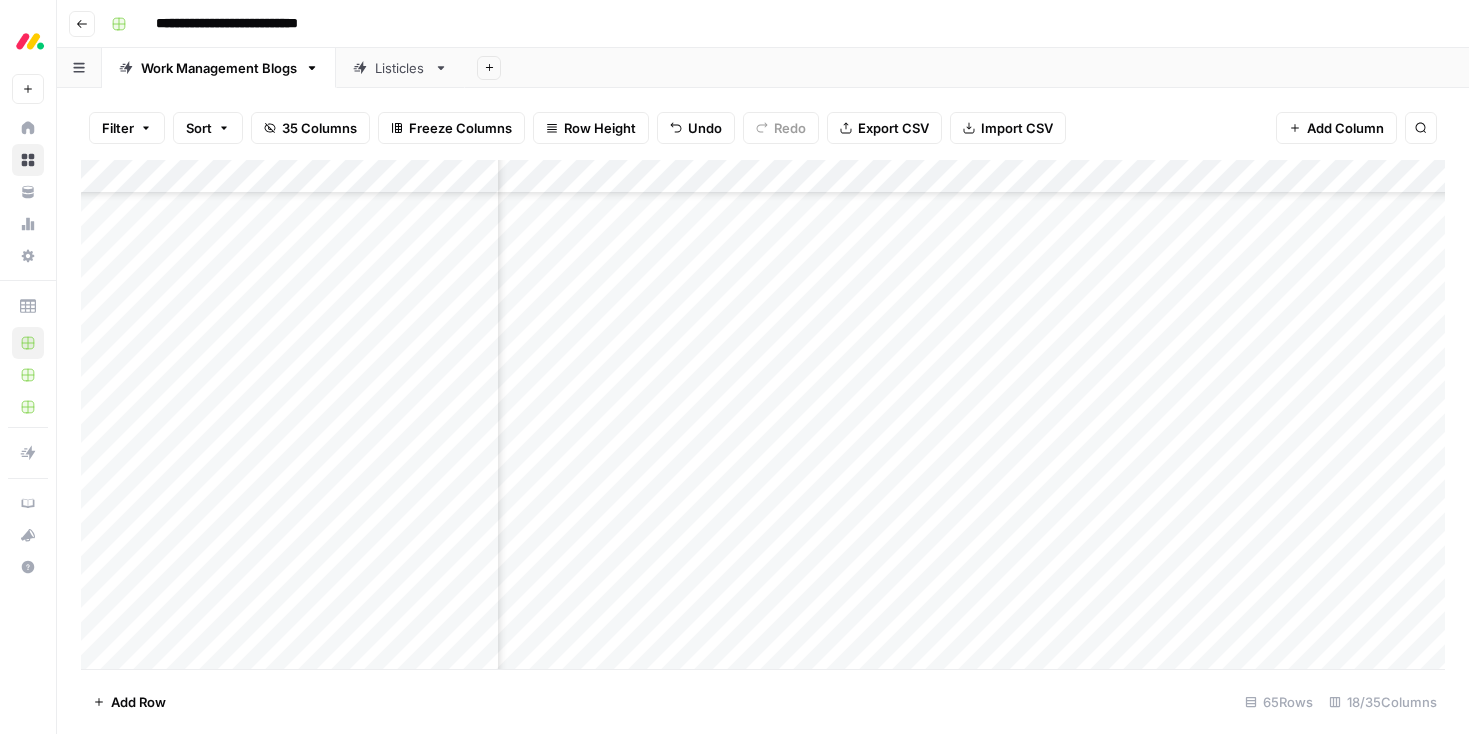 scroll, scrollTop: 1574, scrollLeft: 973, axis: both 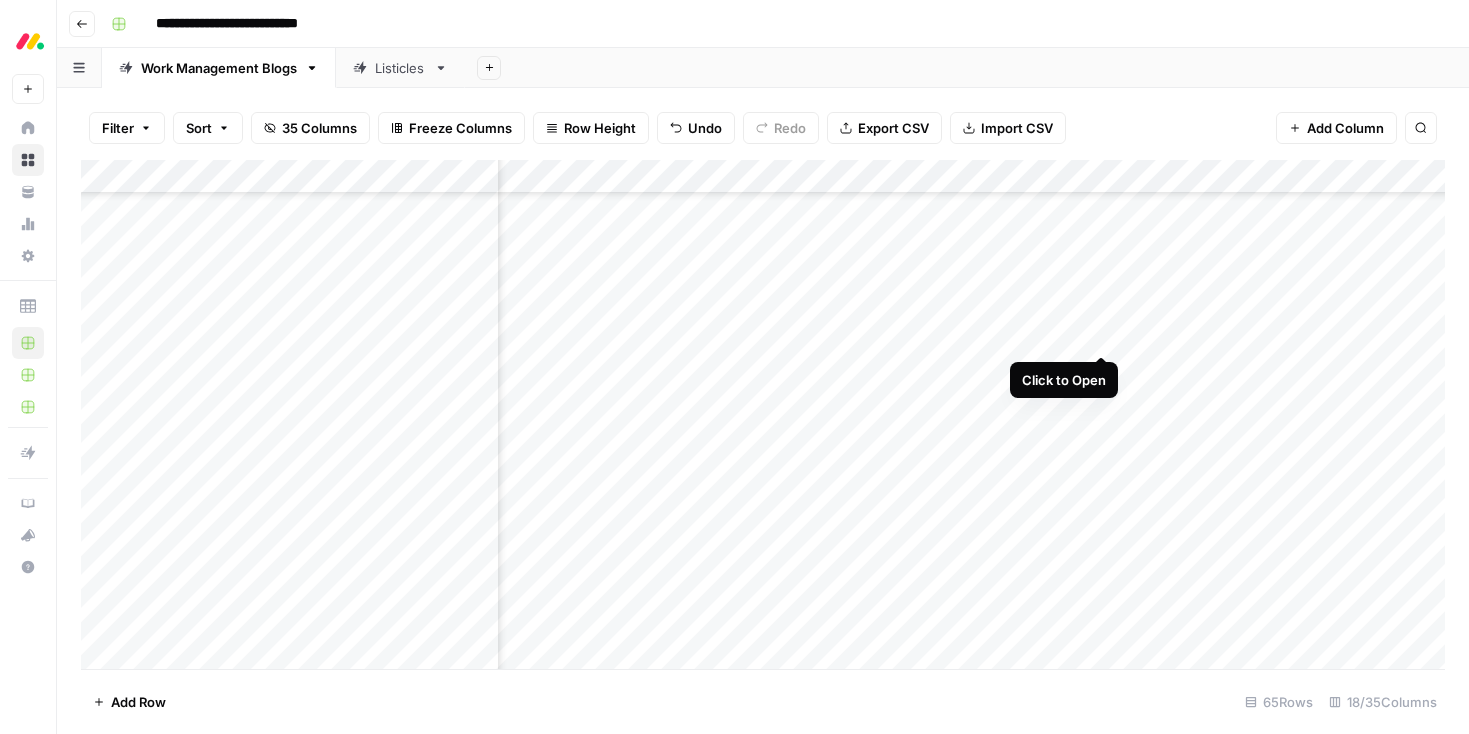 click on "Add Column" at bounding box center (763, 414) 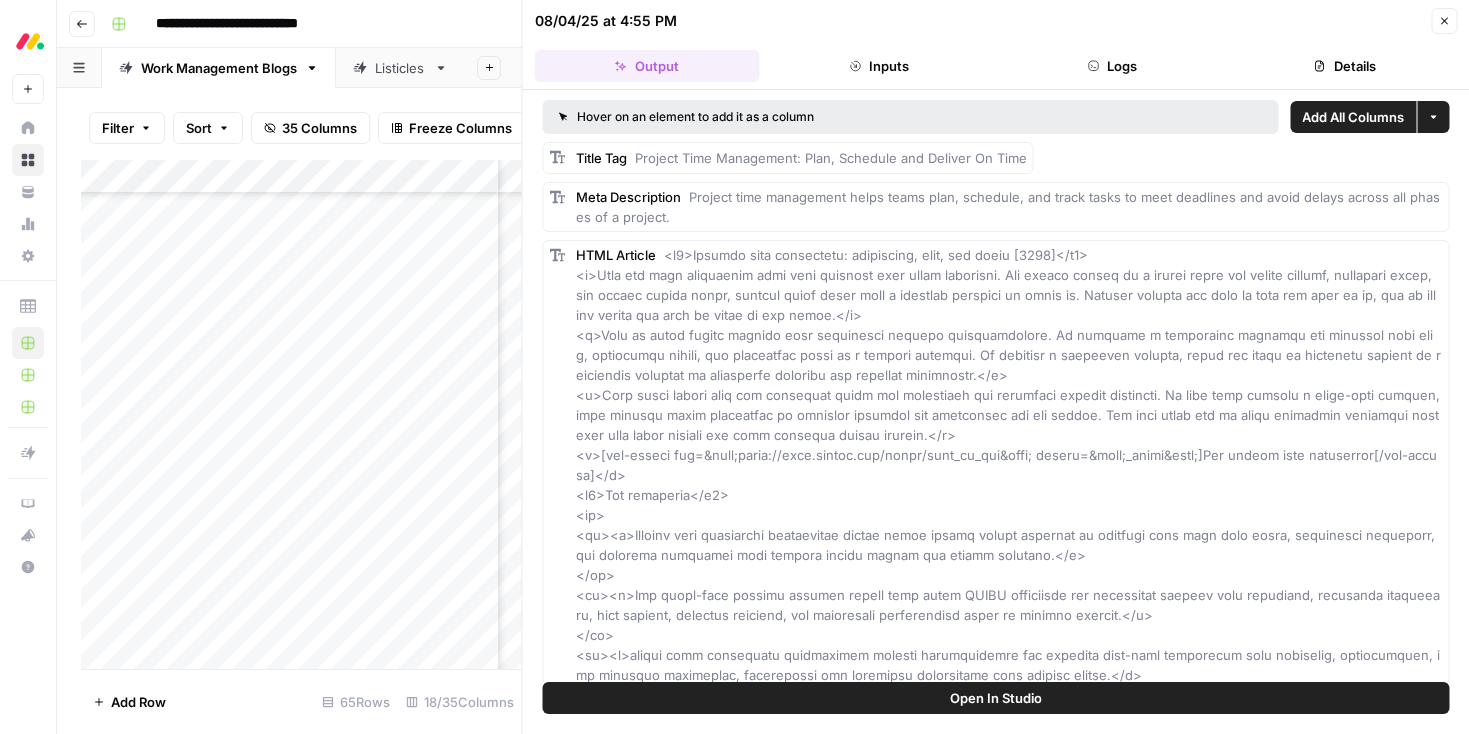 click on "Close" at bounding box center [1444, 21] 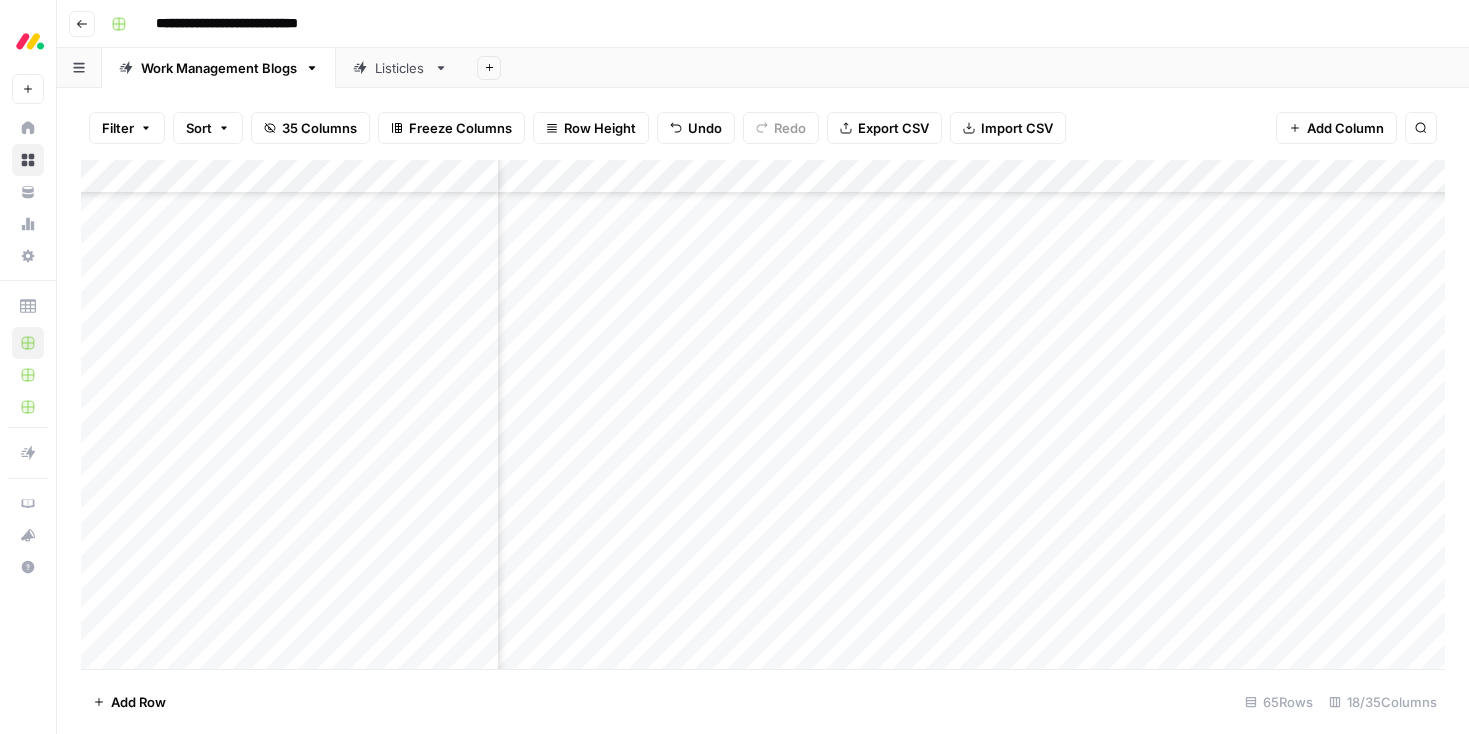scroll, scrollTop: 1574, scrollLeft: 1475, axis: both 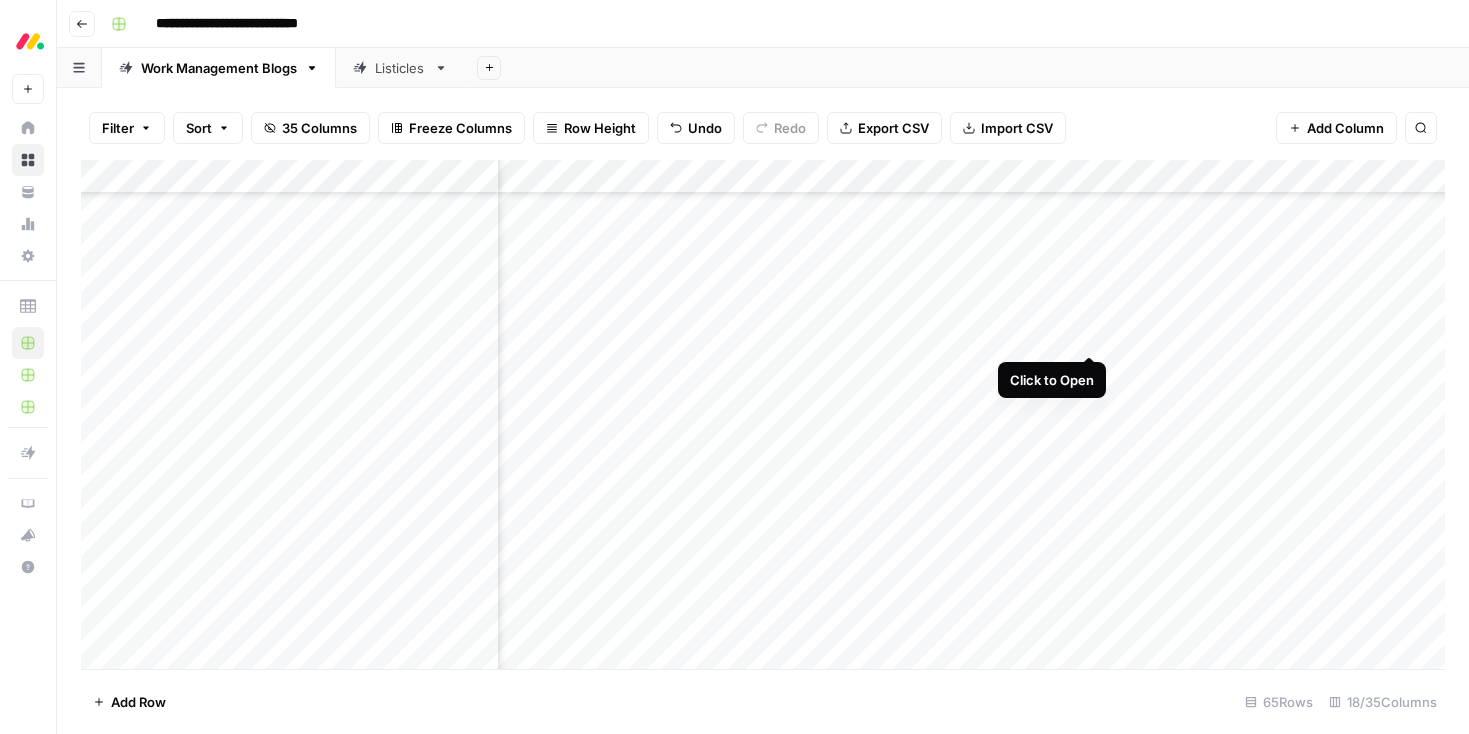 click on "Add Column" at bounding box center [763, 414] 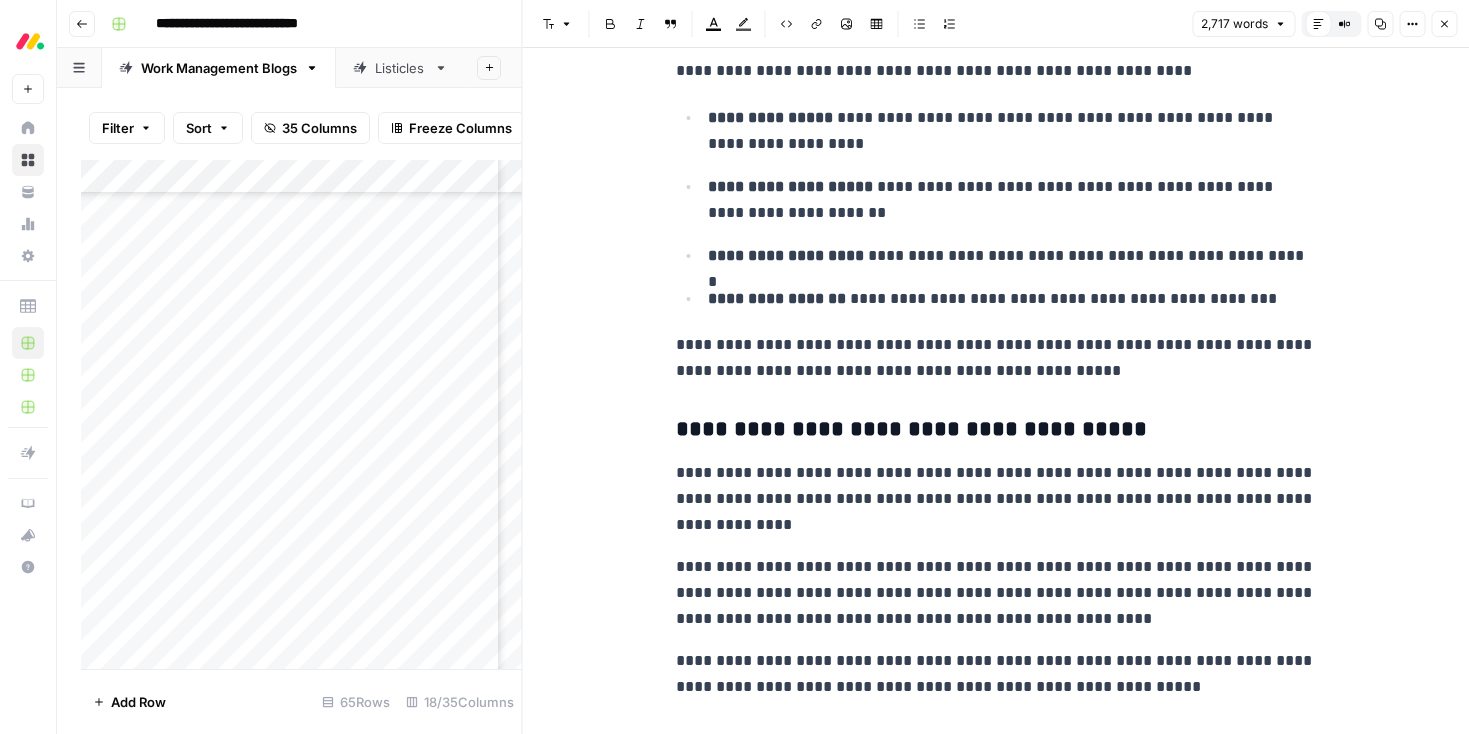 scroll, scrollTop: 9697, scrollLeft: 0, axis: vertical 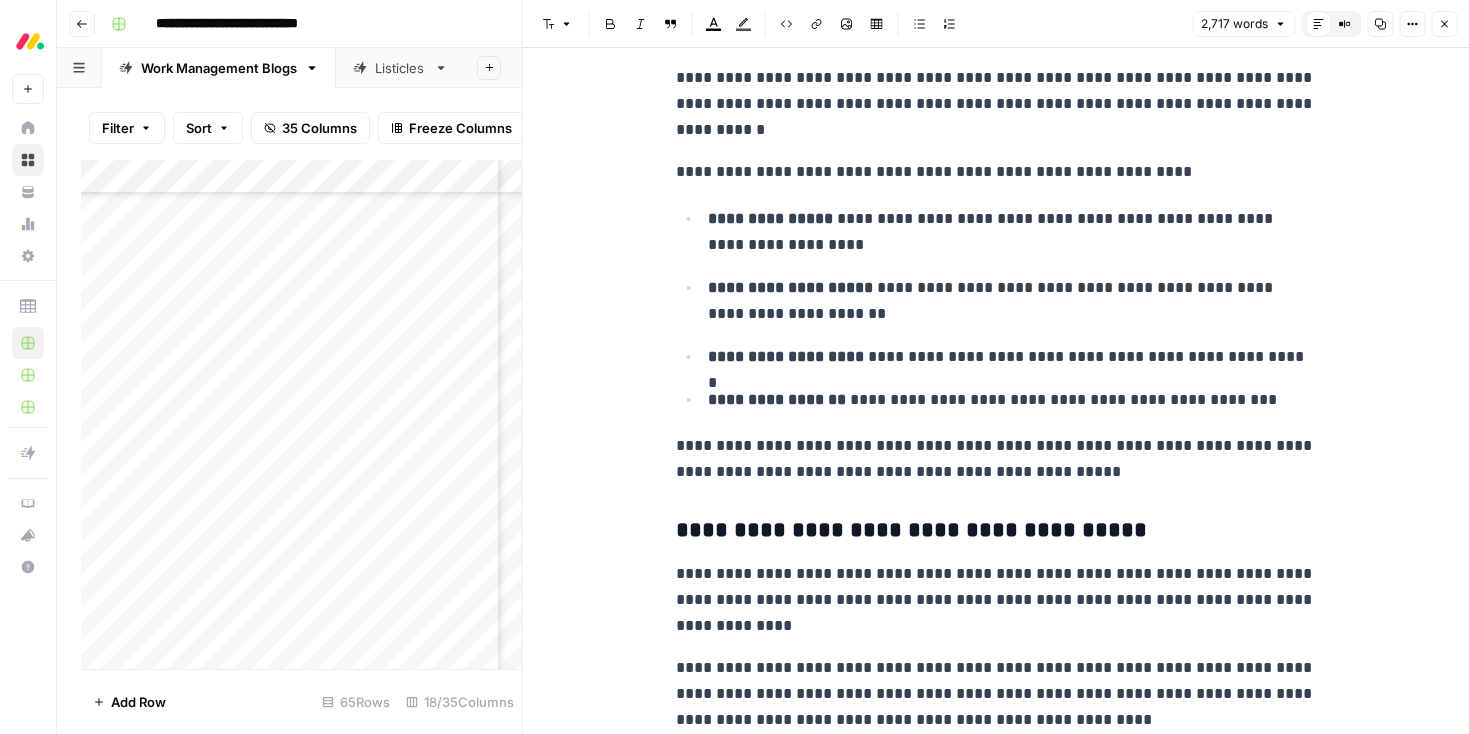 click 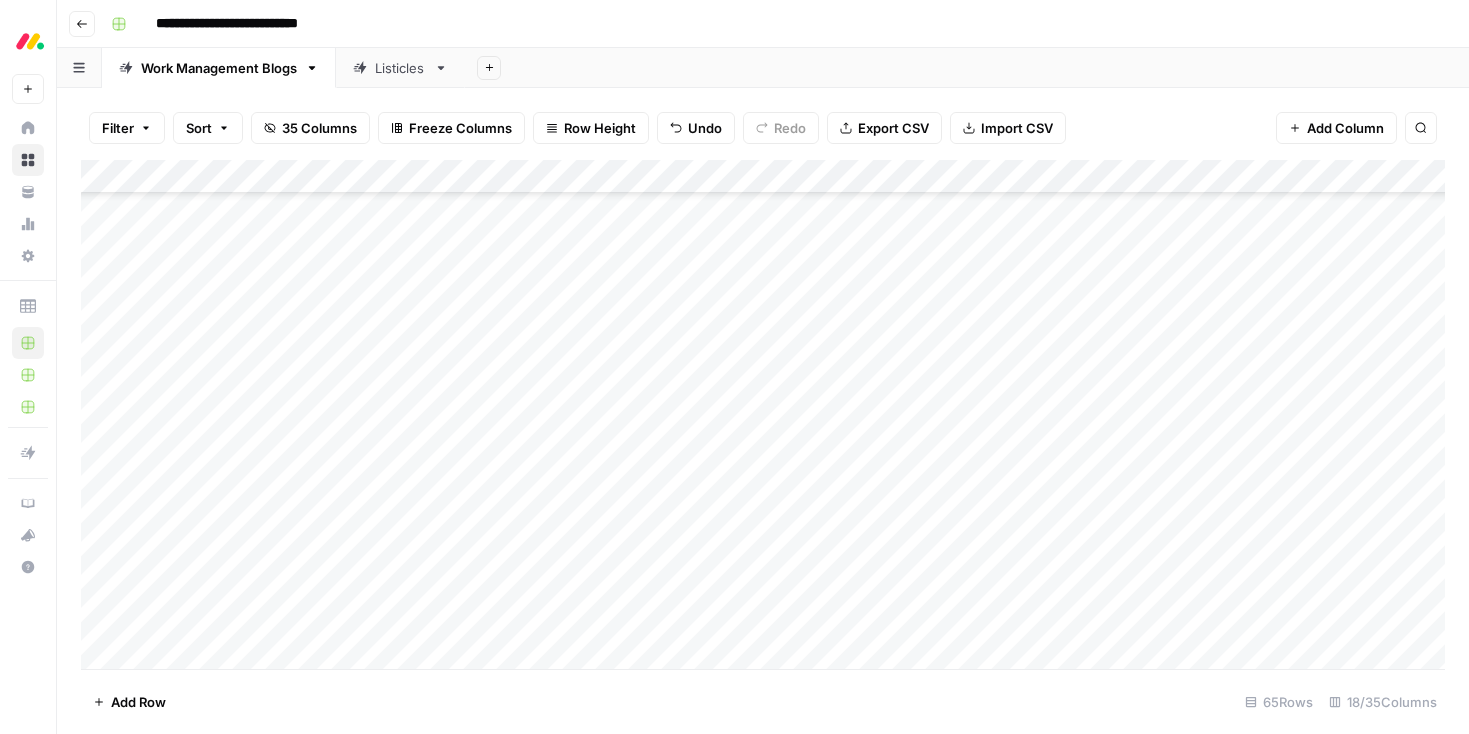 scroll, scrollTop: 1660, scrollLeft: 12, axis: both 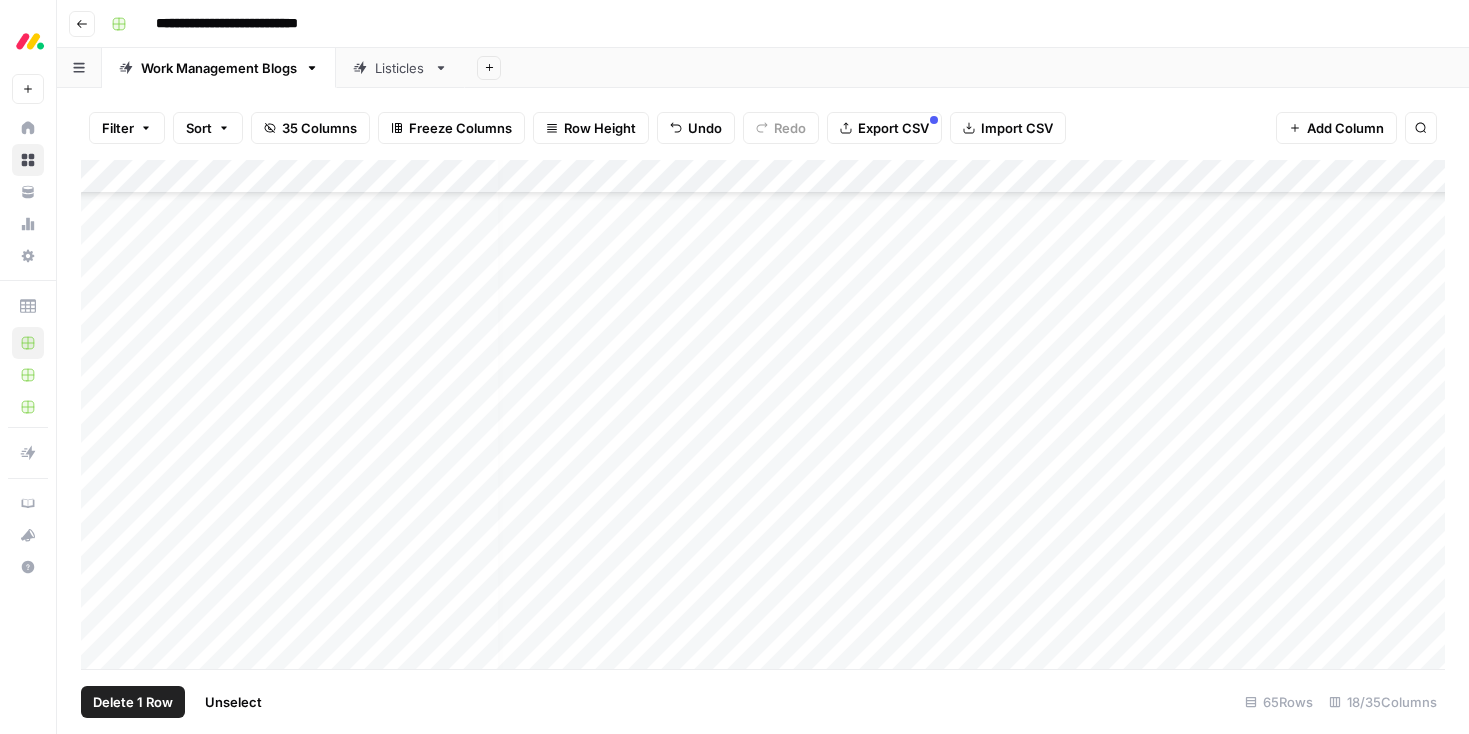 click on "Add Column" at bounding box center [763, 414] 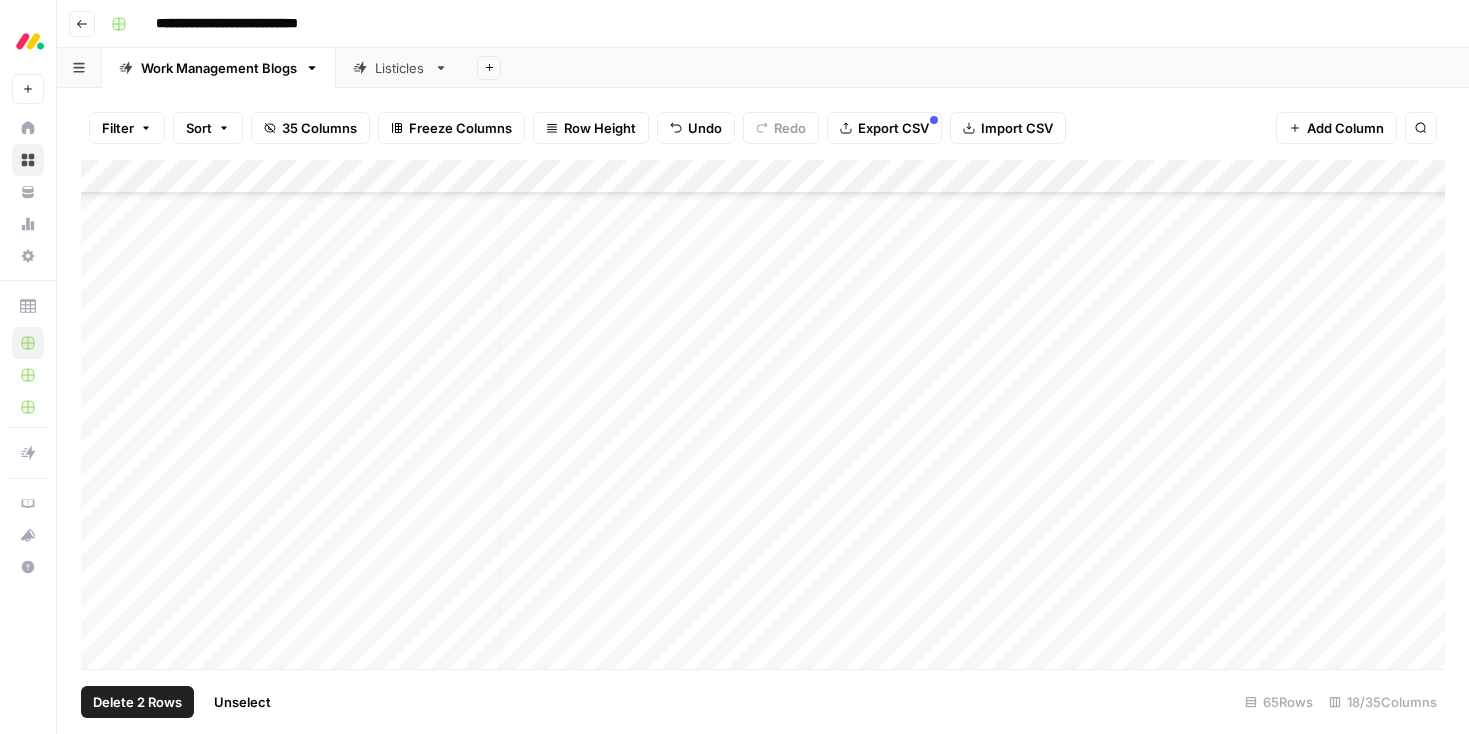 click on "Add Column" at bounding box center (763, 414) 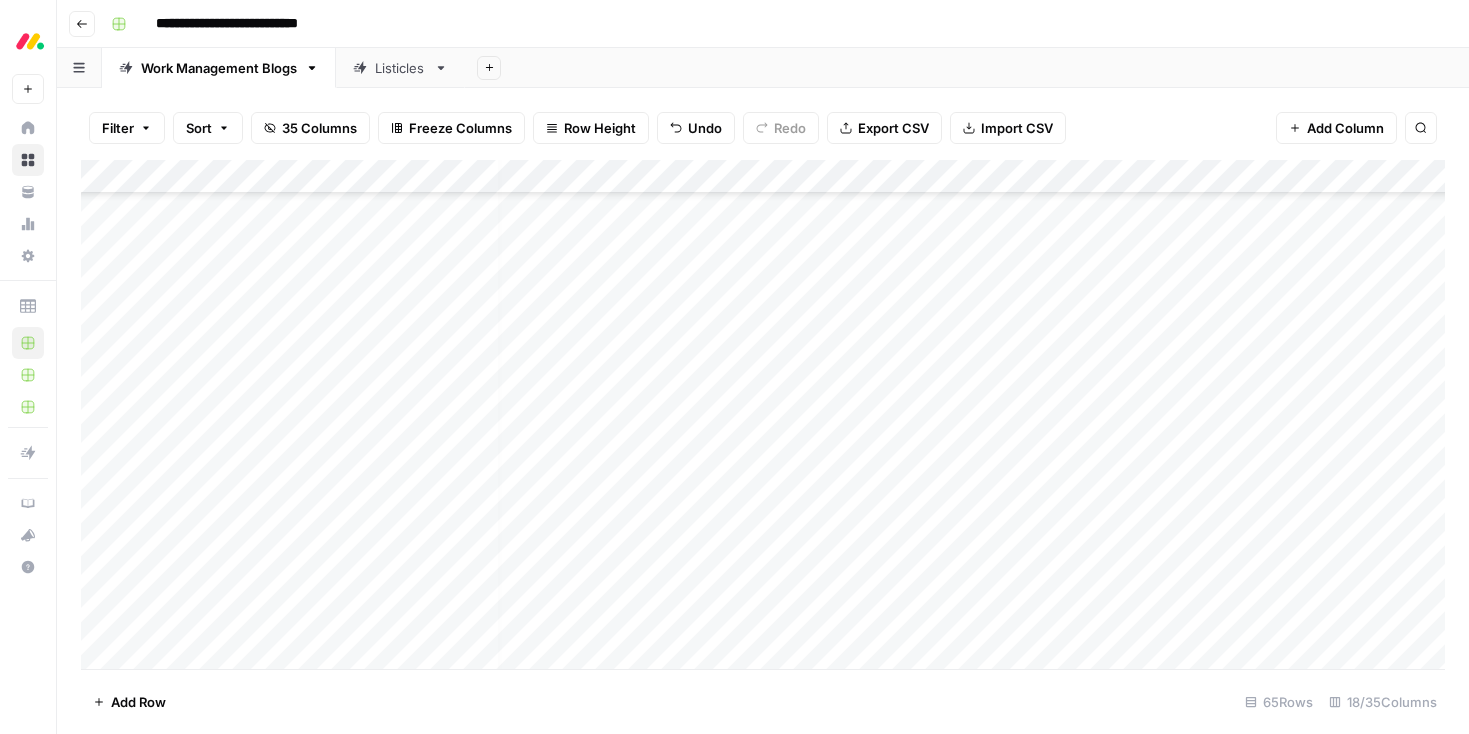 click on "Add Column" at bounding box center [763, 414] 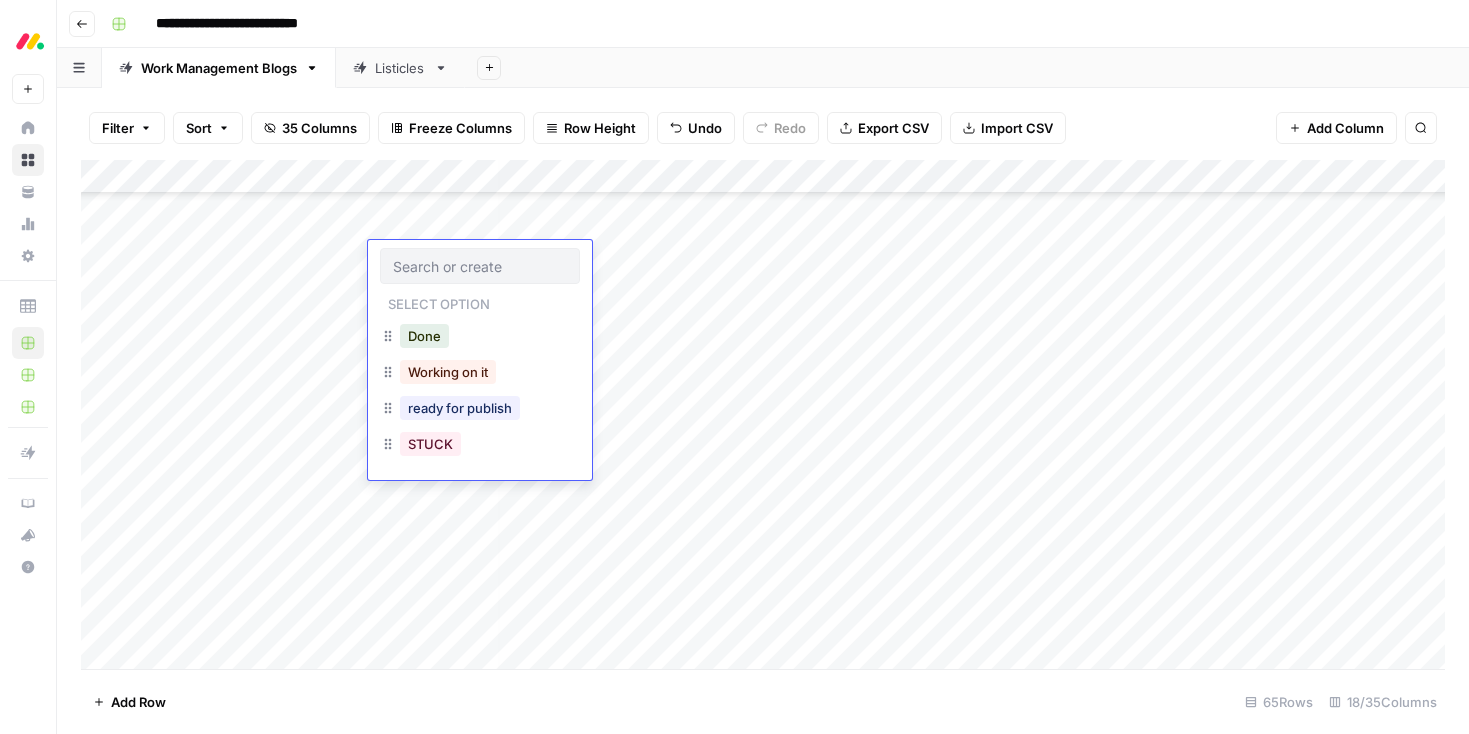 scroll, scrollTop: 1648, scrollLeft: 6, axis: both 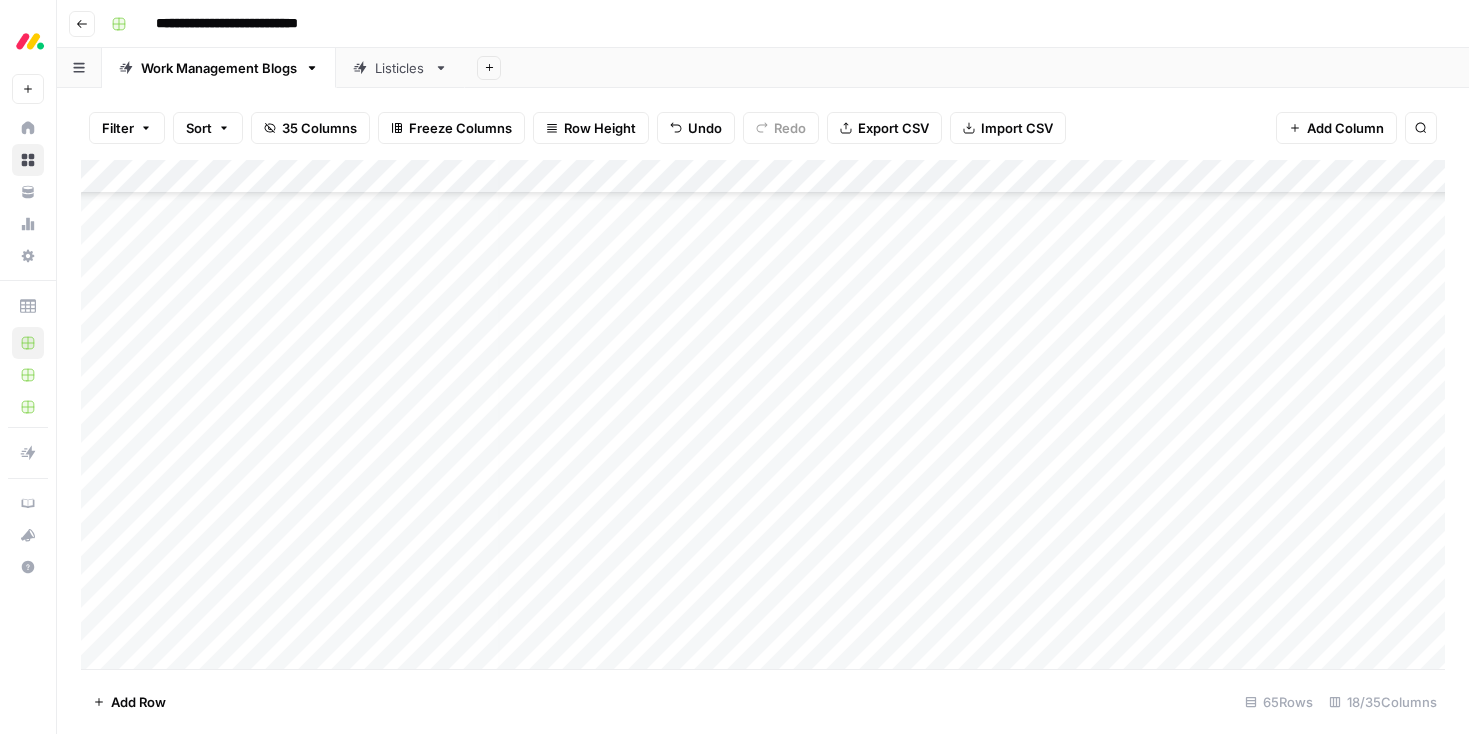 click on "Add Column" at bounding box center (1345, 128) 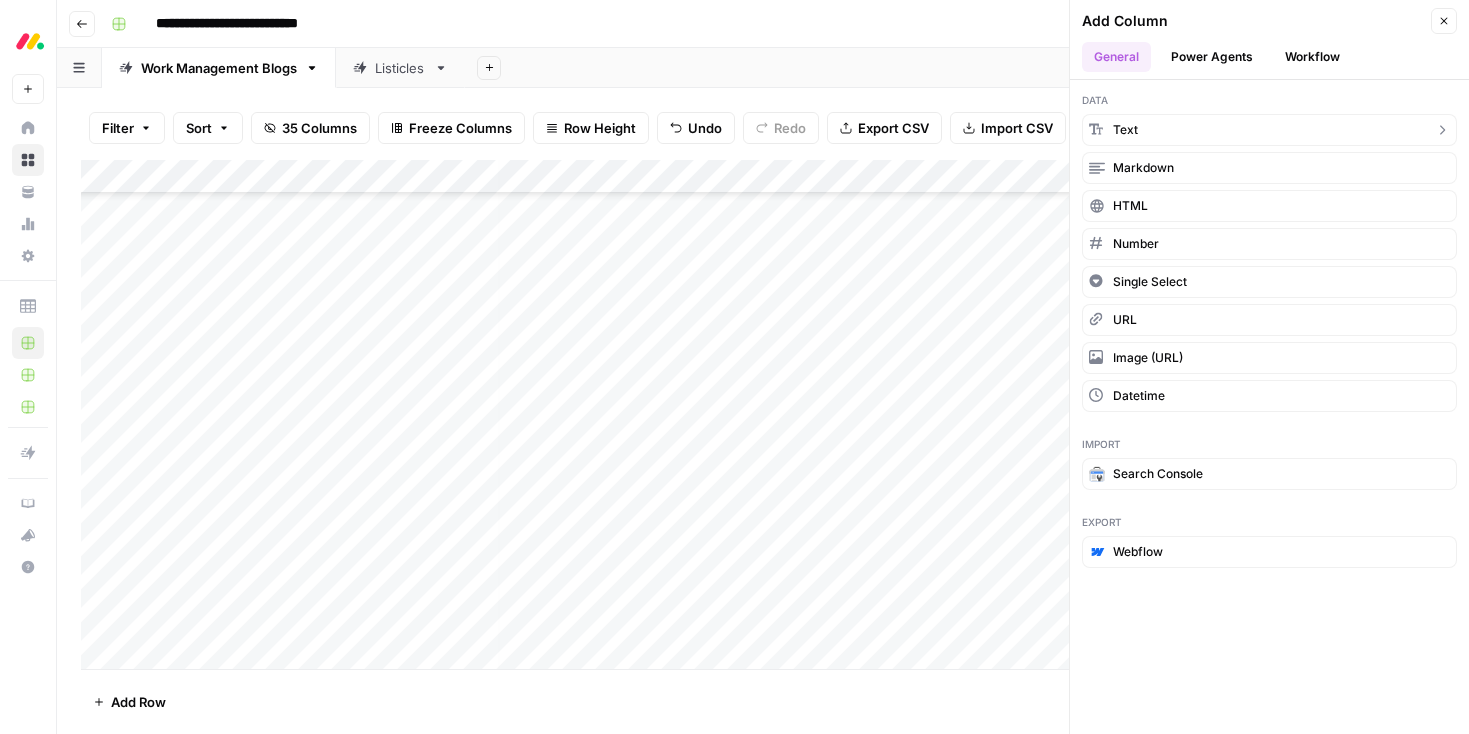 click on "Text" at bounding box center [1125, 130] 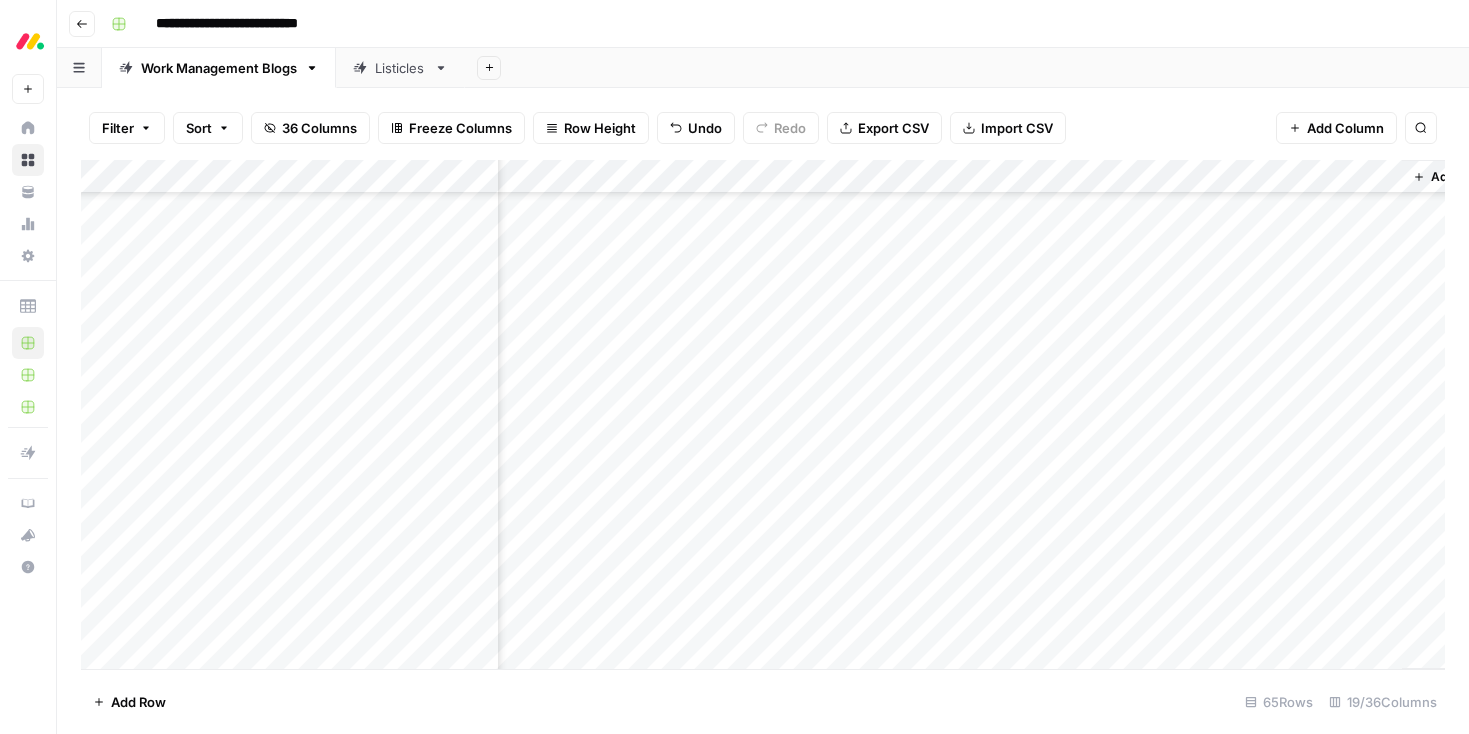 scroll, scrollTop: 1648, scrollLeft: 2441, axis: both 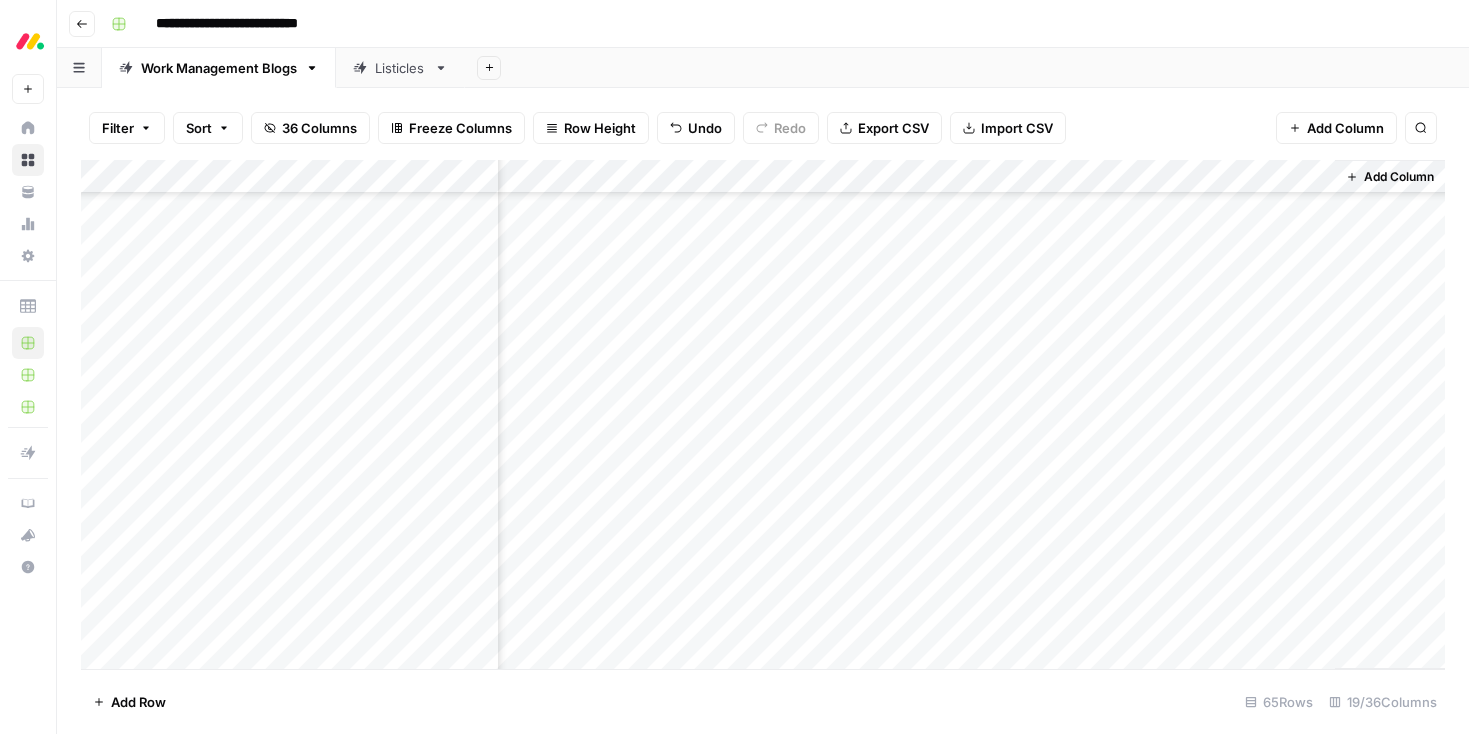 click on "Add Column" at bounding box center [763, 414] 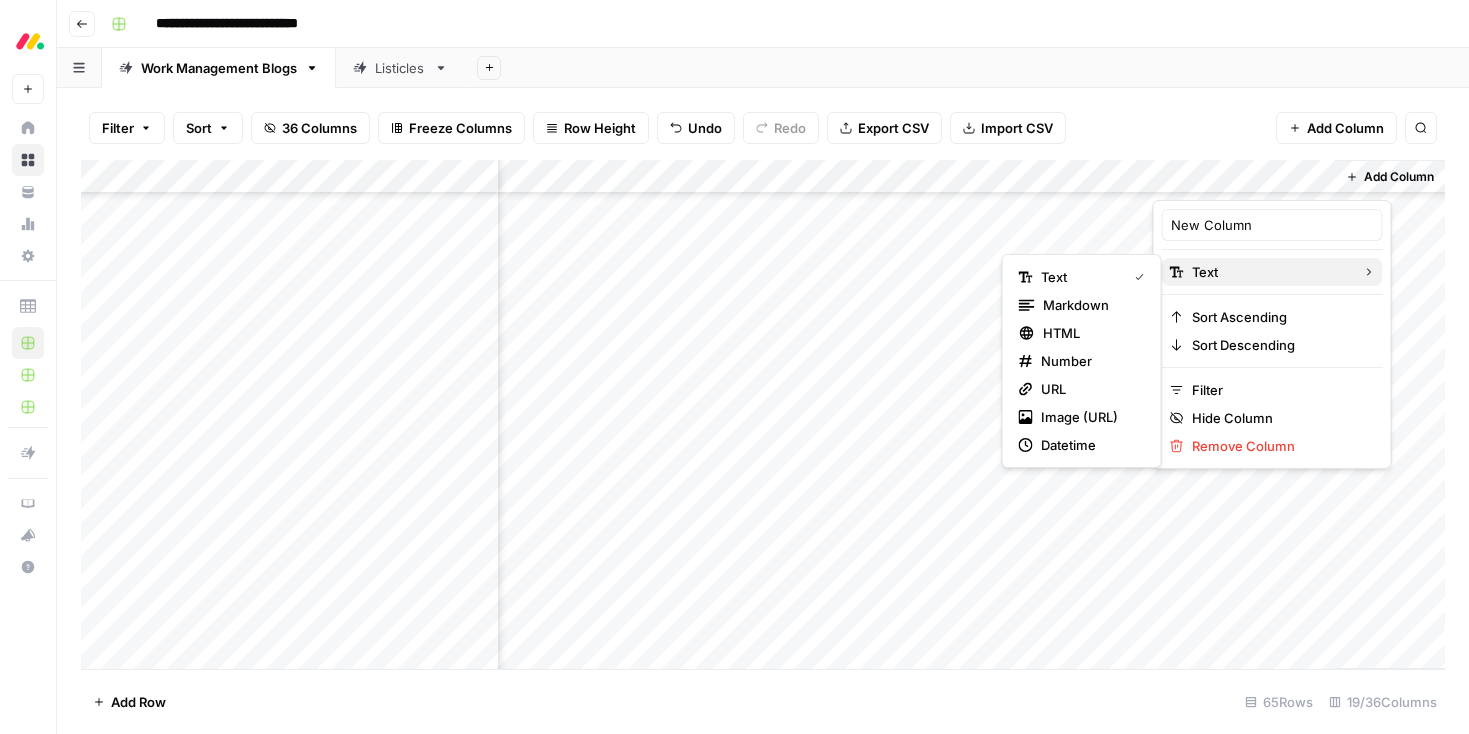 click on "Text" at bounding box center (1272, 272) 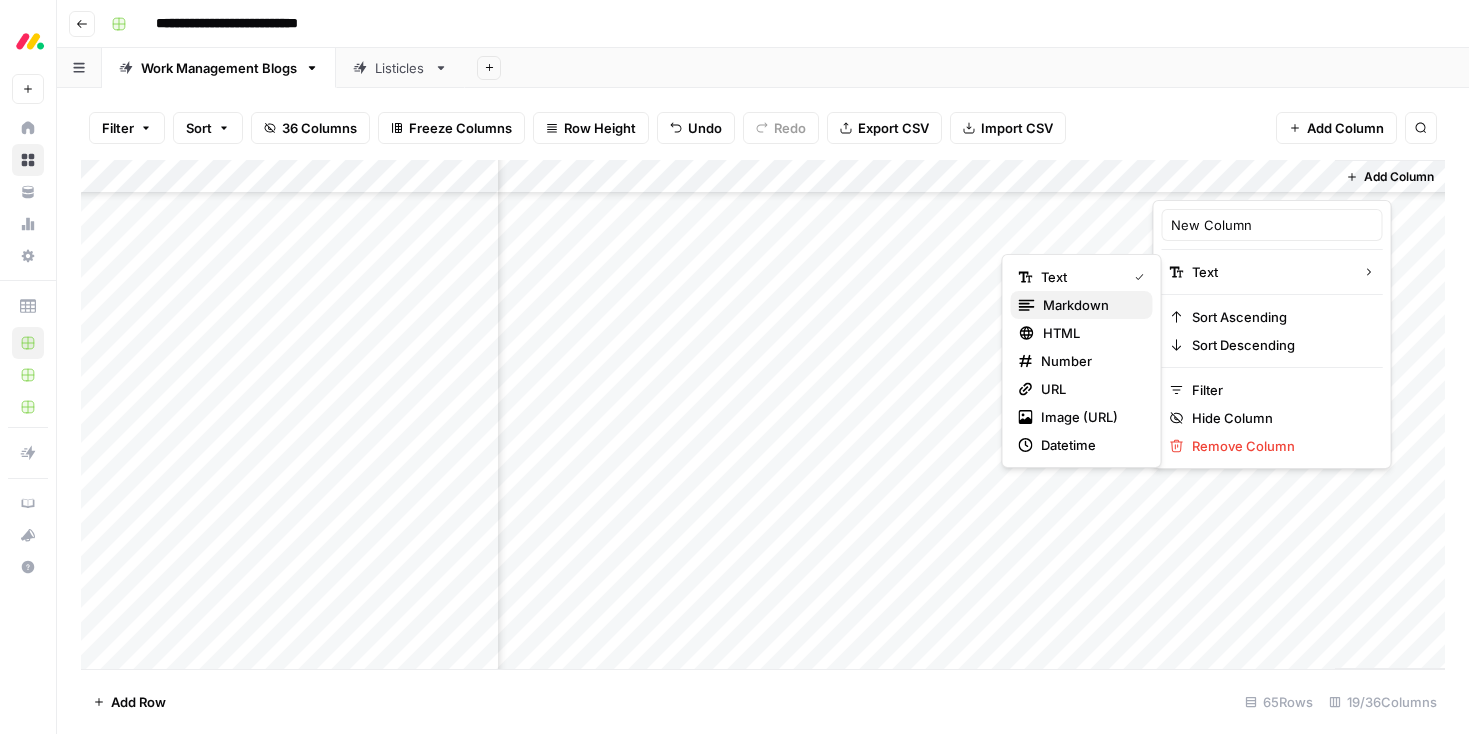 click on "Markdown" at bounding box center (1090, 305) 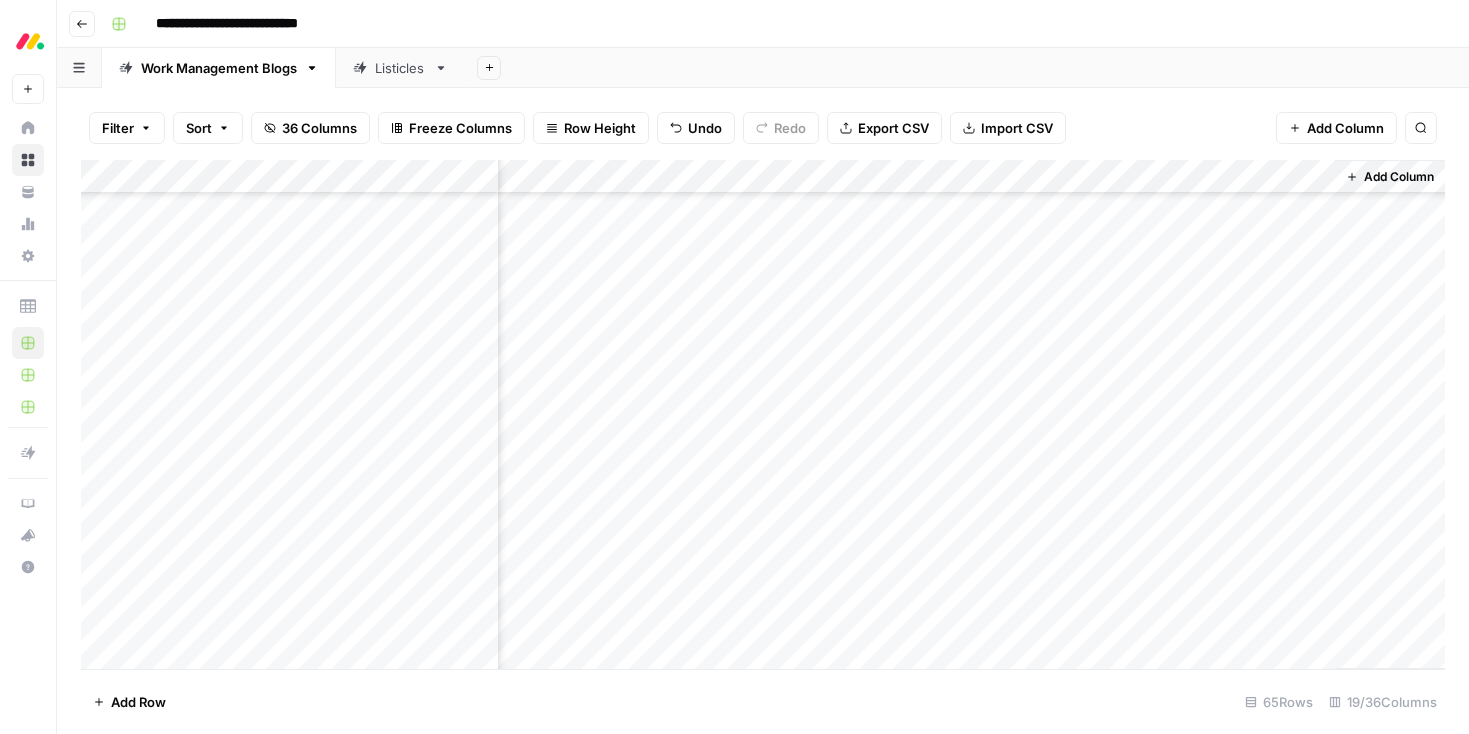 click on "Add Column" at bounding box center (763, 414) 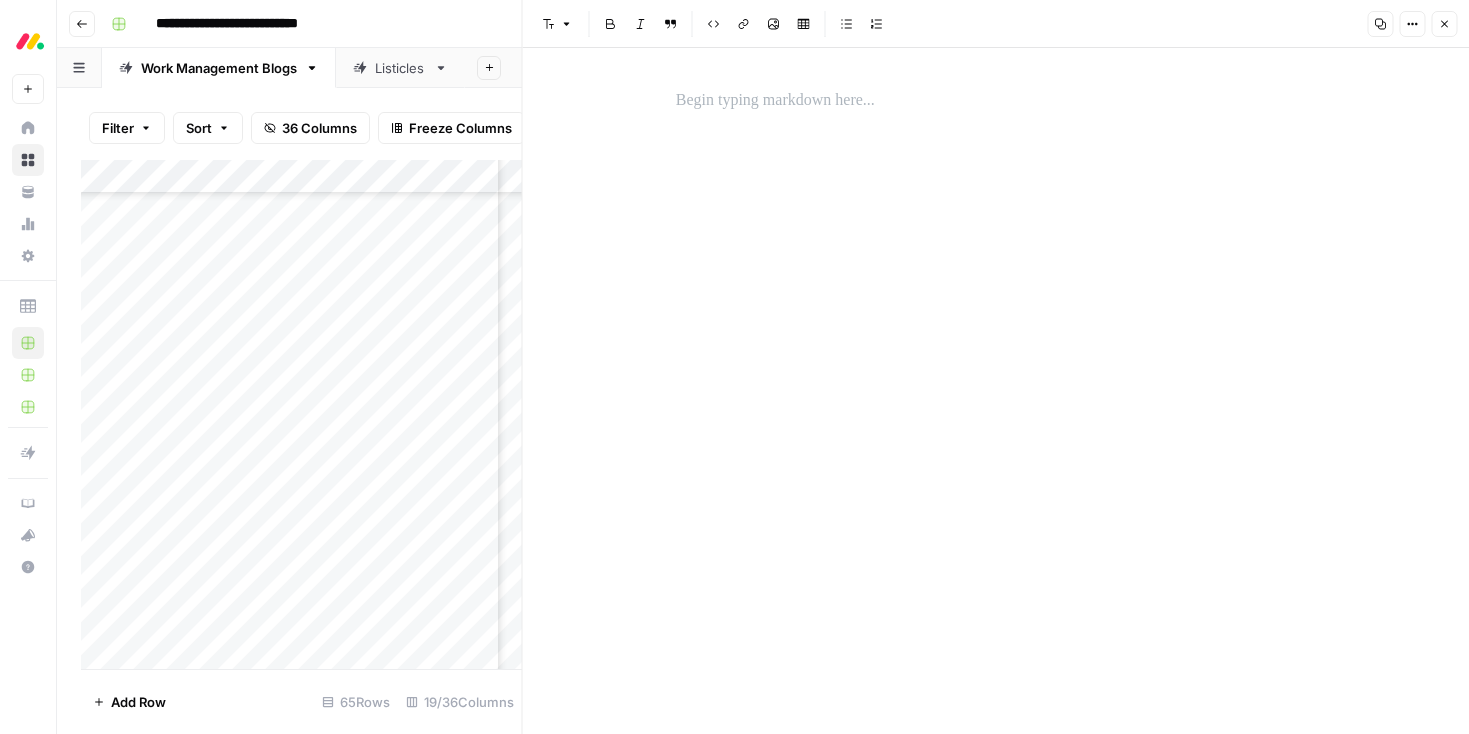 click 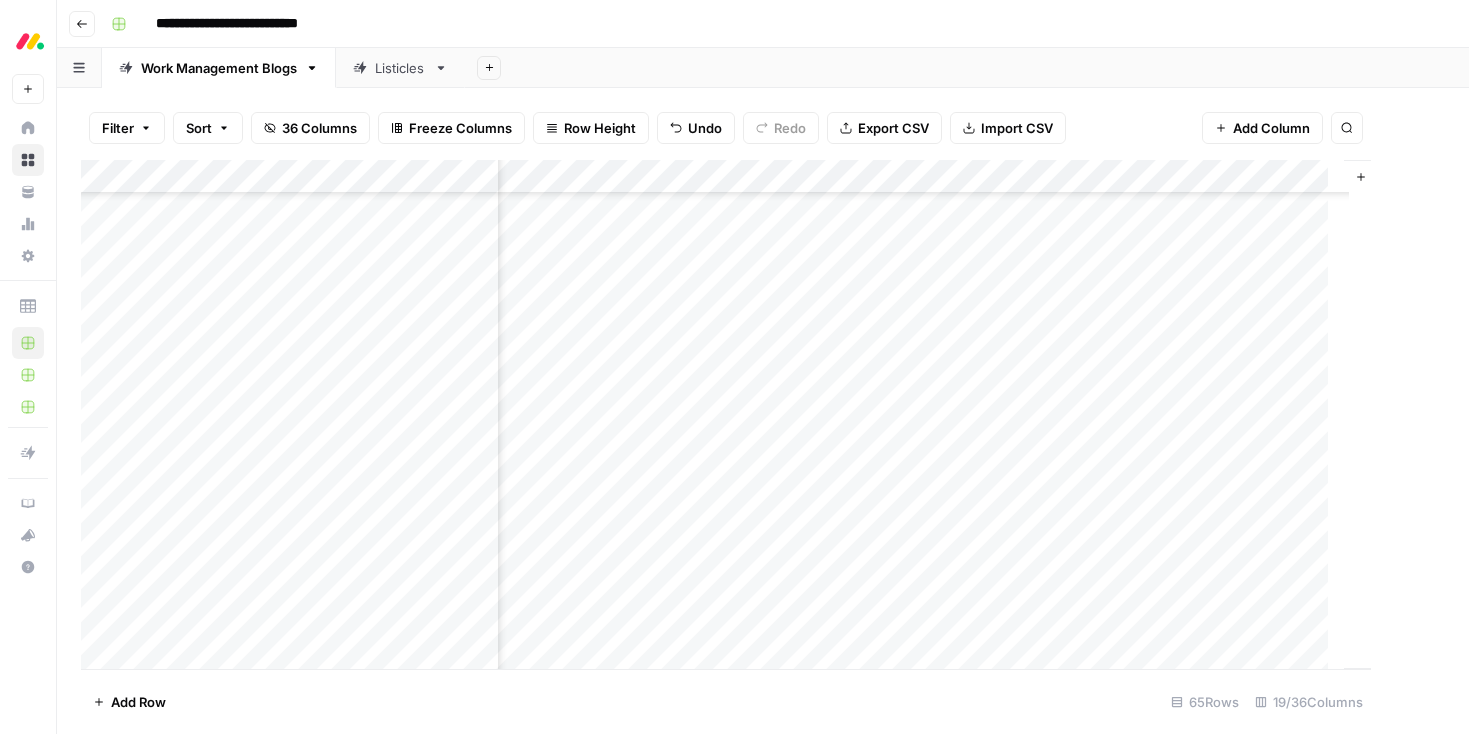 scroll, scrollTop: 1648, scrollLeft: 2417, axis: both 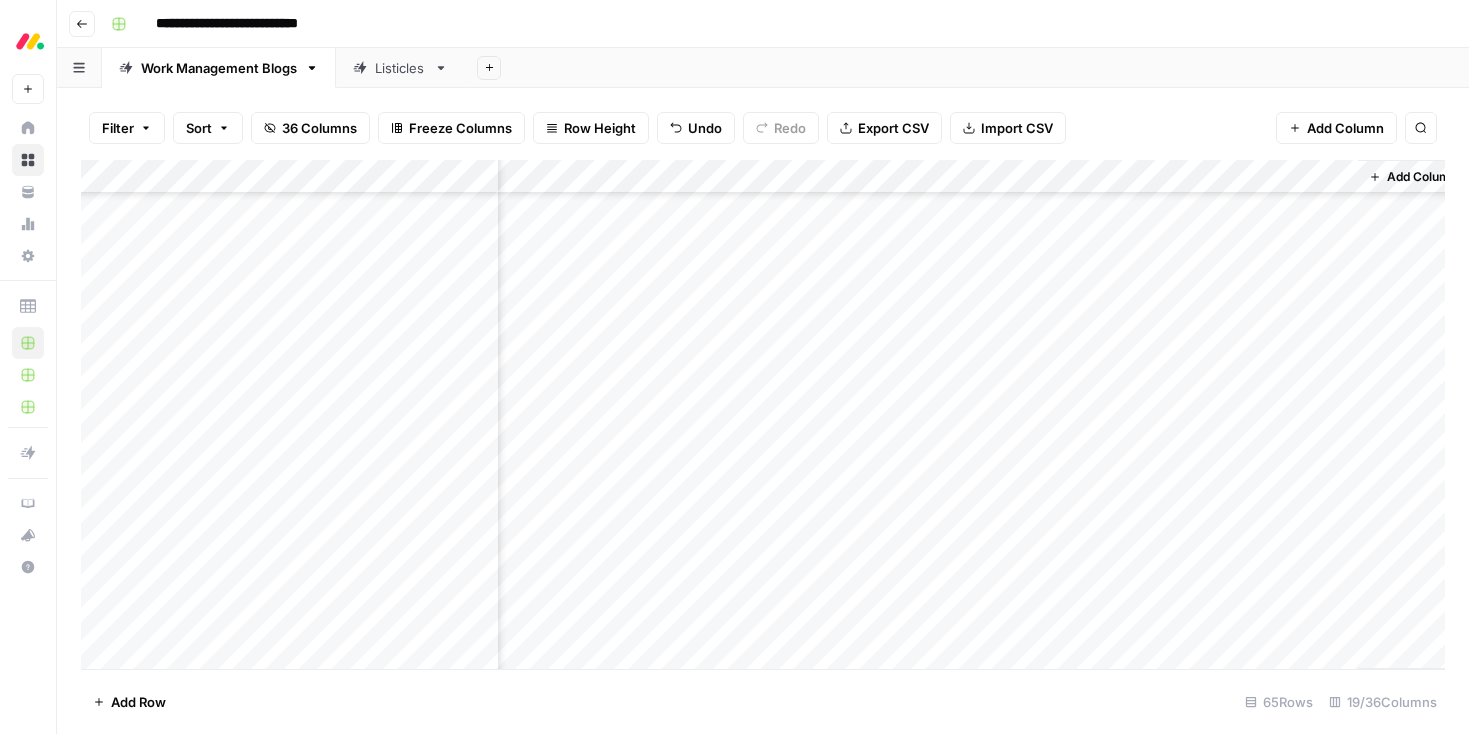 click on "Add Column" at bounding box center [763, 414] 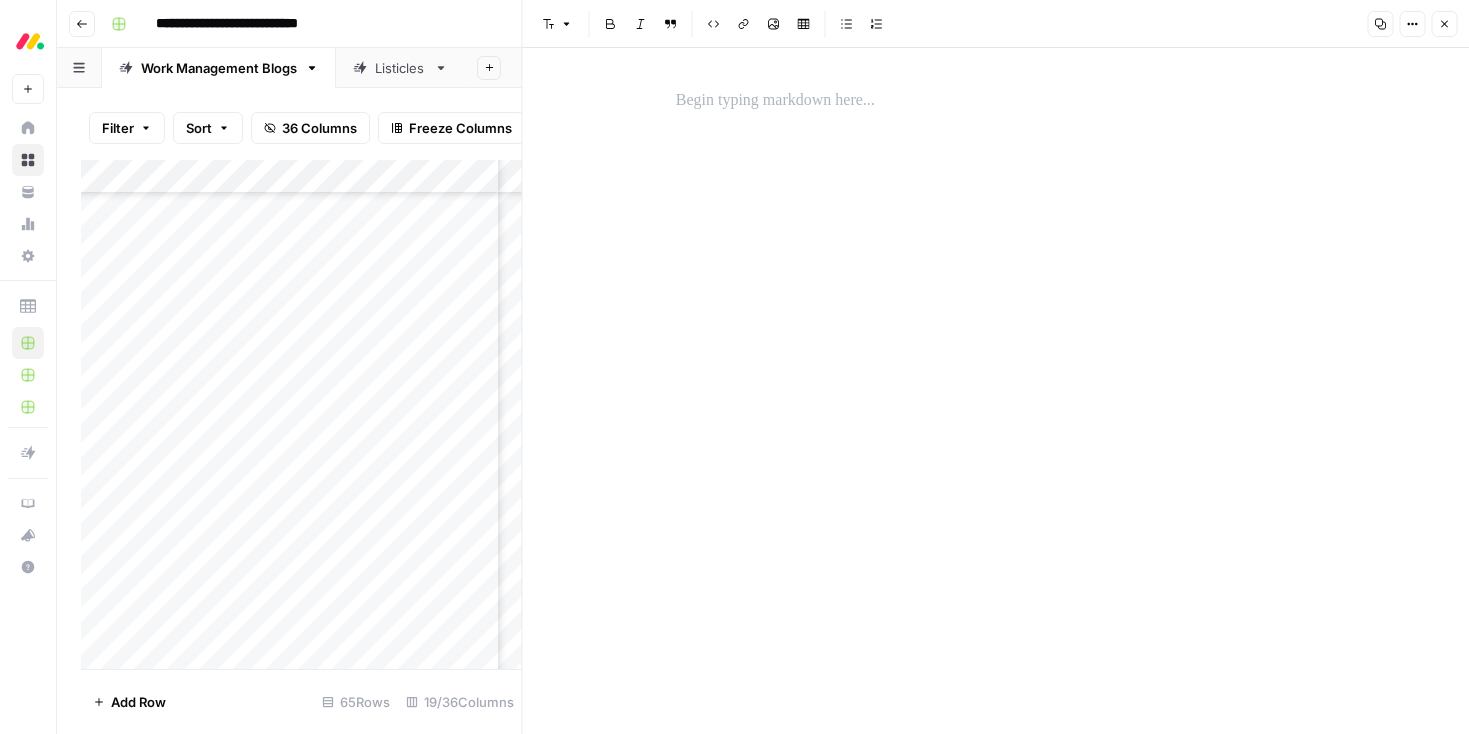 click 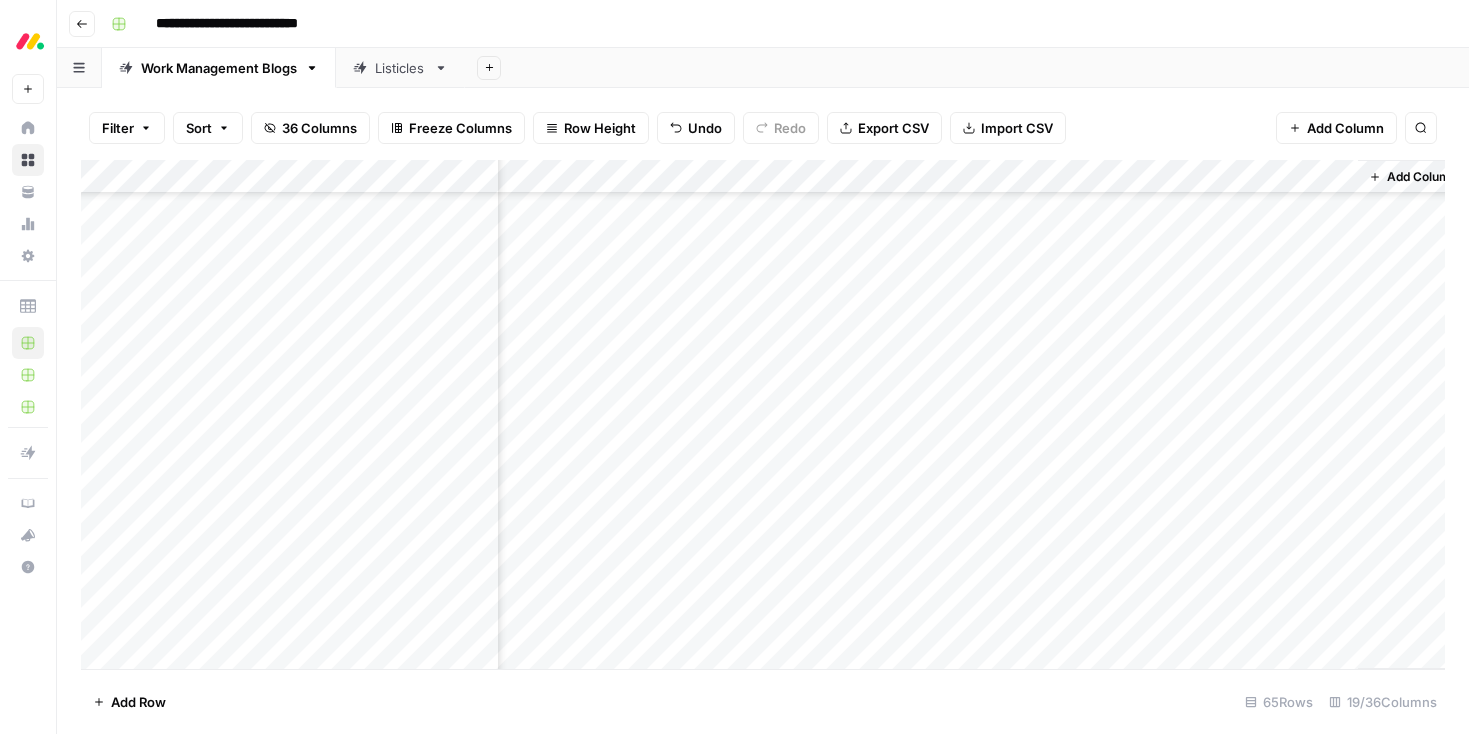 click on "Add Column" at bounding box center [763, 414] 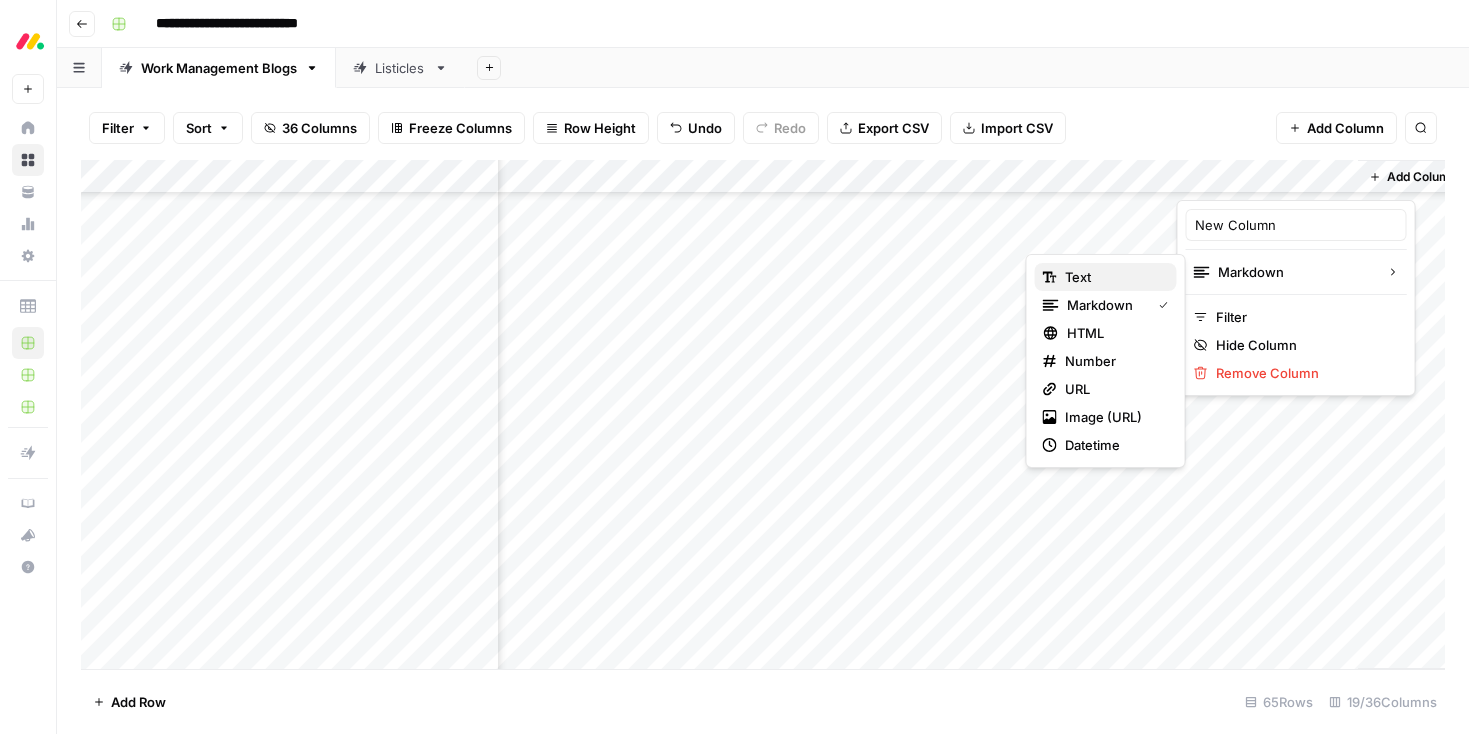 click on "Text" at bounding box center (1113, 277) 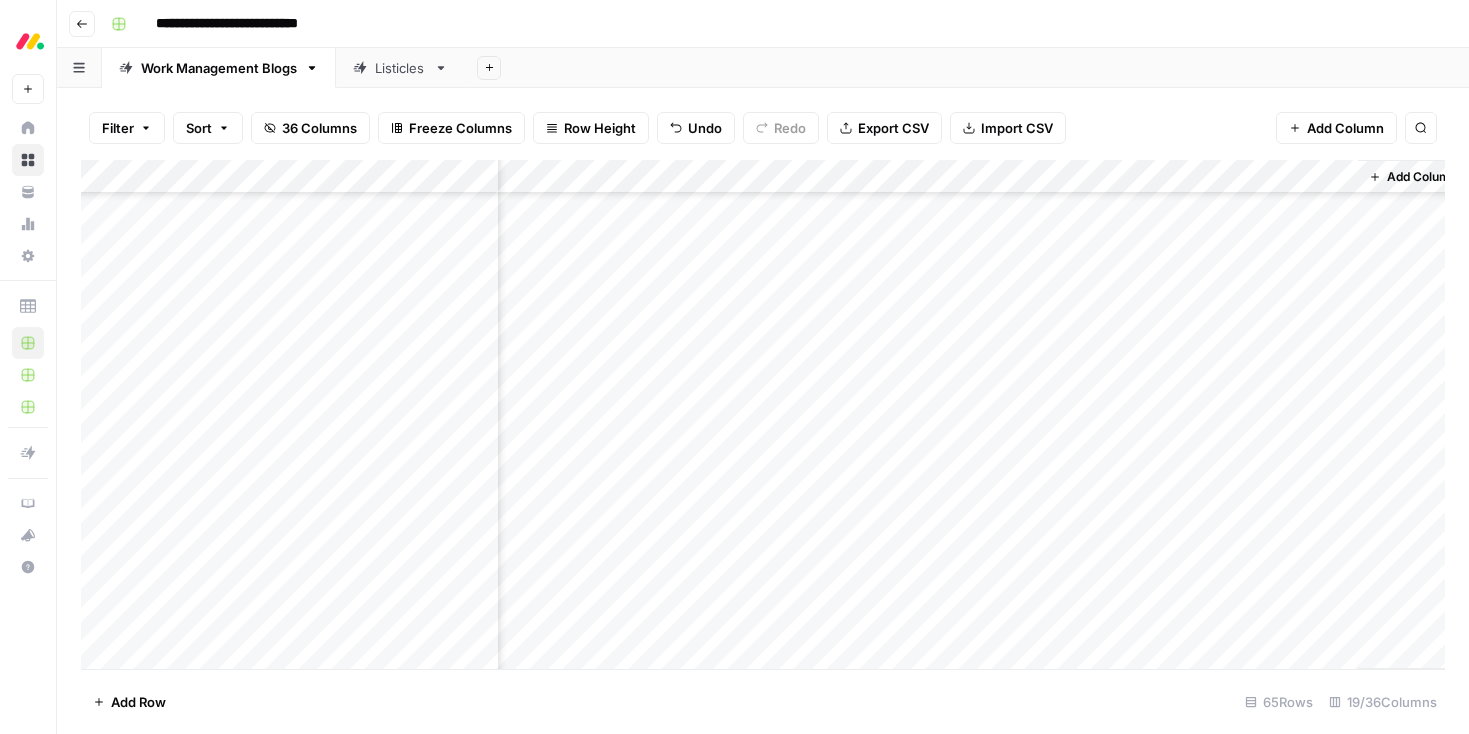 click on "Add Column" at bounding box center (763, 414) 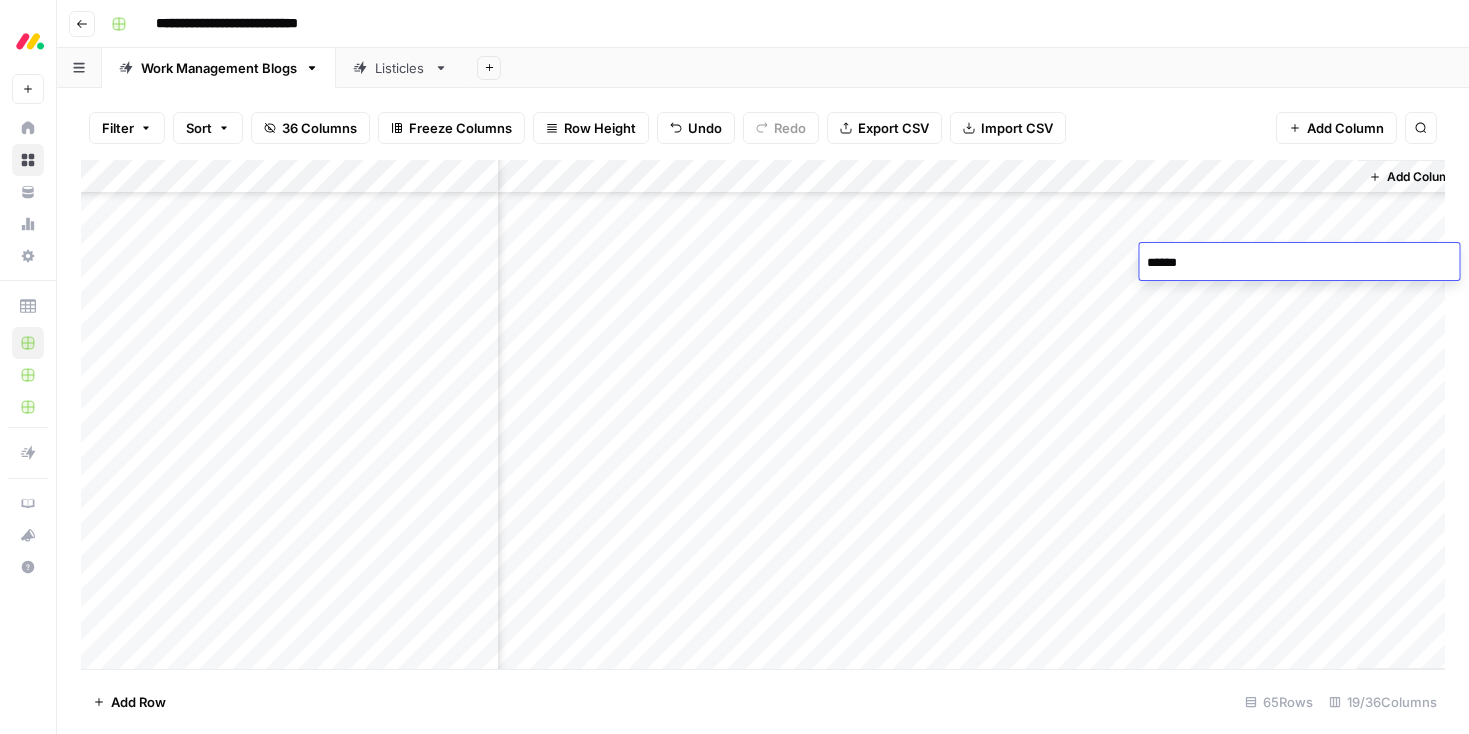 type on "*******" 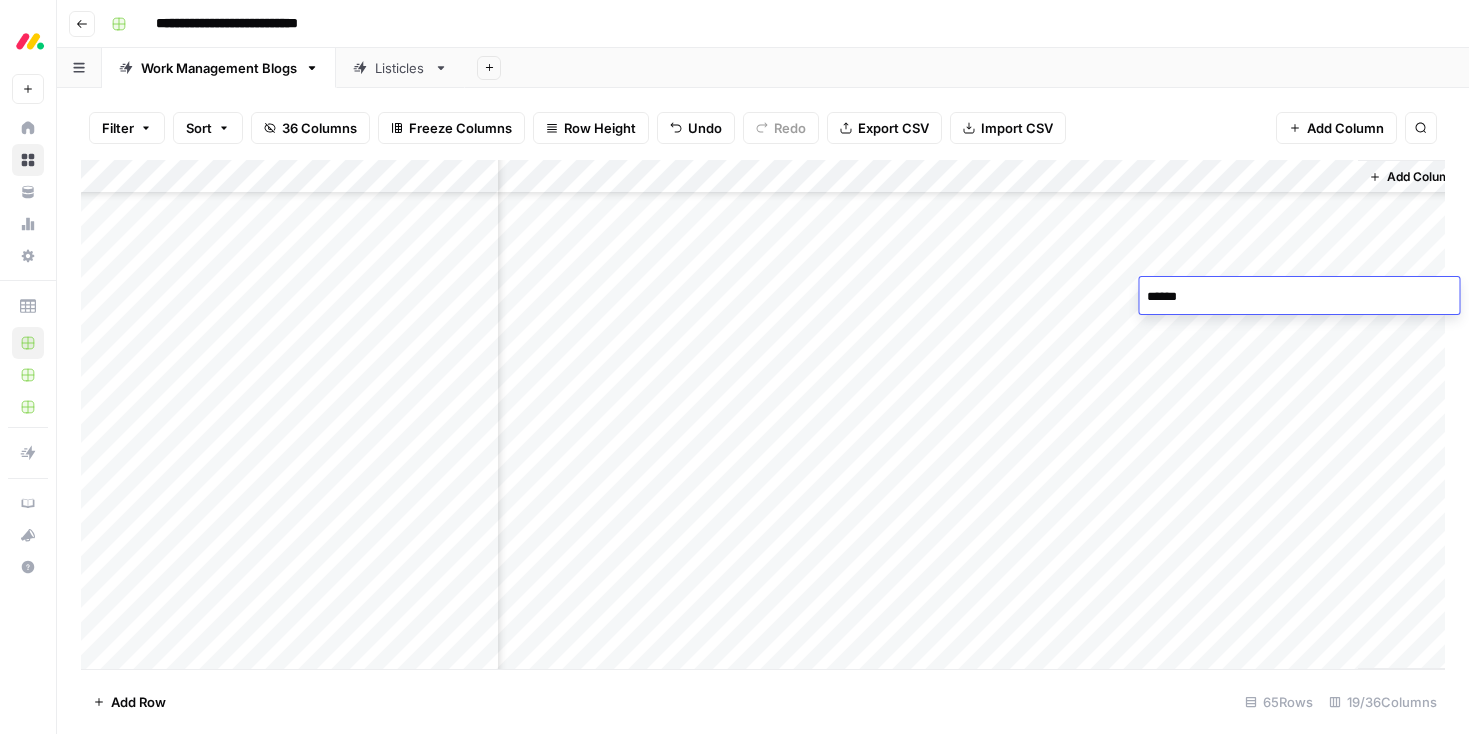 type on "*******" 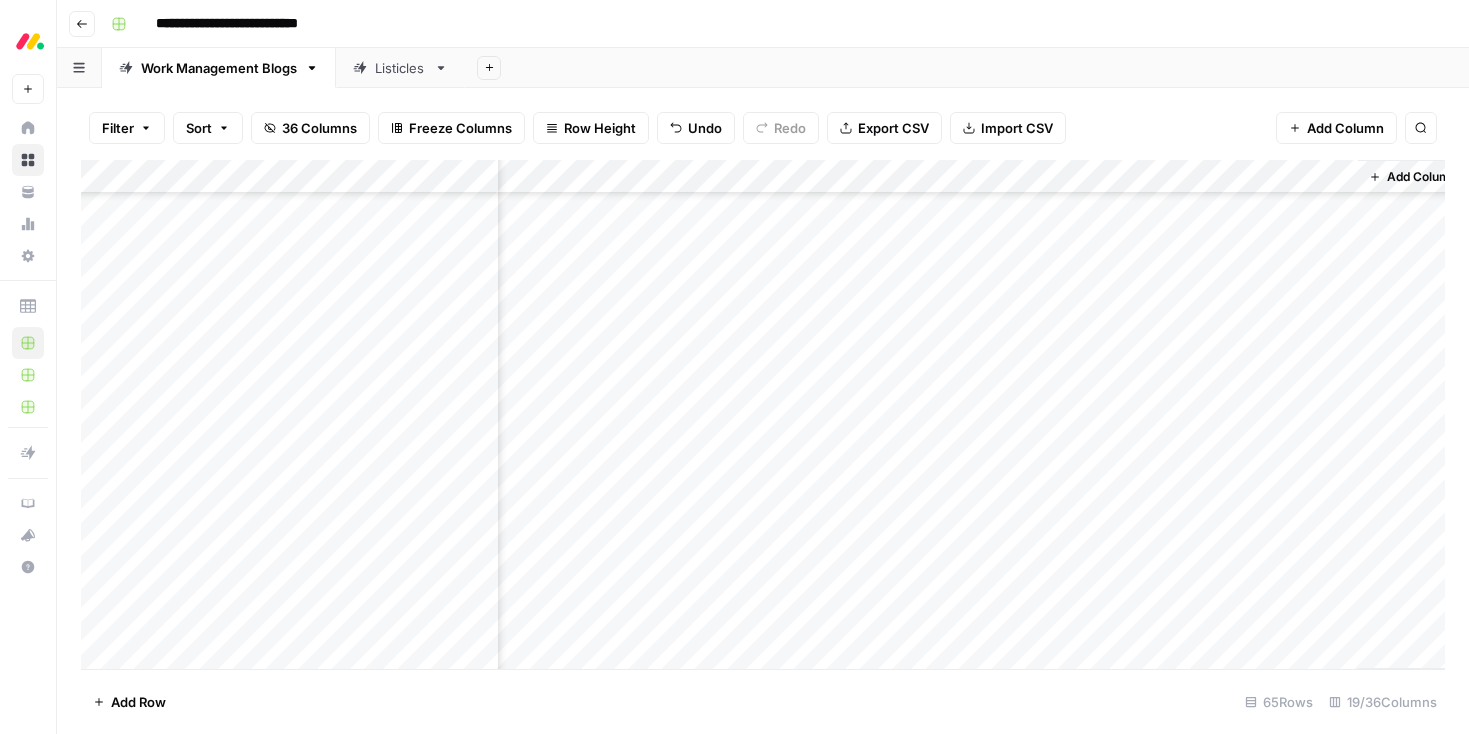 click on "Add Column" at bounding box center (763, 414) 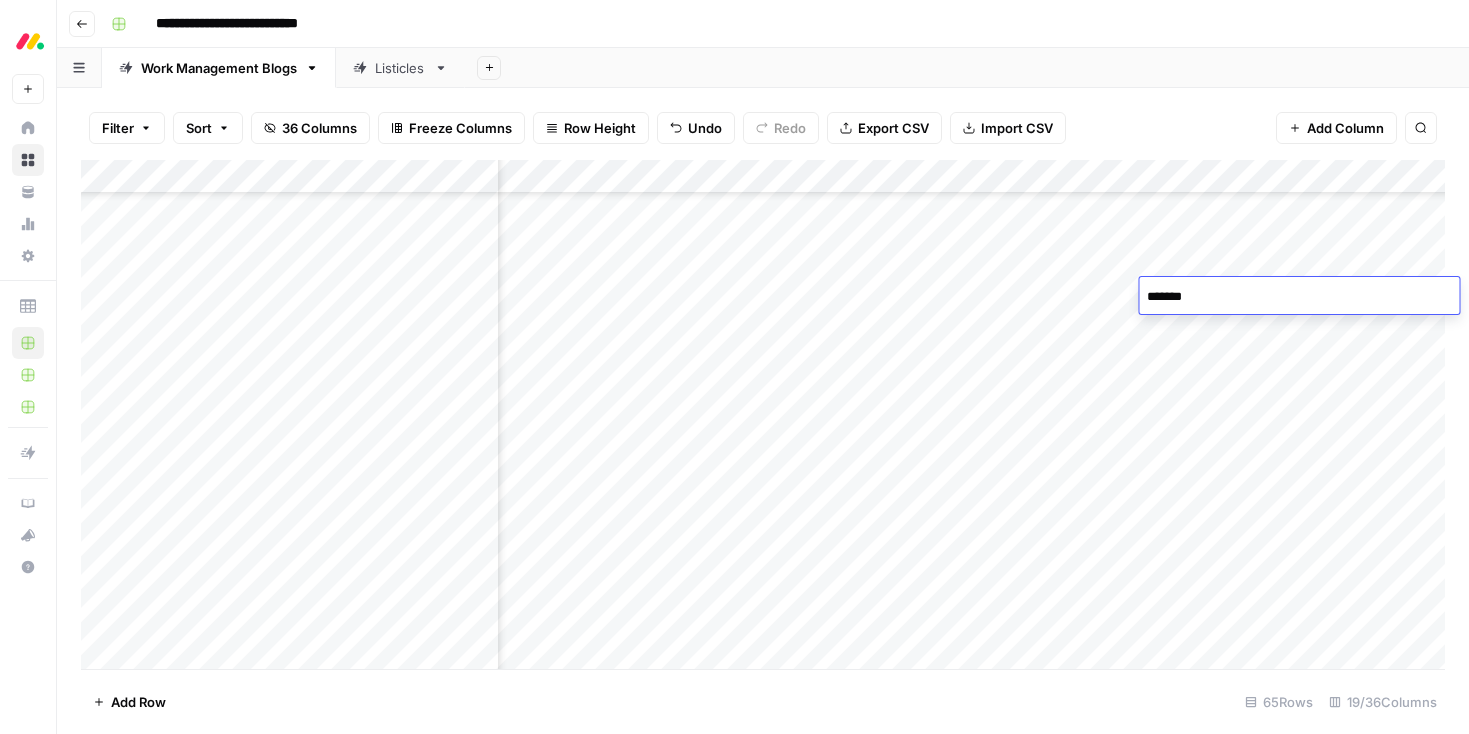 scroll, scrollTop: 0, scrollLeft: 0, axis: both 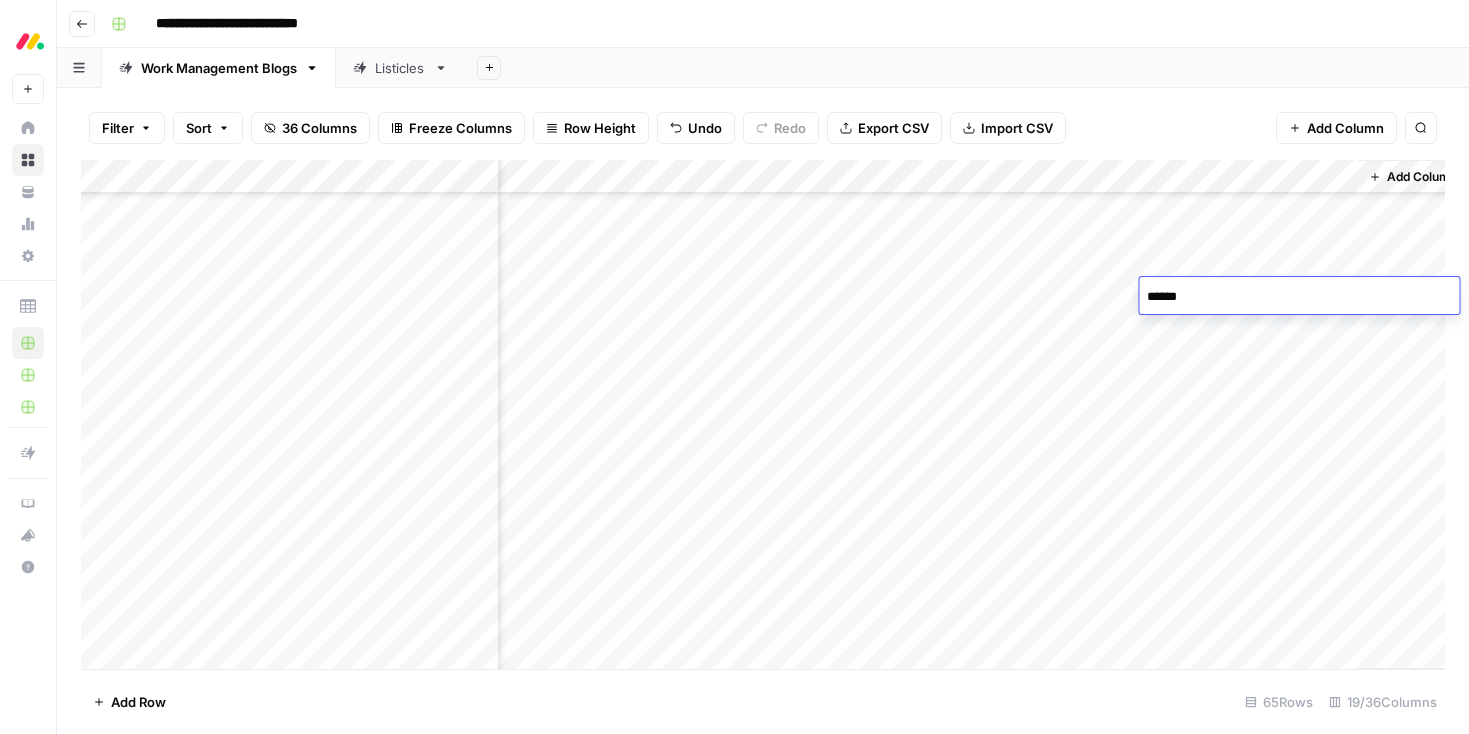 type on "*******" 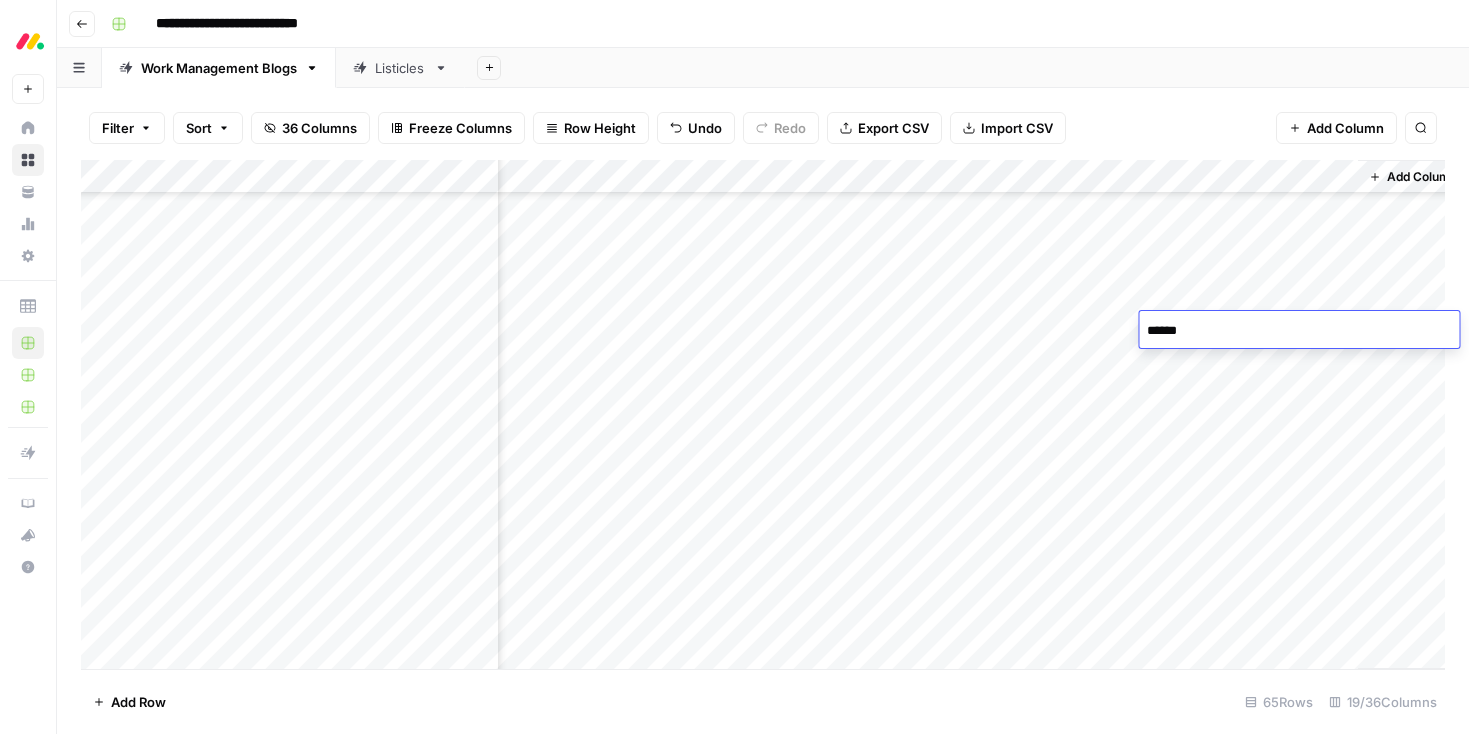 type on "*******" 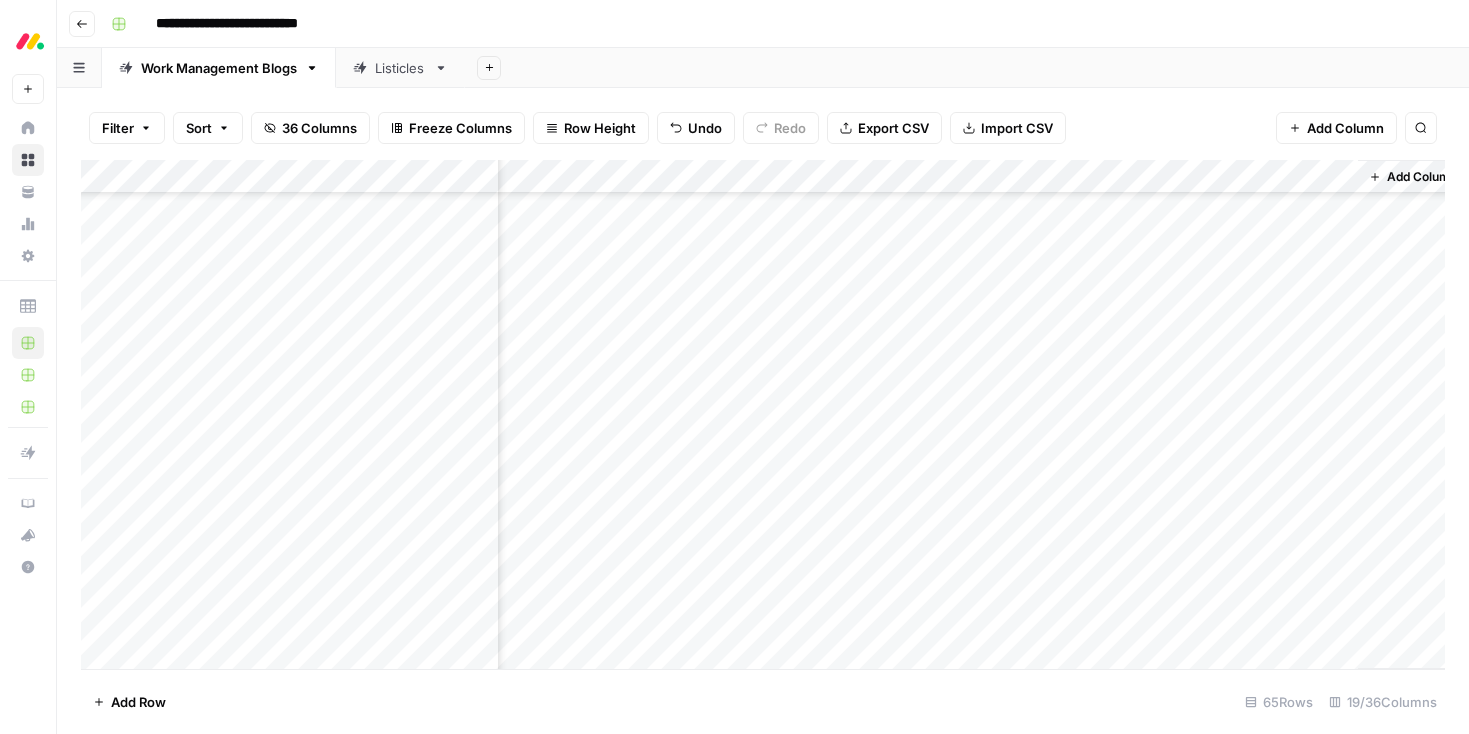 click on "Add Column" at bounding box center (763, 414) 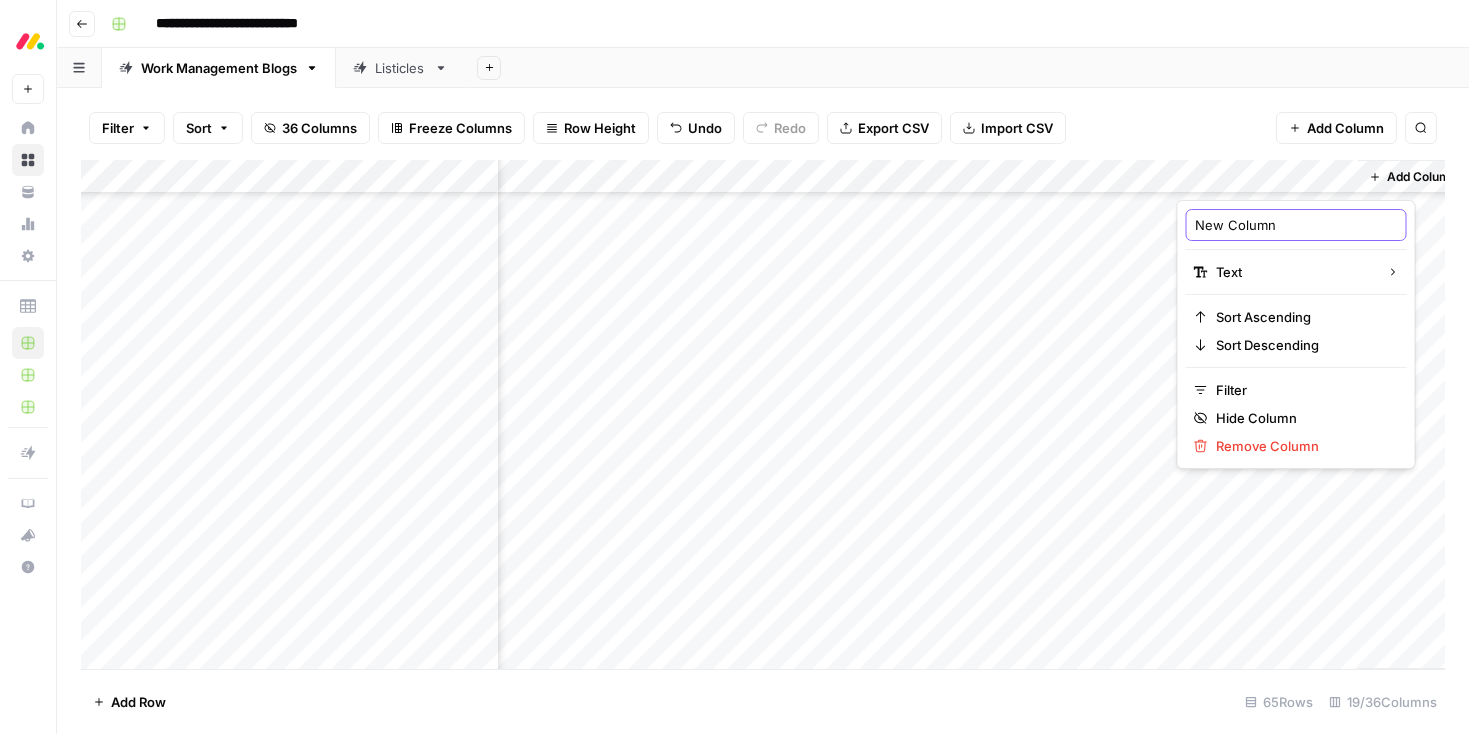 drag, startPoint x: 1286, startPoint y: 220, endPoint x: 1103, endPoint y: 213, distance: 183.13383 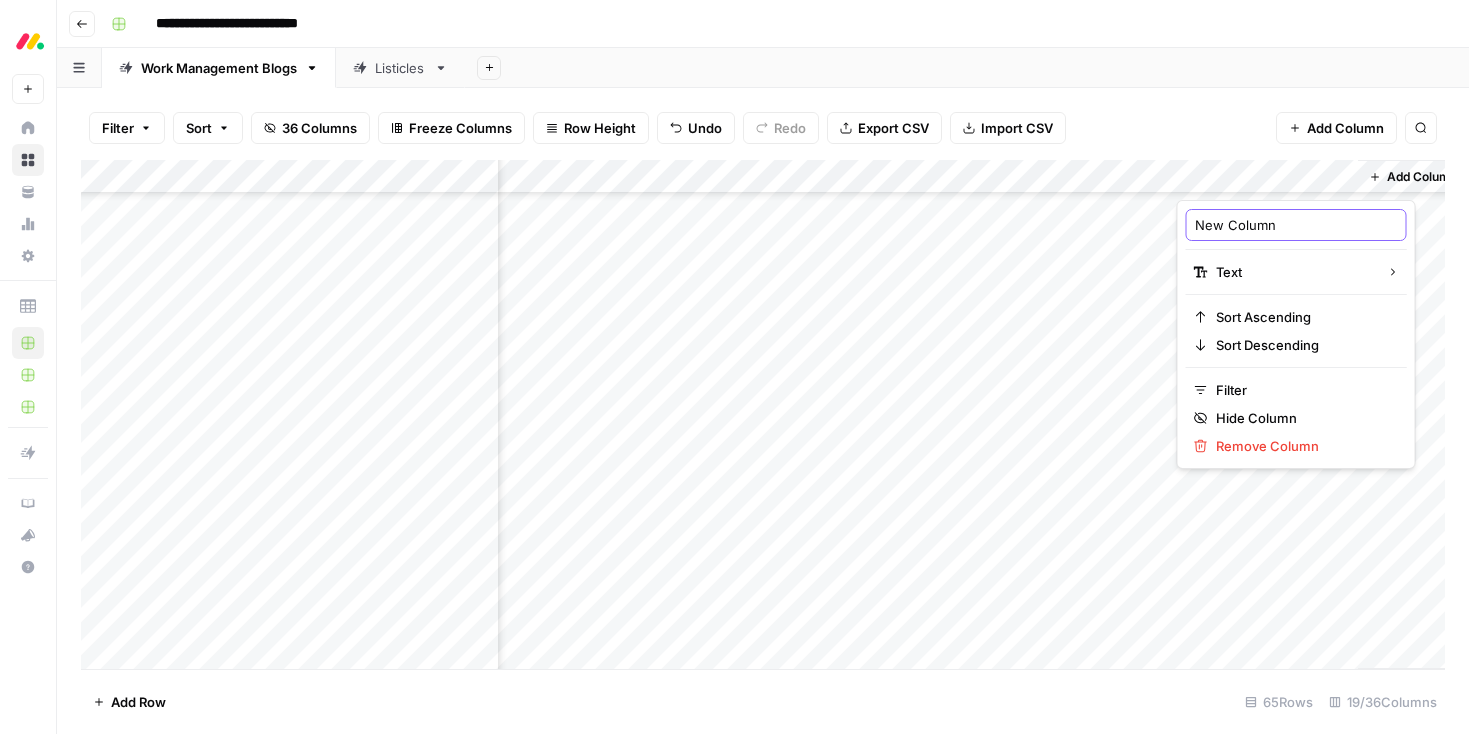 drag, startPoint x: 1300, startPoint y: 232, endPoint x: 1187, endPoint y: 228, distance: 113.07078 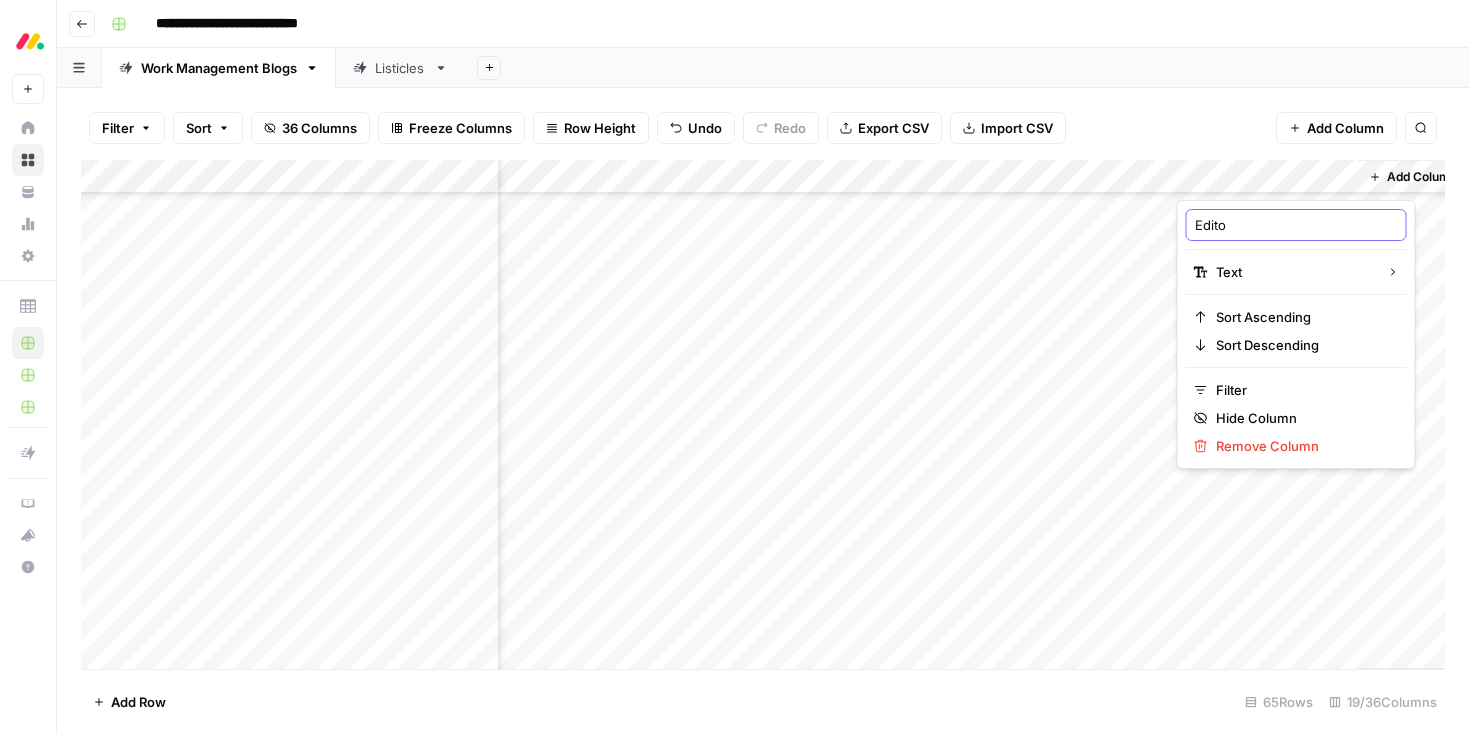 type on "Editor" 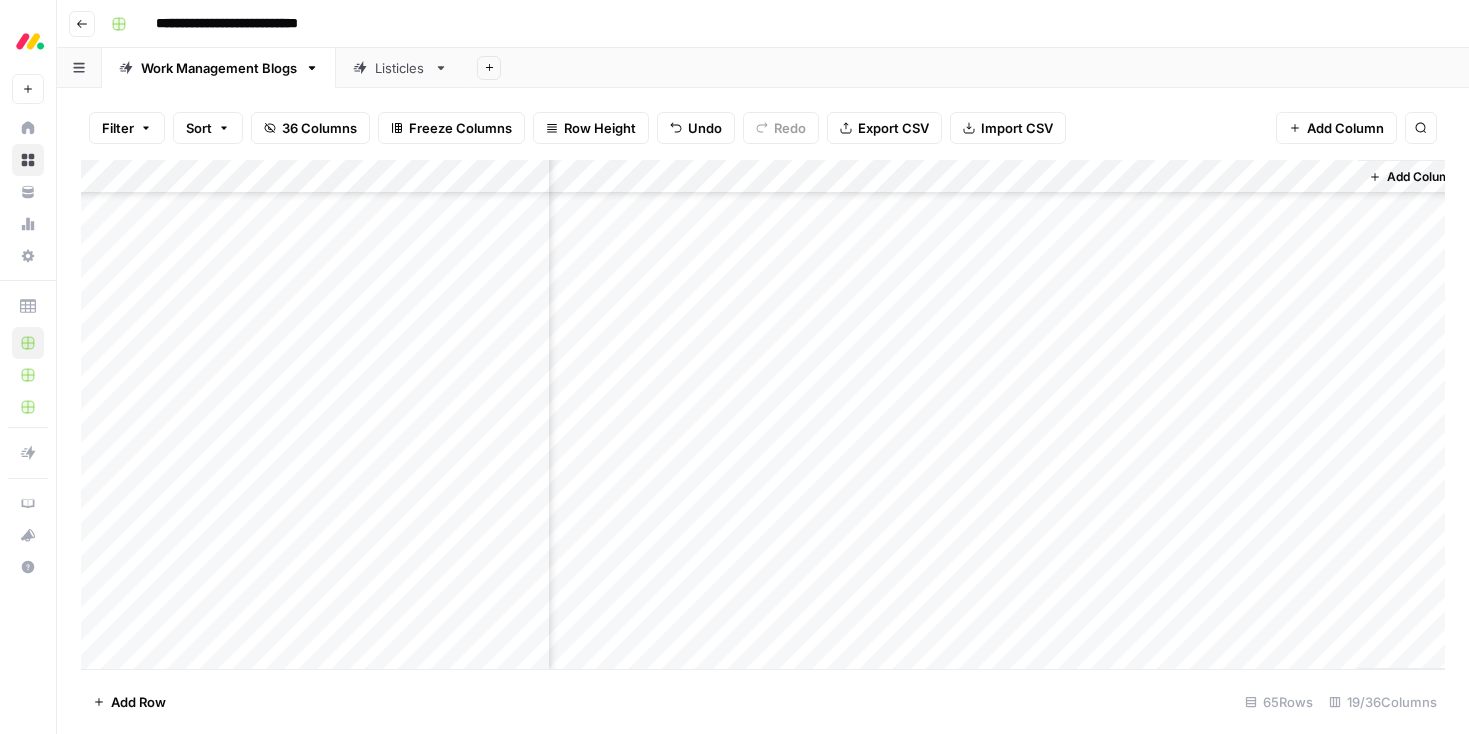 drag, startPoint x: 1315, startPoint y: 184, endPoint x: 413, endPoint y: 172, distance: 902.07983 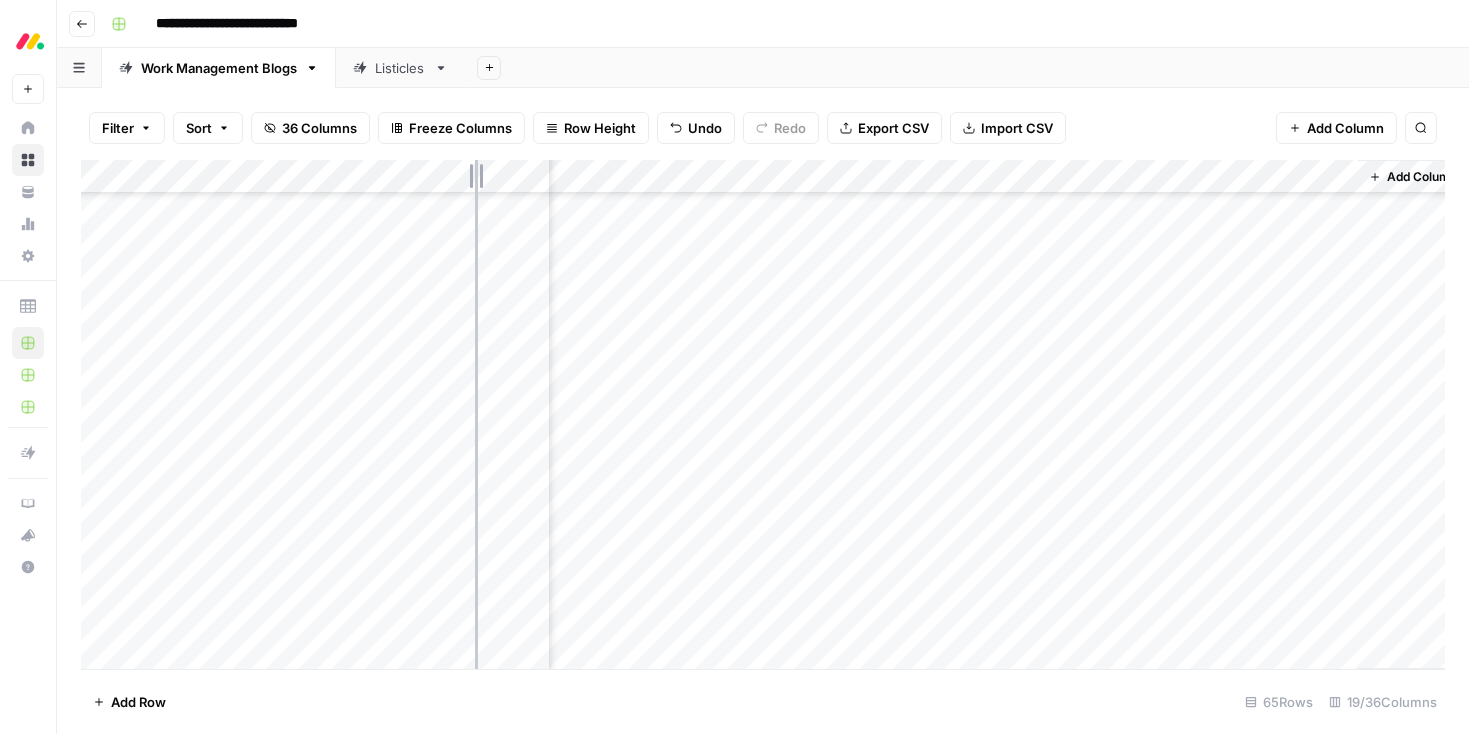 drag, startPoint x: 520, startPoint y: 173, endPoint x: 475, endPoint y: 183, distance: 46.09772 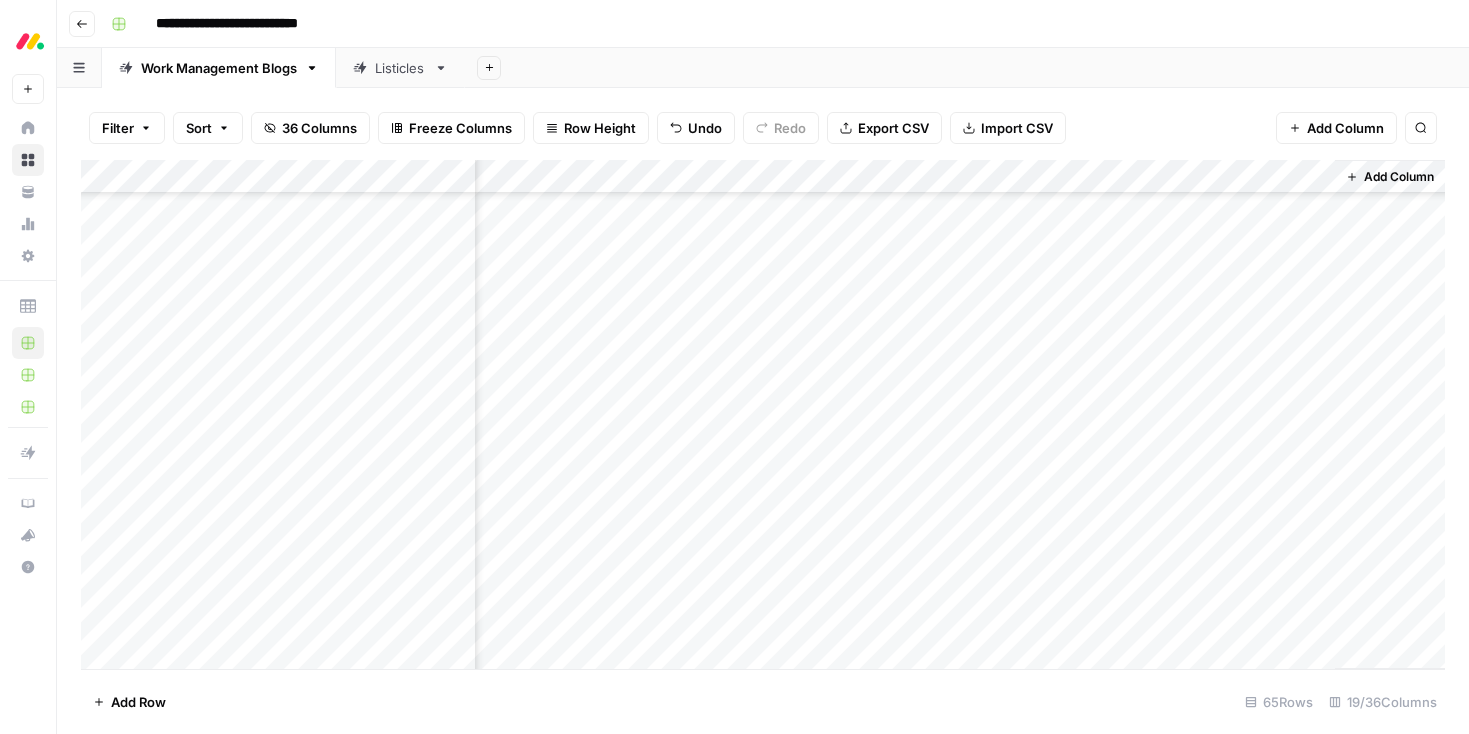 click on "Add Column" at bounding box center [763, 414] 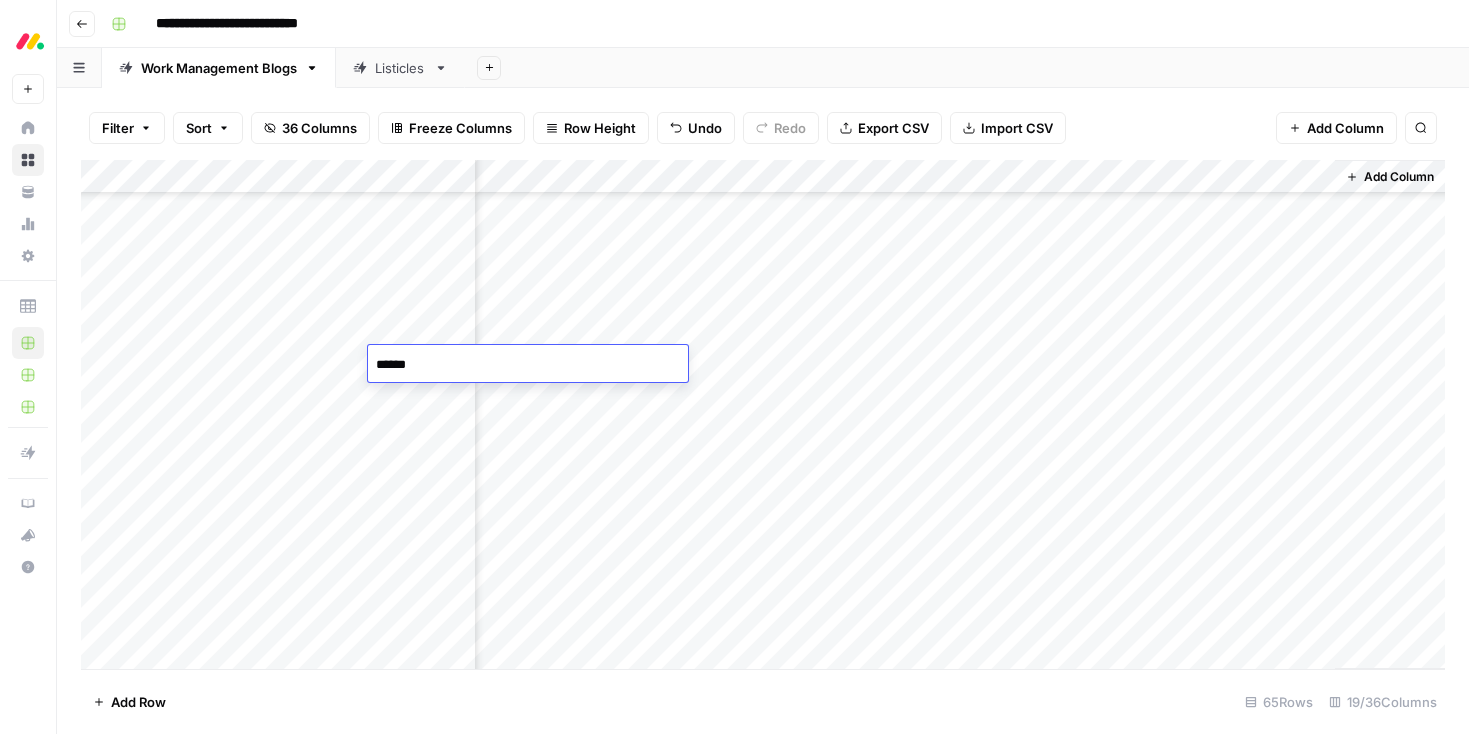 type on "*******" 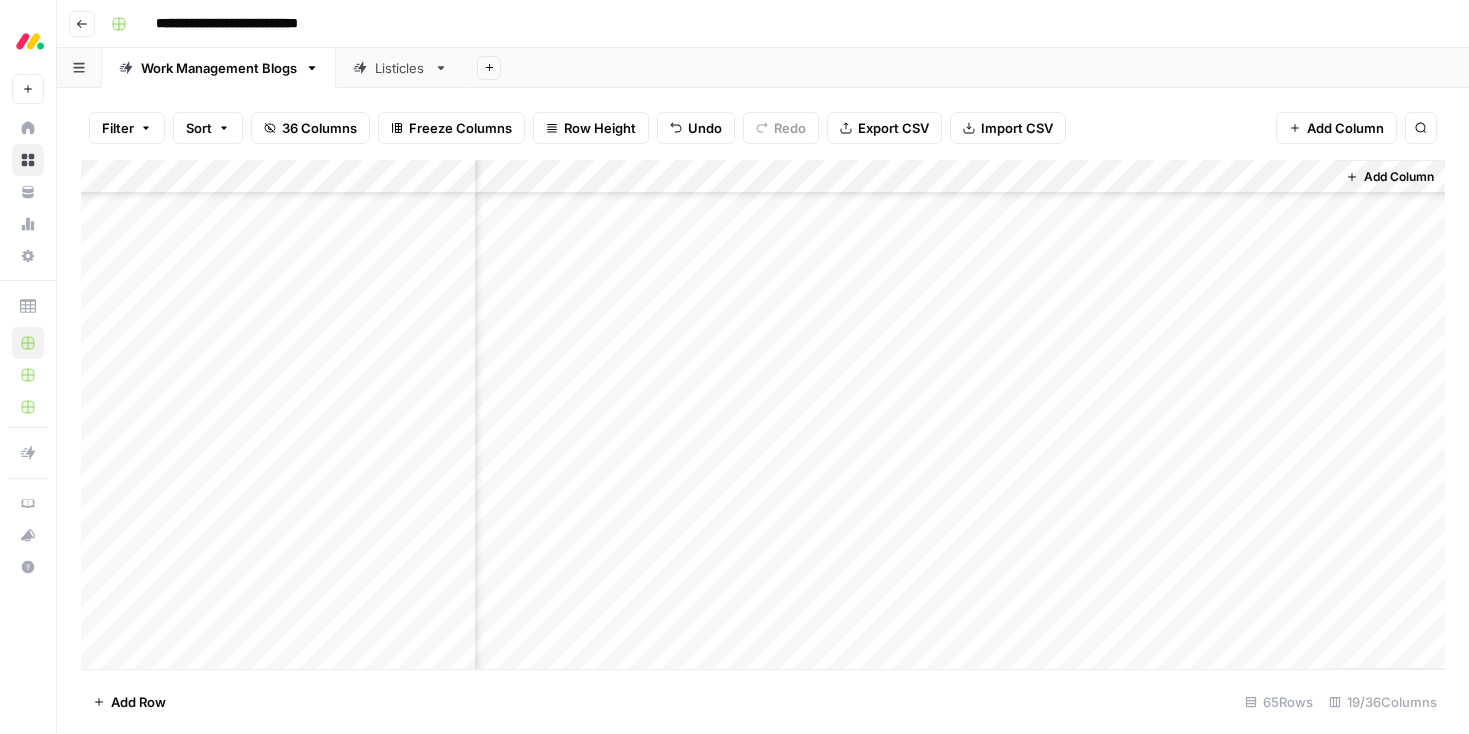 click on "Add Column" at bounding box center (763, 414) 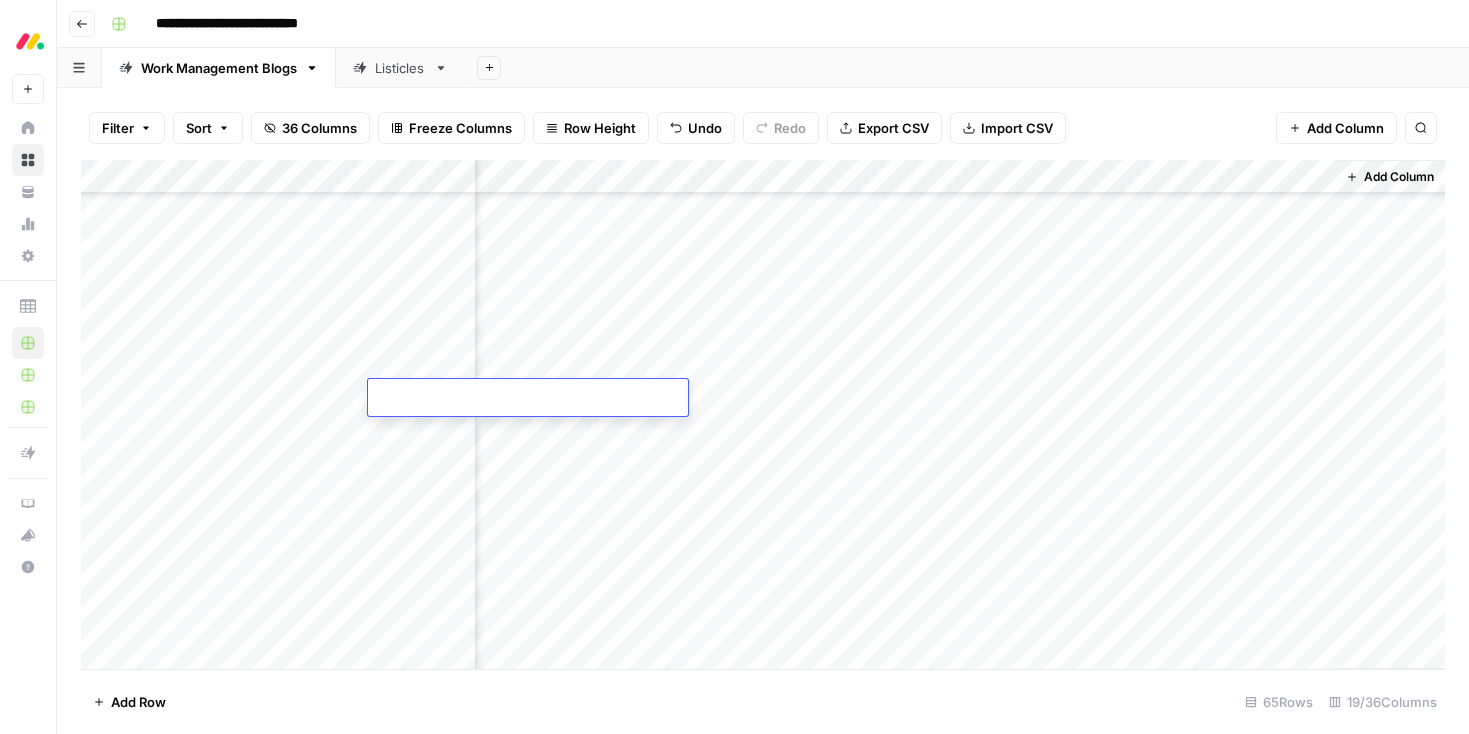 click at bounding box center (528, 399) 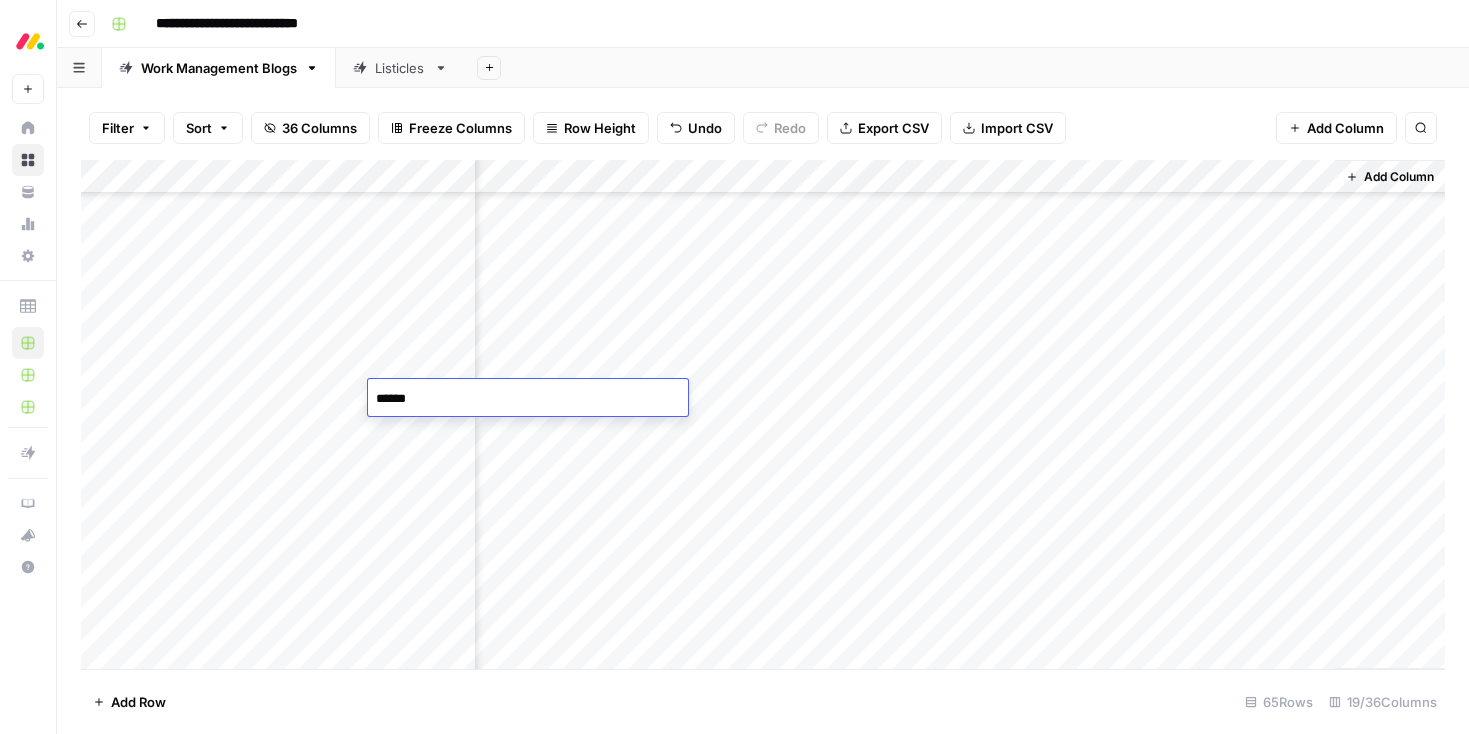 type on "*******" 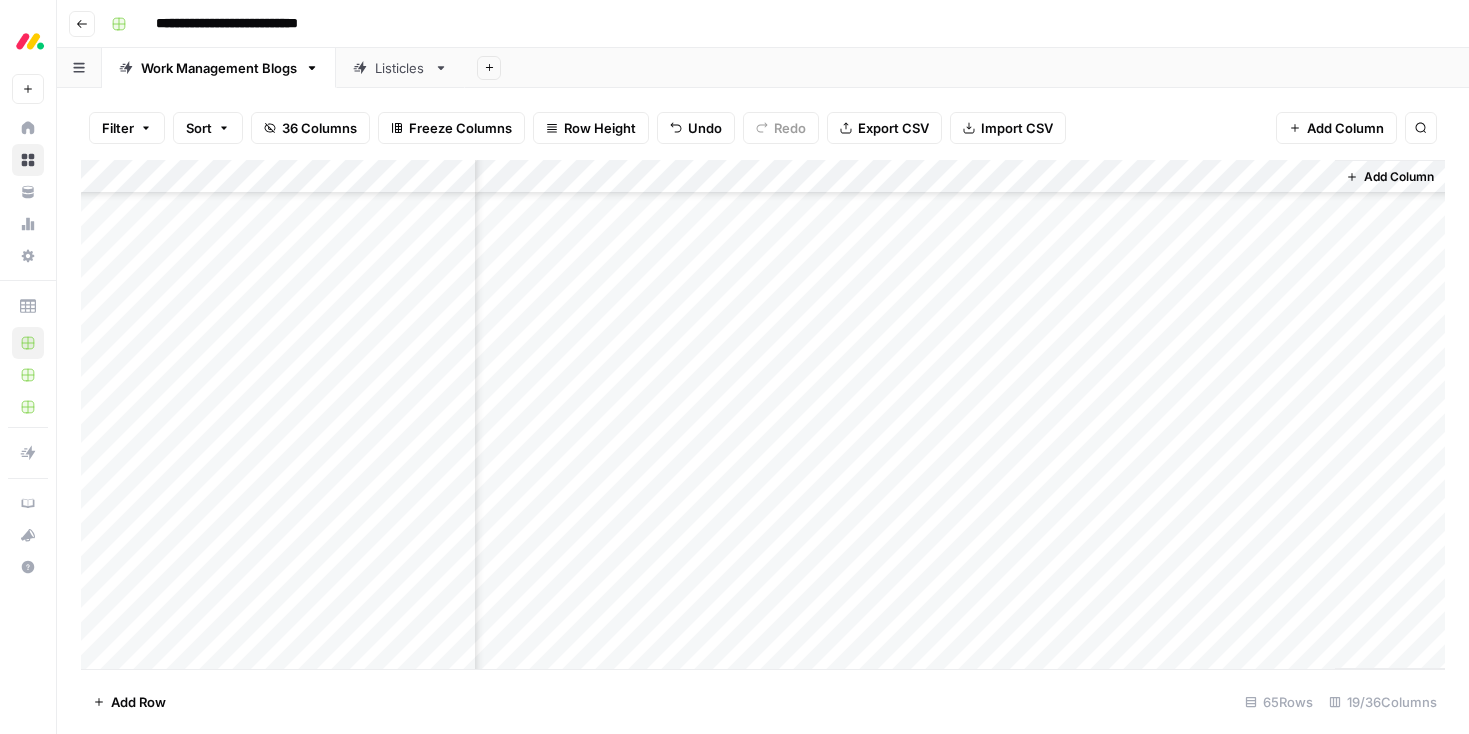 click on "Add Column" at bounding box center [763, 414] 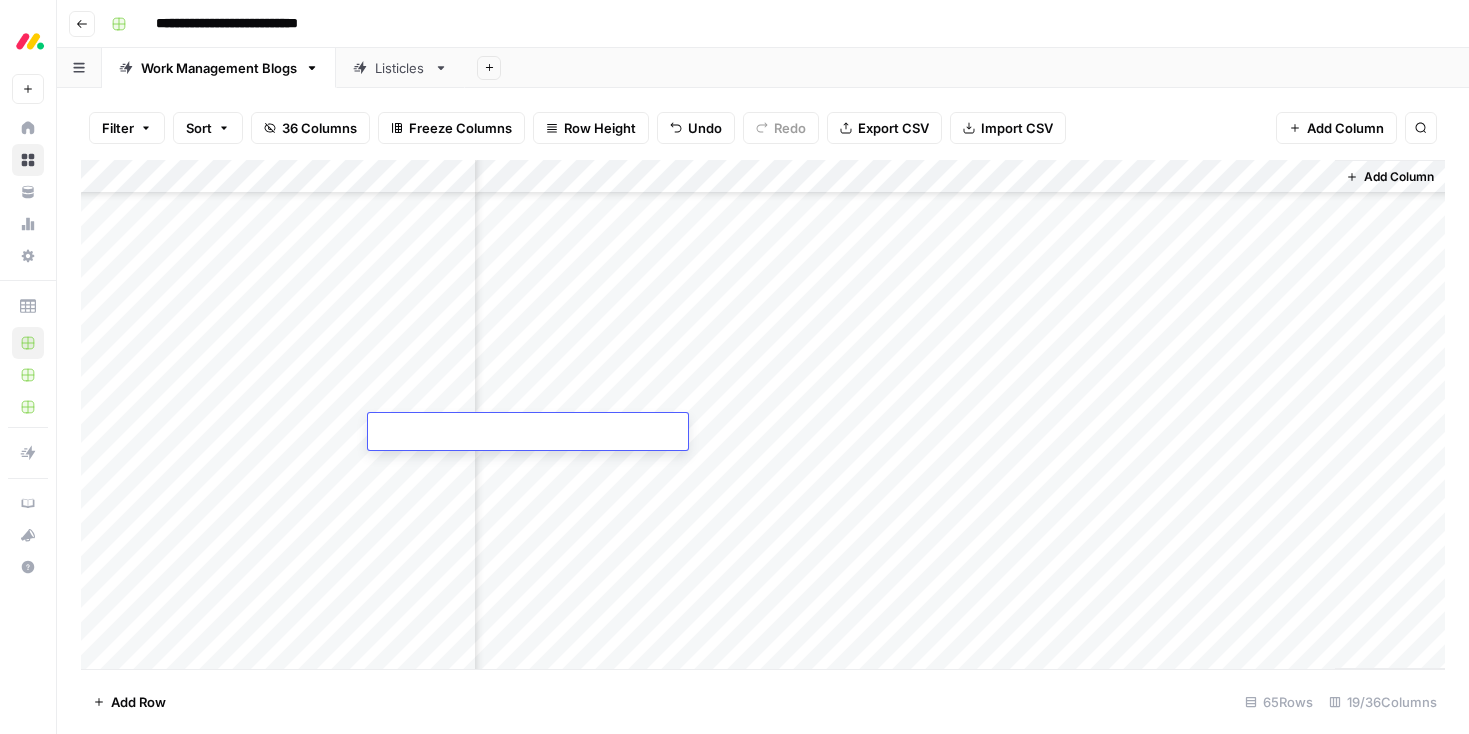 click at bounding box center [528, 433] 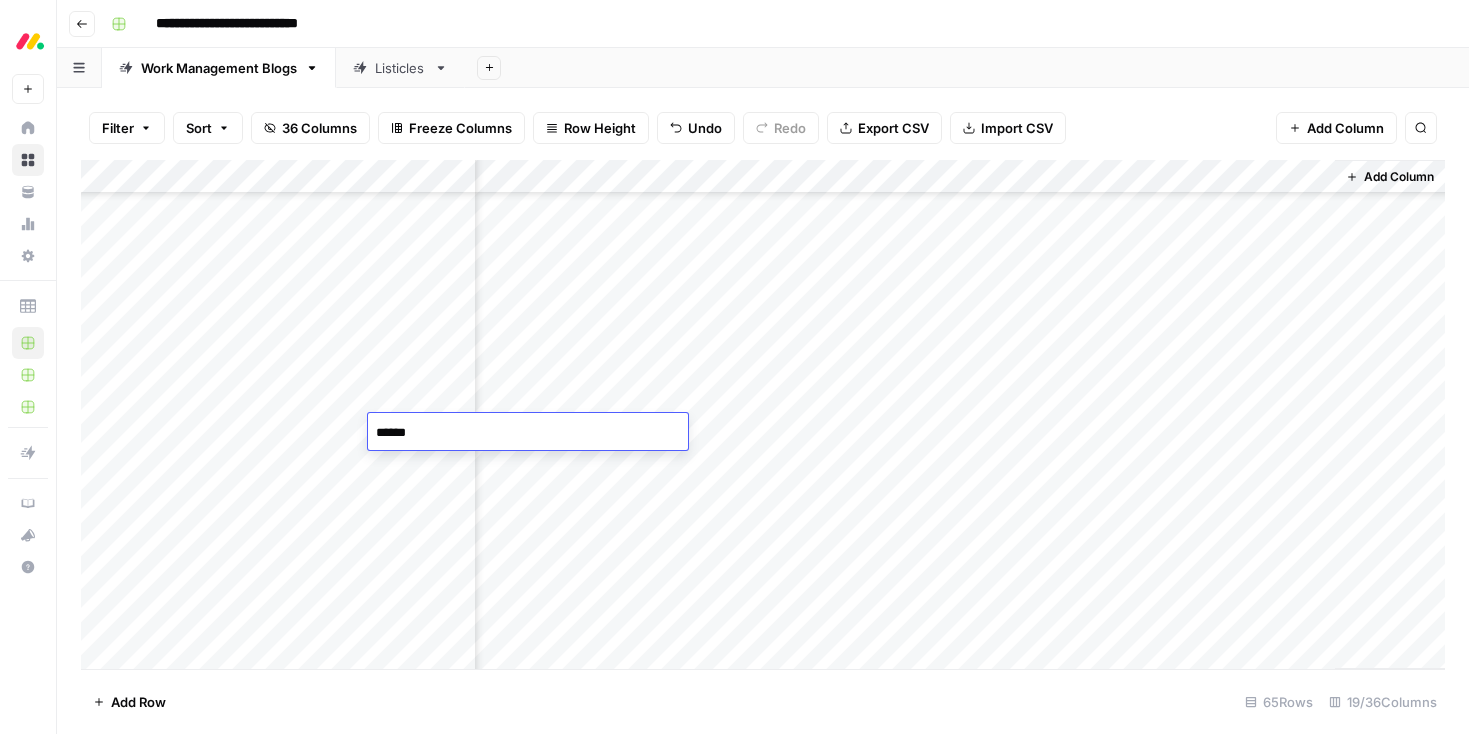 type on "*******" 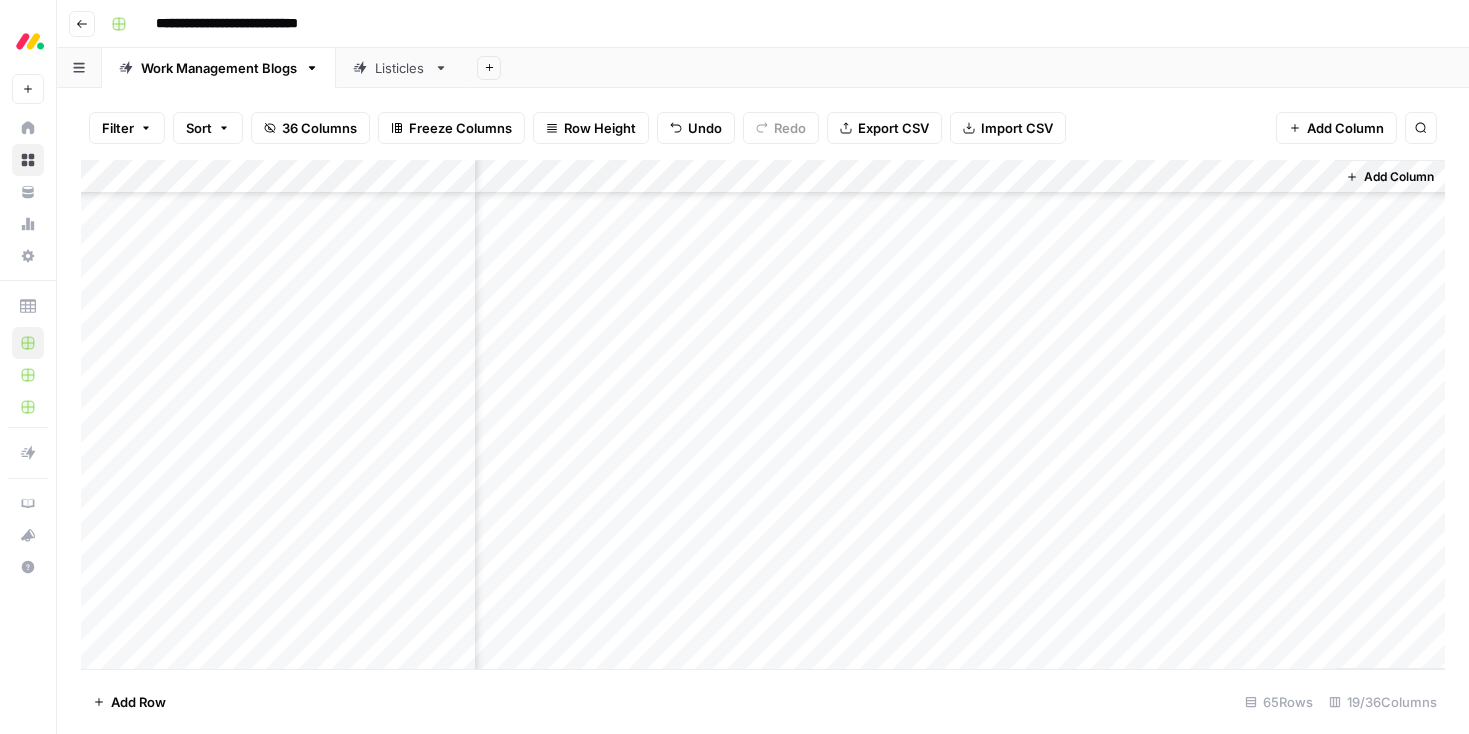 click on "Add Column" at bounding box center [763, 414] 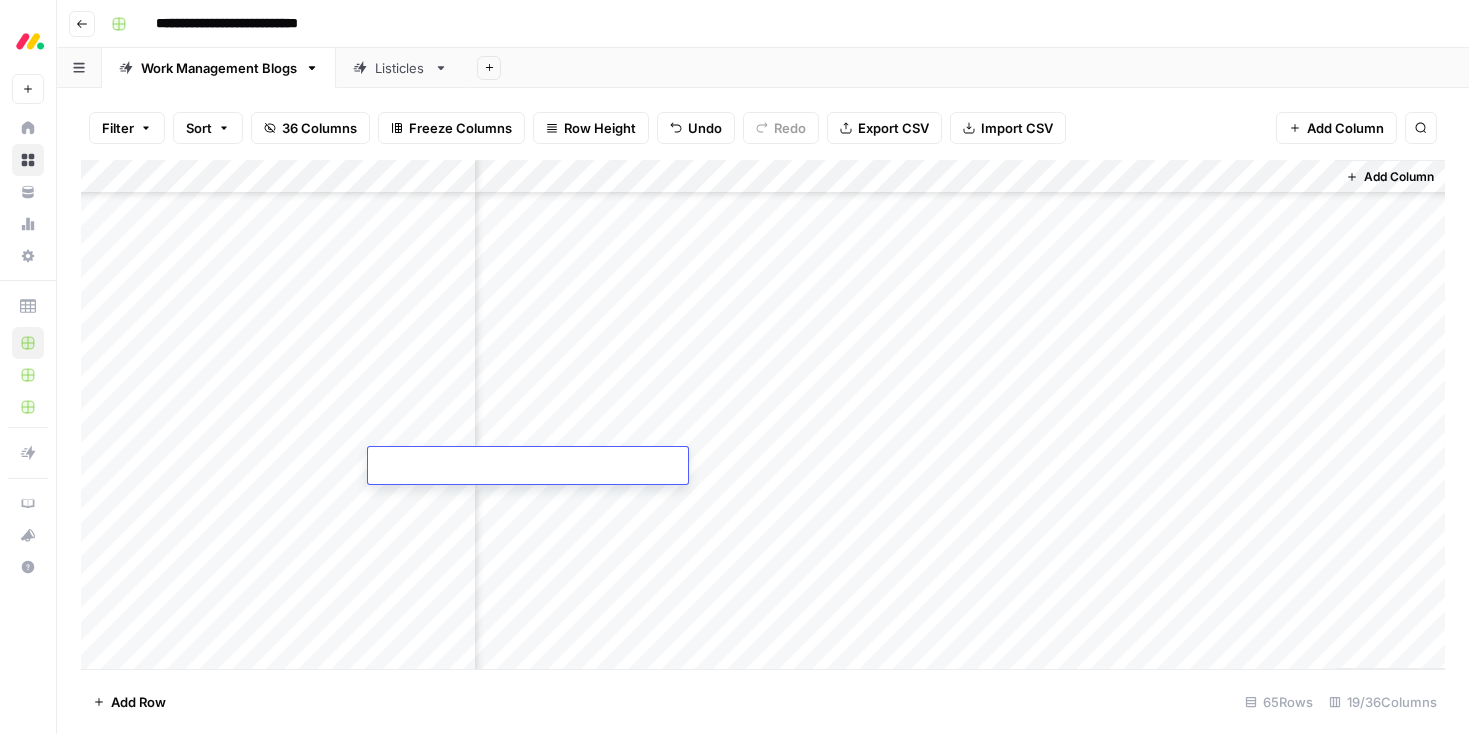 click at bounding box center (528, 467) 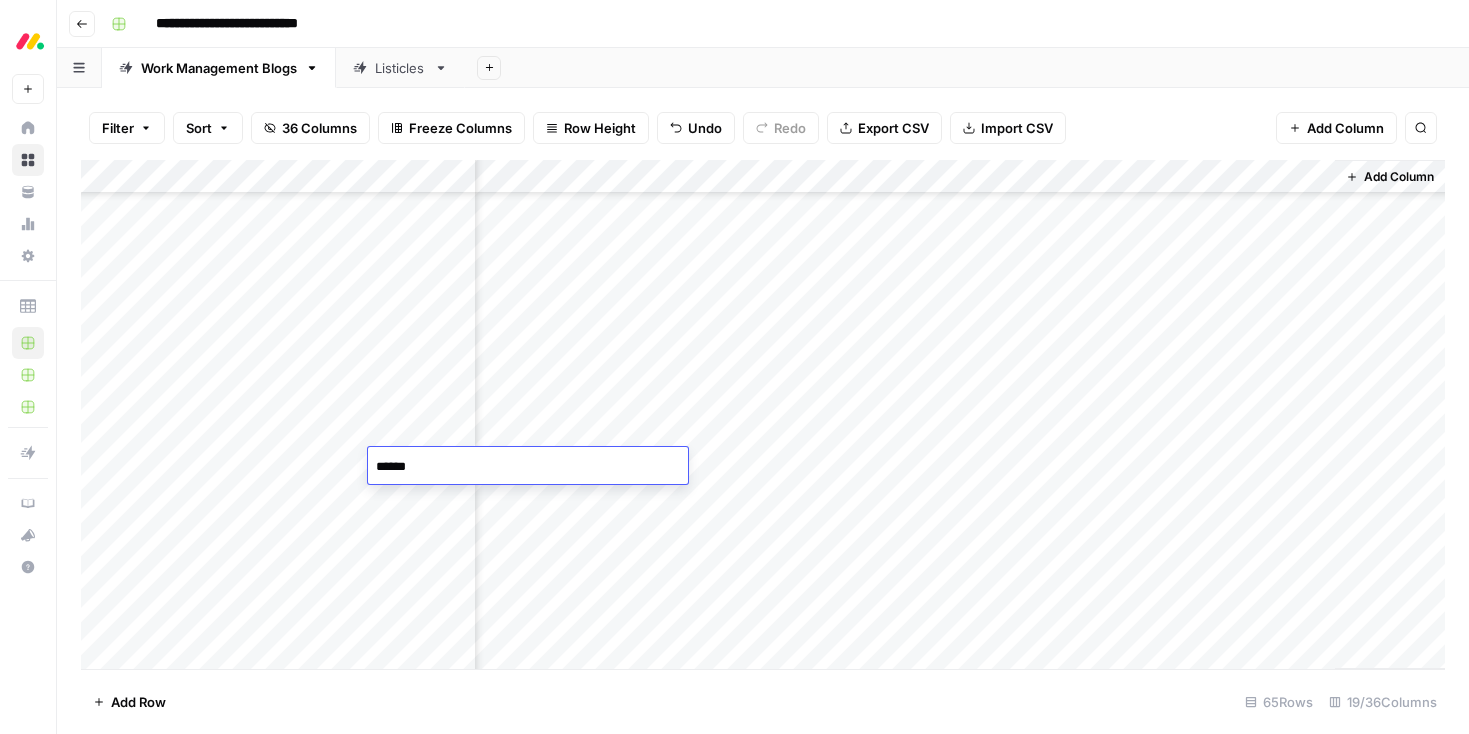 type on "*******" 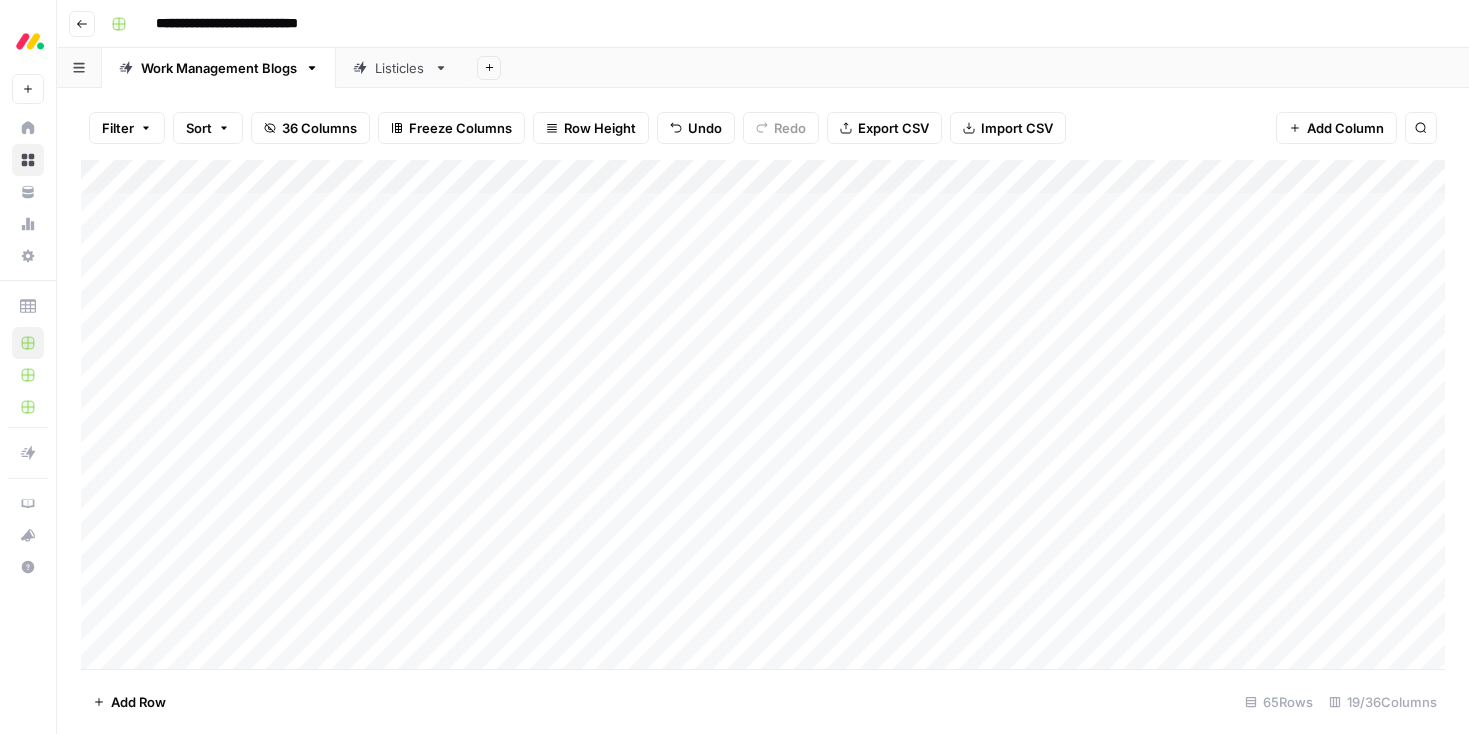 scroll, scrollTop: 0, scrollLeft: 0, axis: both 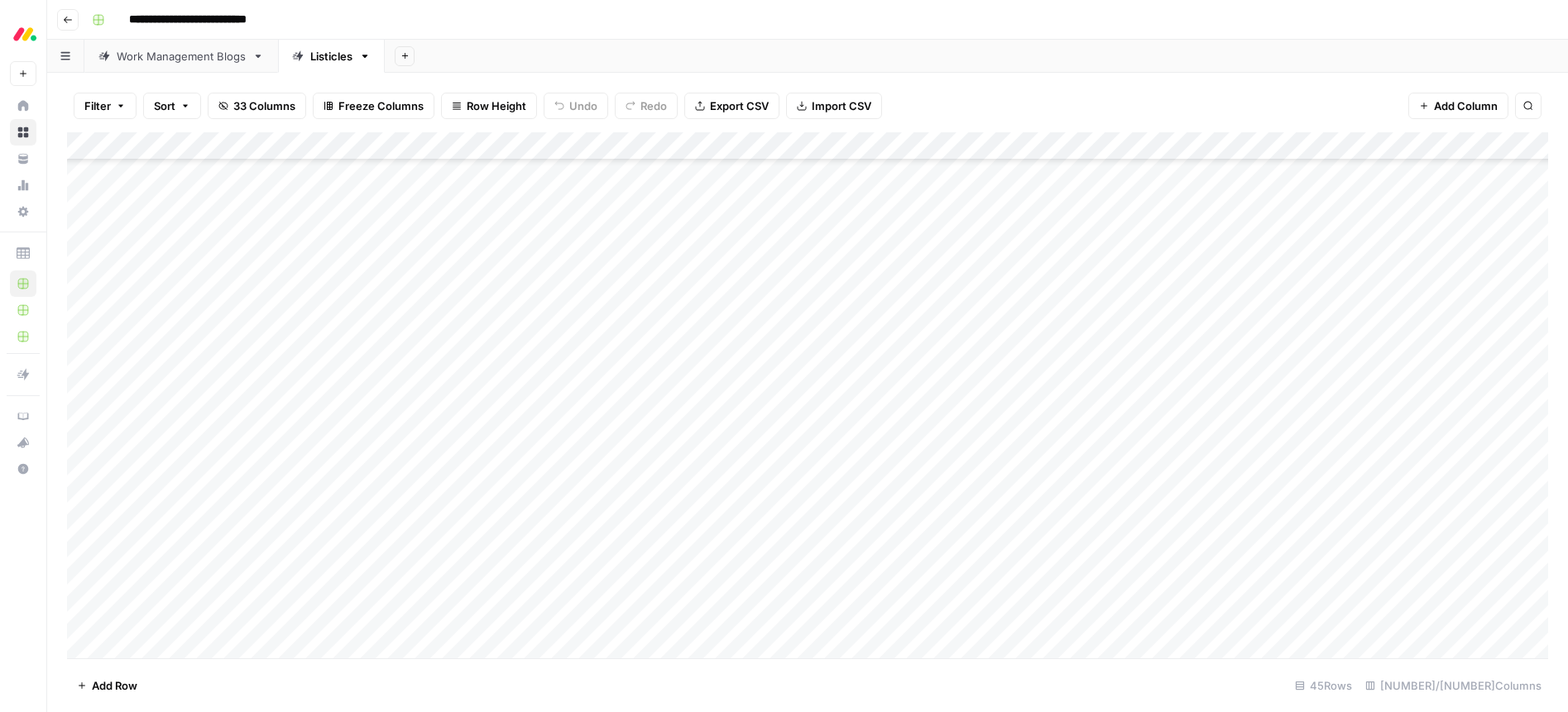 click on "Work Management Blogs" at bounding box center [181, 56] 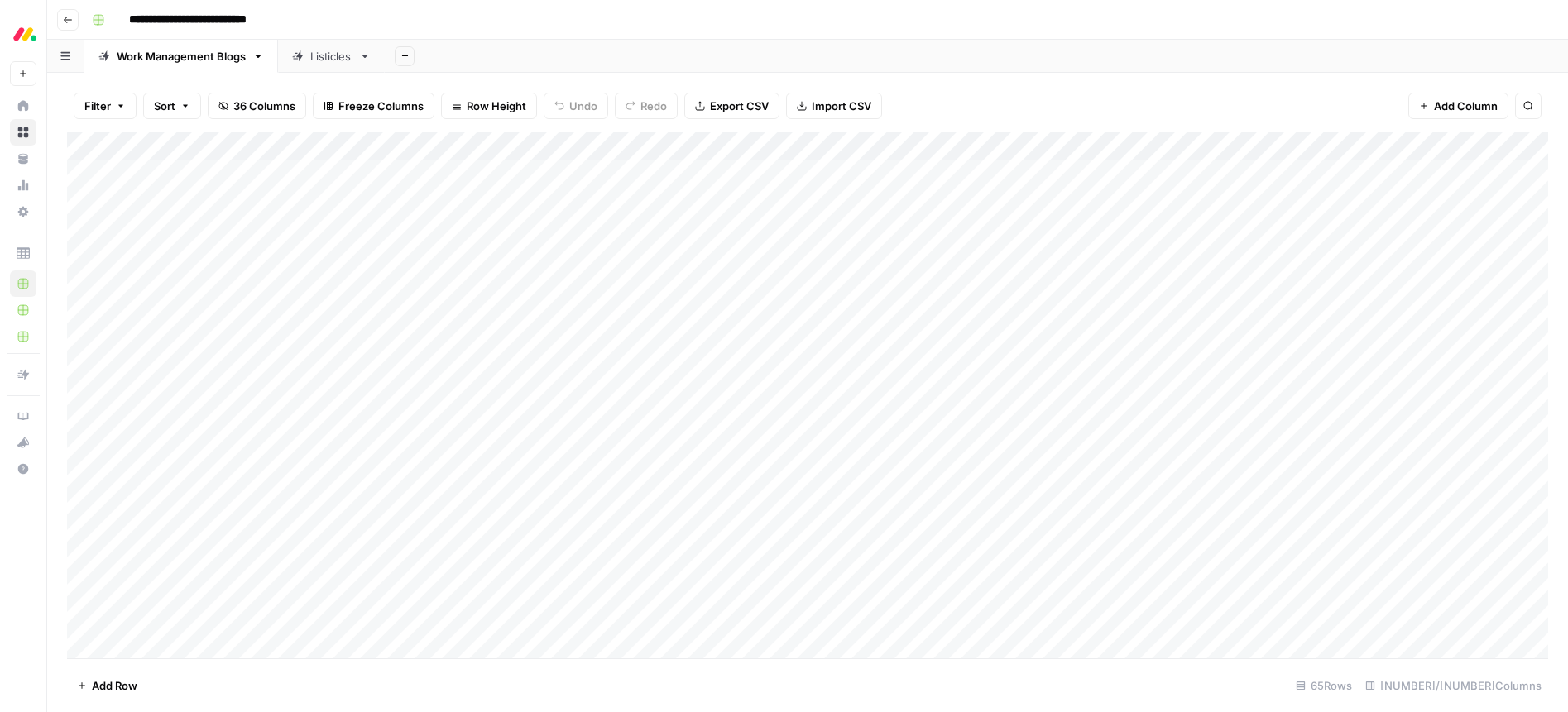 click on "Listicles" at bounding box center [331, 56] 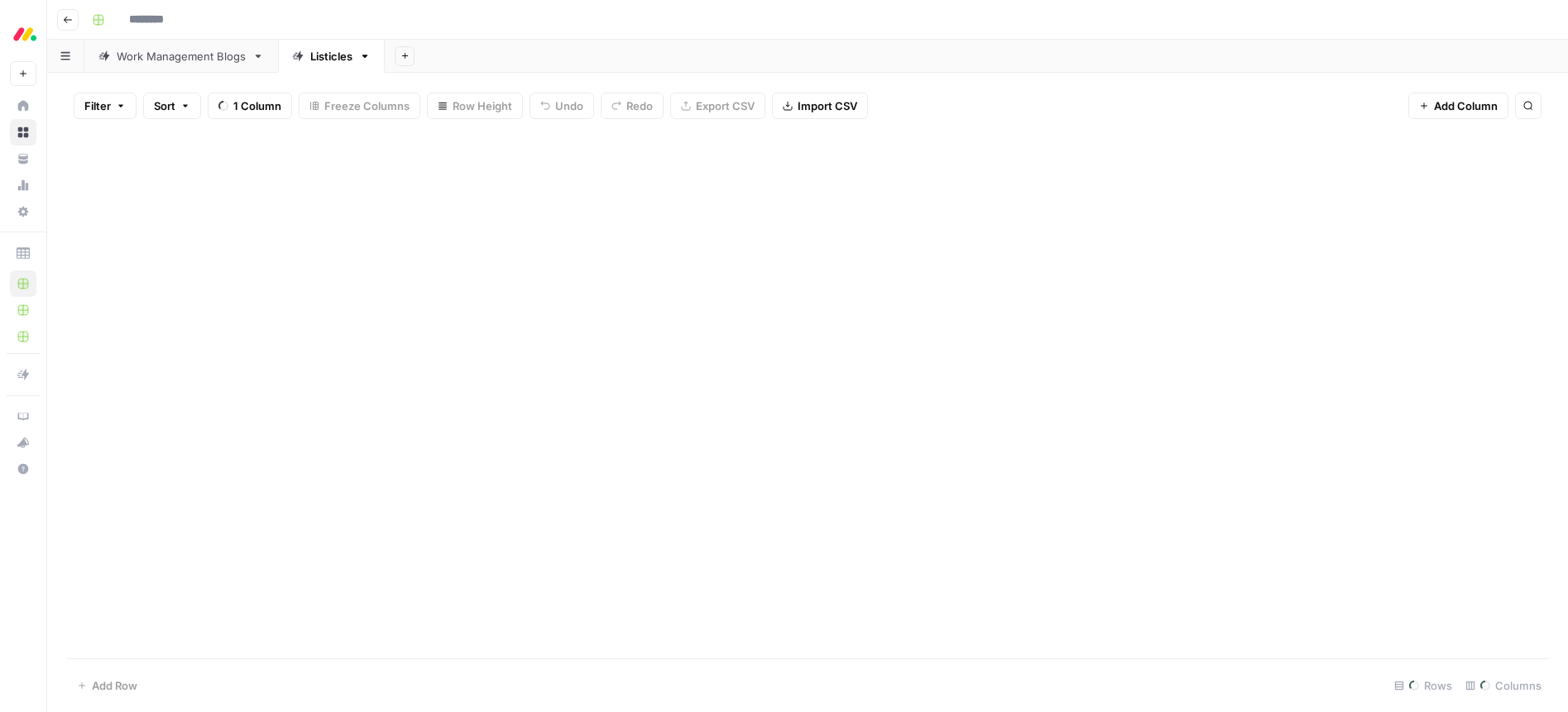 type on "**********" 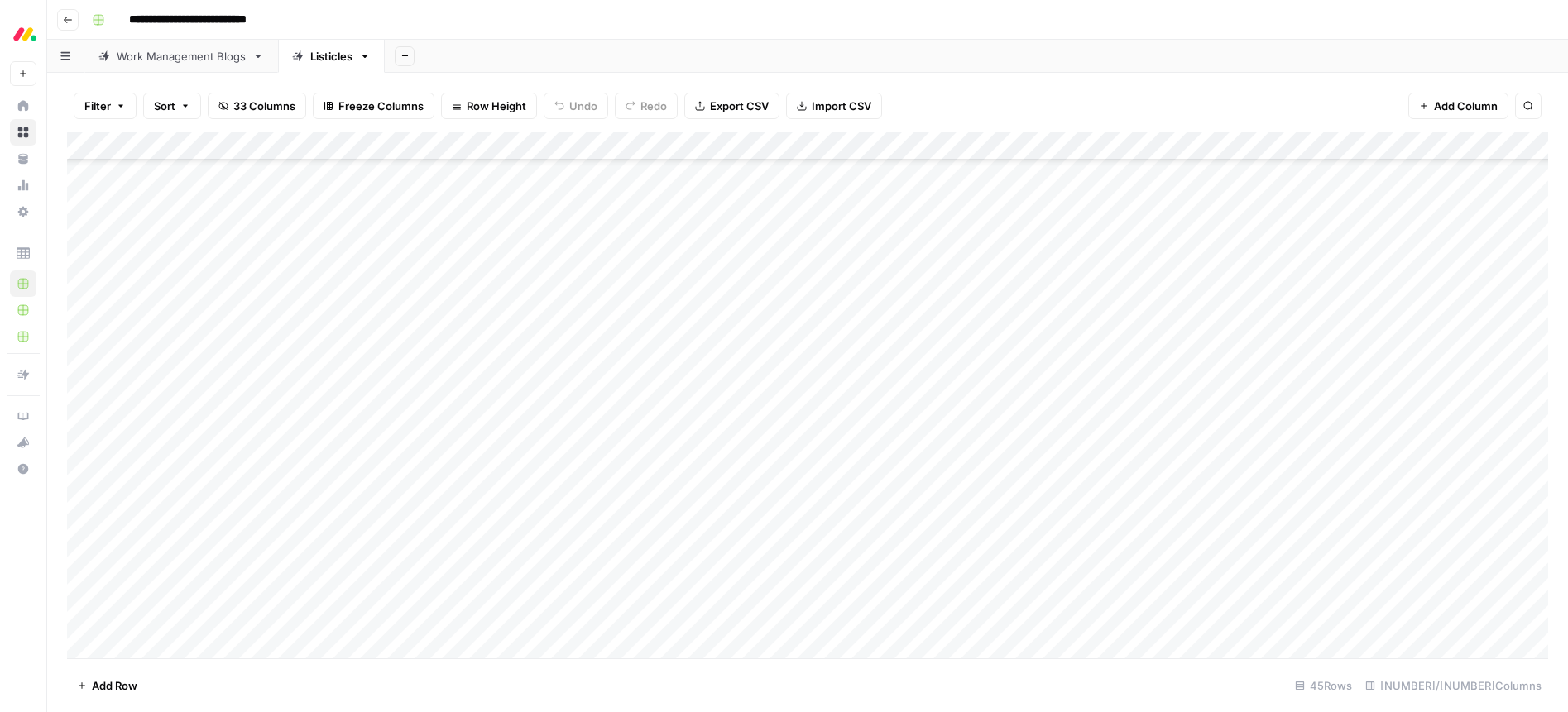 scroll, scrollTop: 794, scrollLeft: 0, axis: vertical 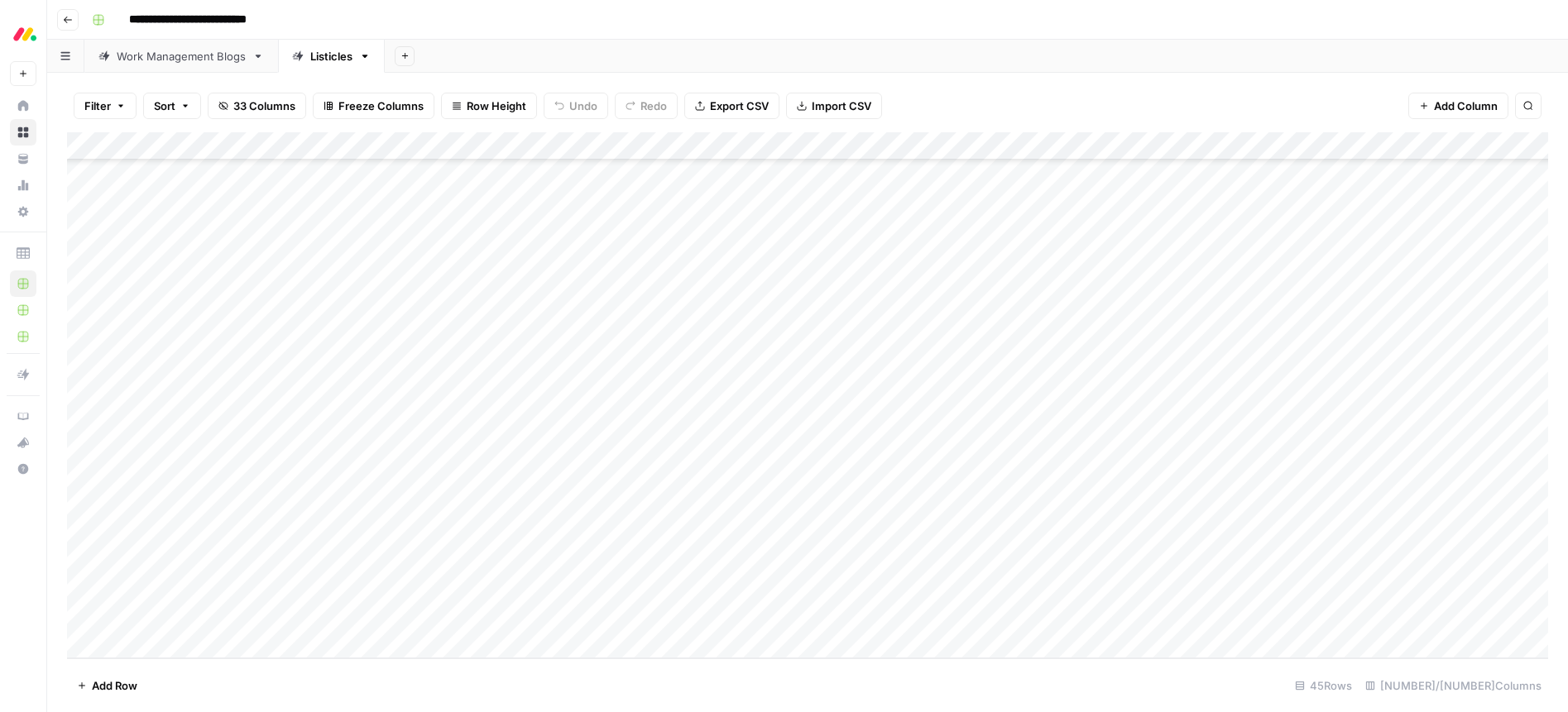 click on "Work Management Blogs" at bounding box center [181, 56] 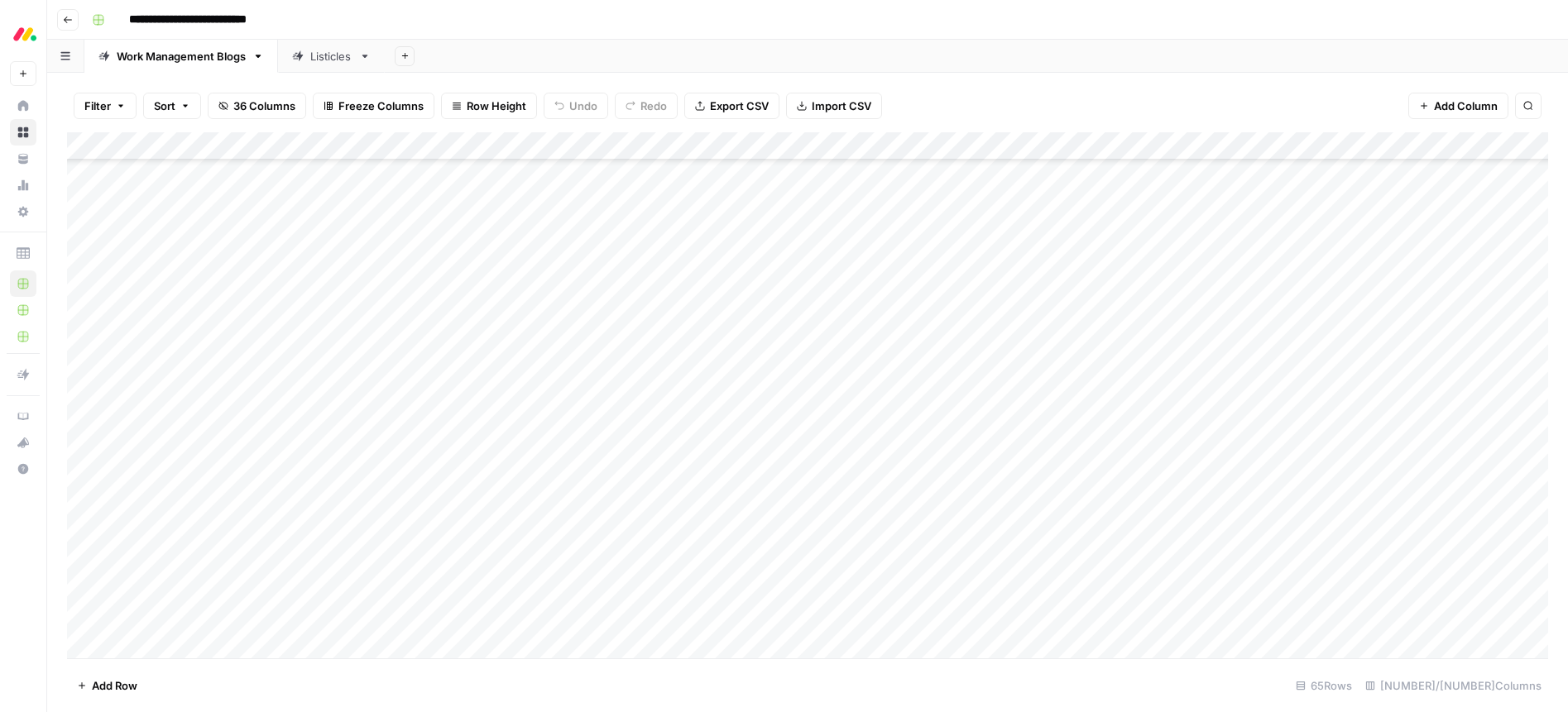 scroll, scrollTop: 800, scrollLeft: 0, axis: vertical 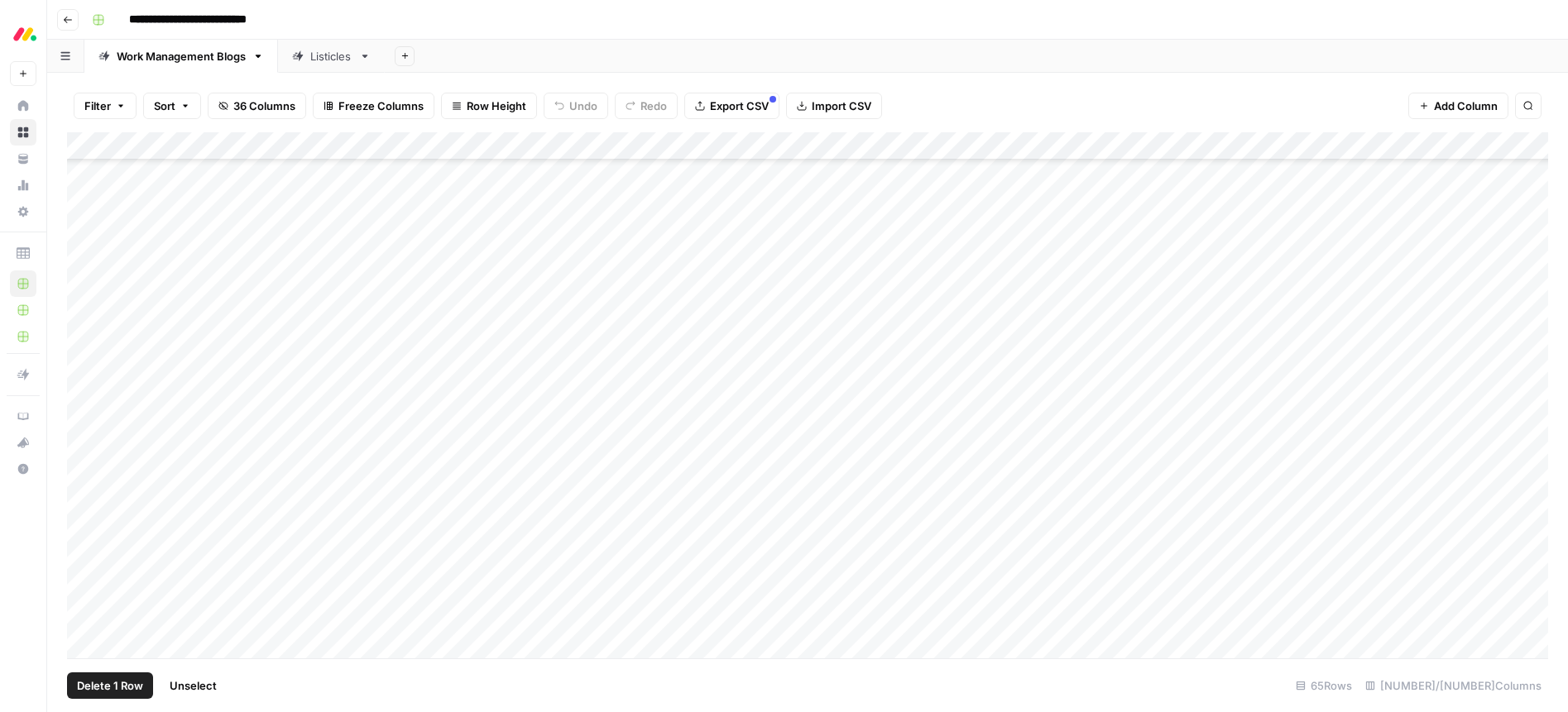 click on "Add Column" at bounding box center (808, 395) 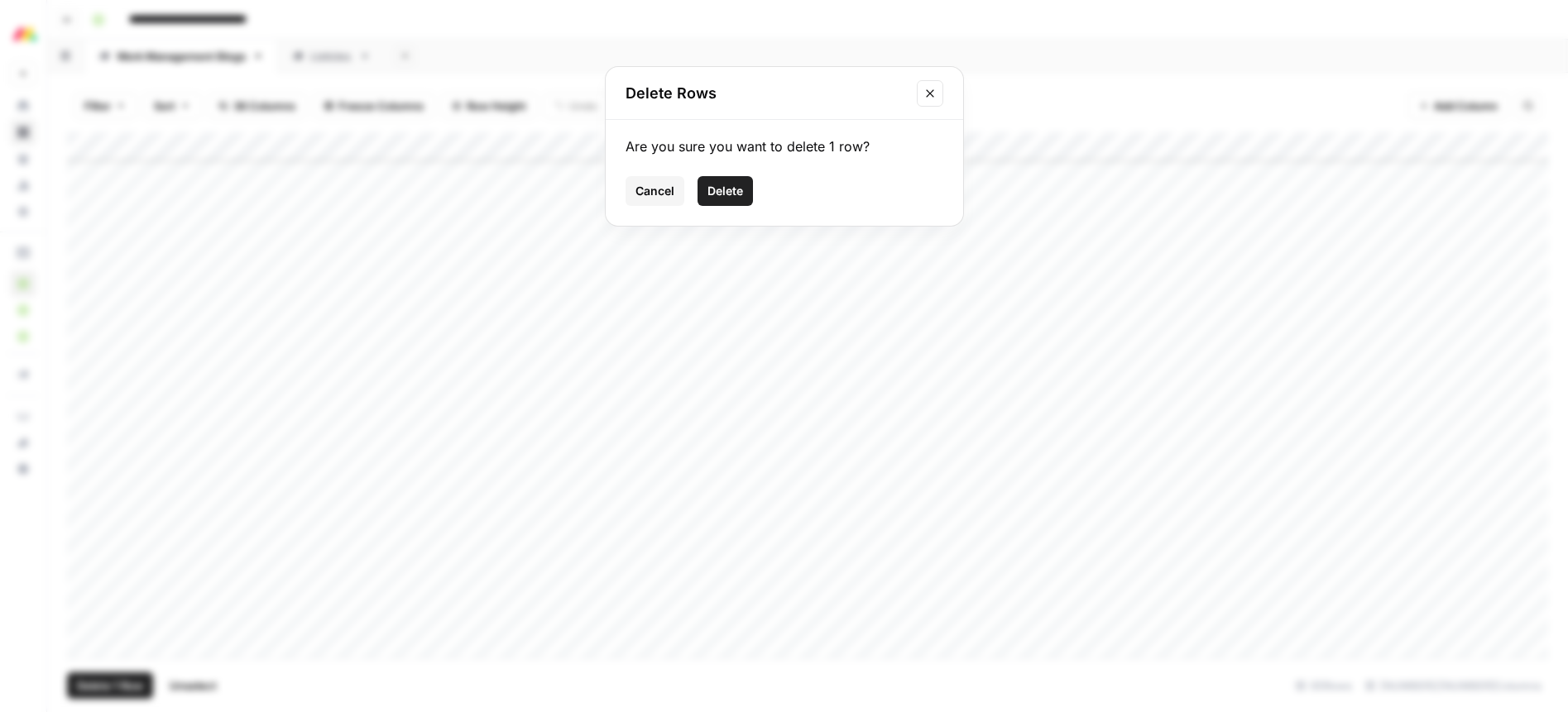 drag, startPoint x: 745, startPoint y: 196, endPoint x: 783, endPoint y: 460, distance: 266.72083 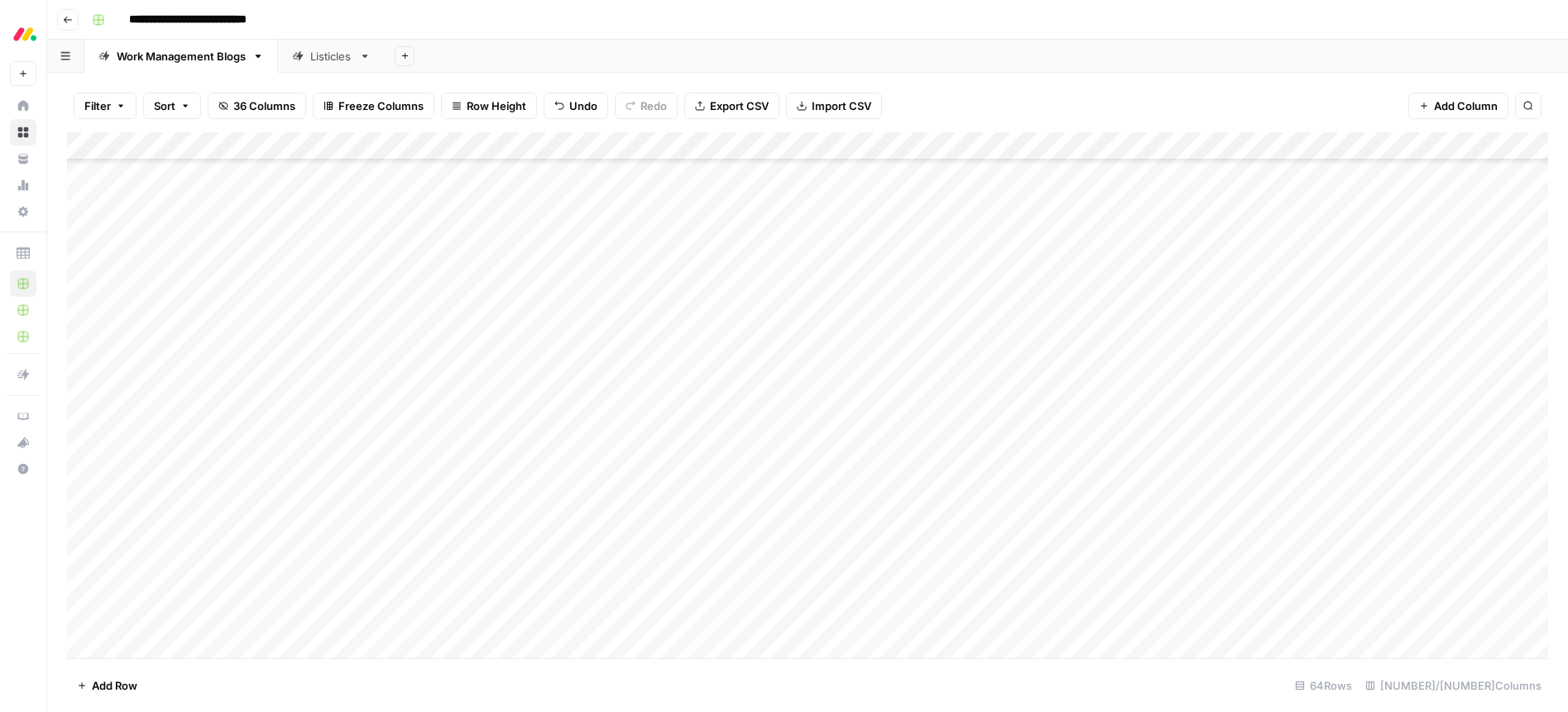 click on "Add Column" at bounding box center [808, 395] 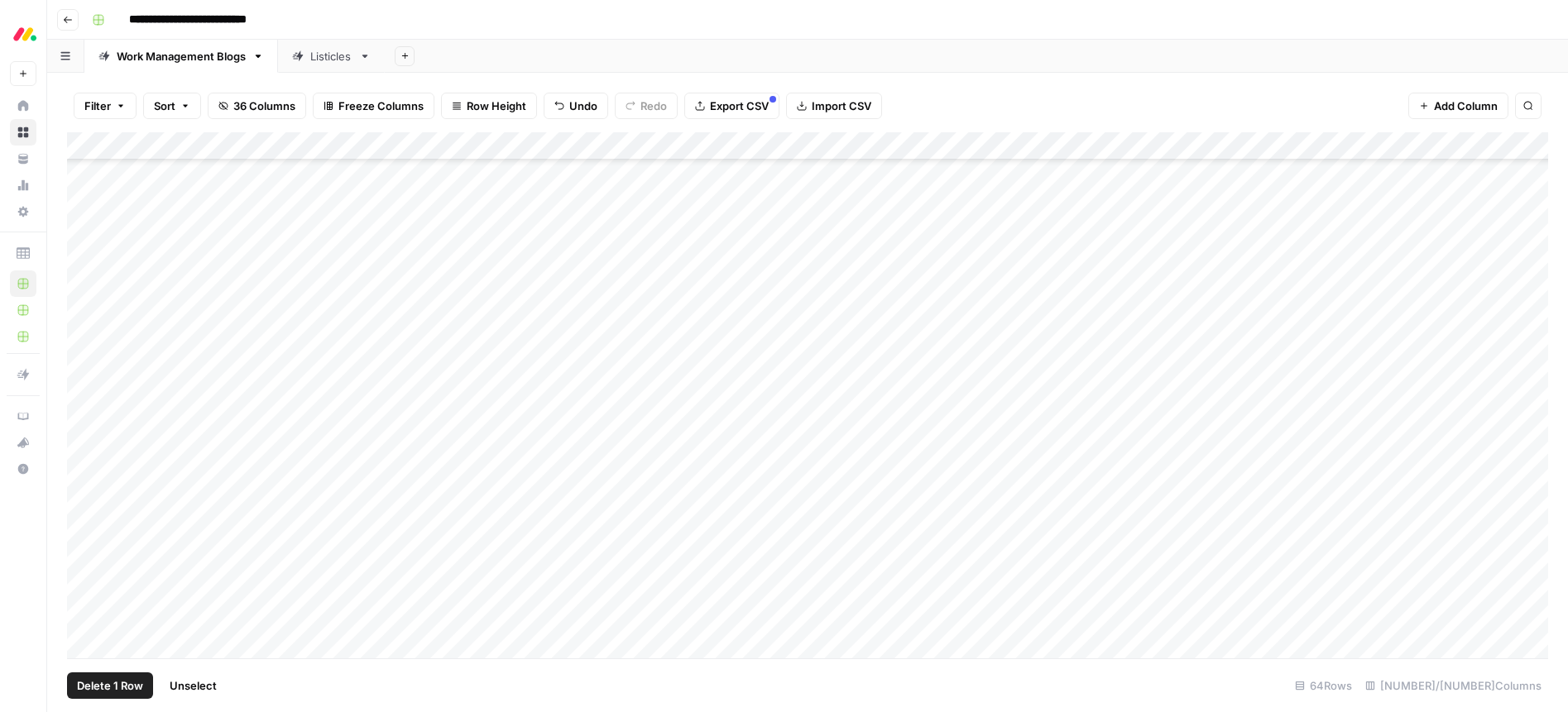 click on "Delete 1 Row" at bounding box center [110, 686] 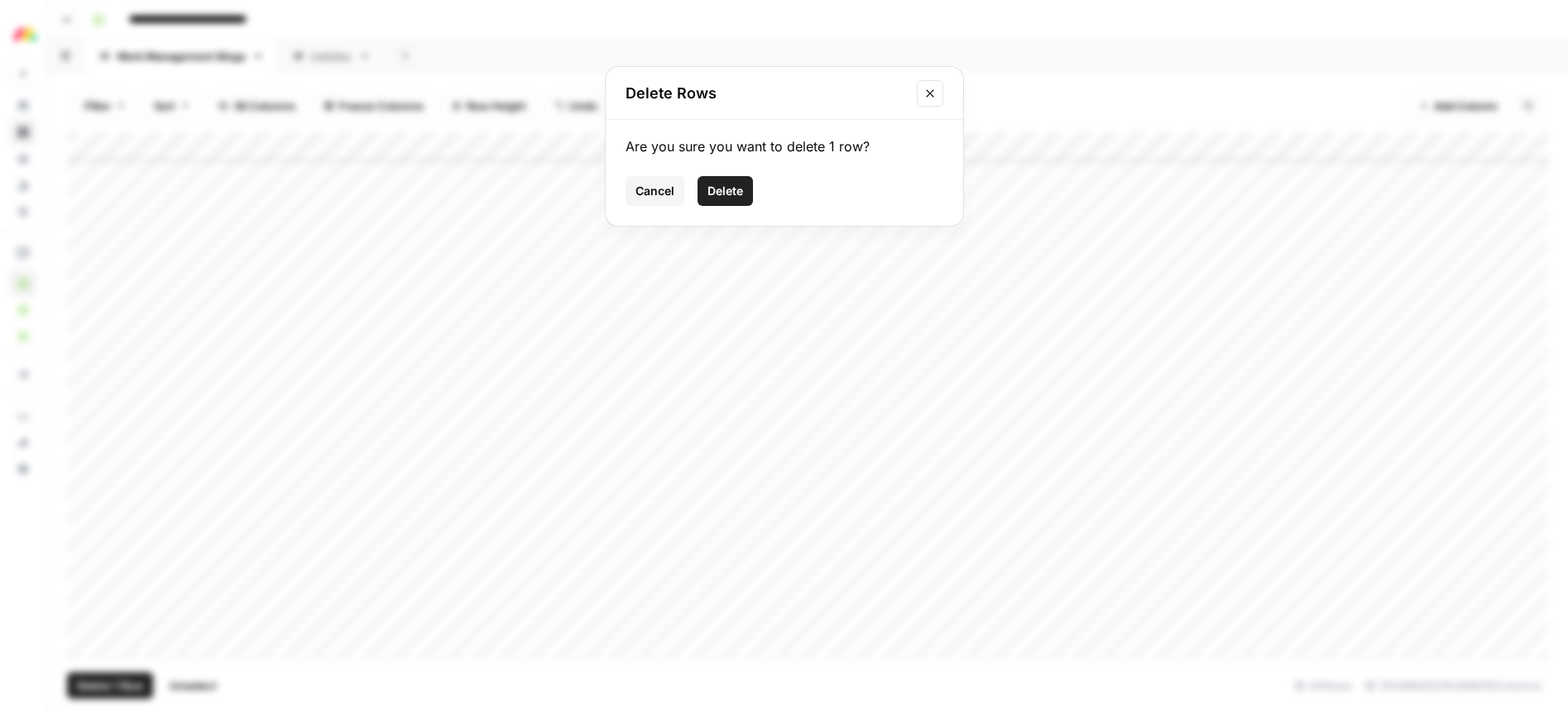 click on "Delete" at bounding box center (725, 191) 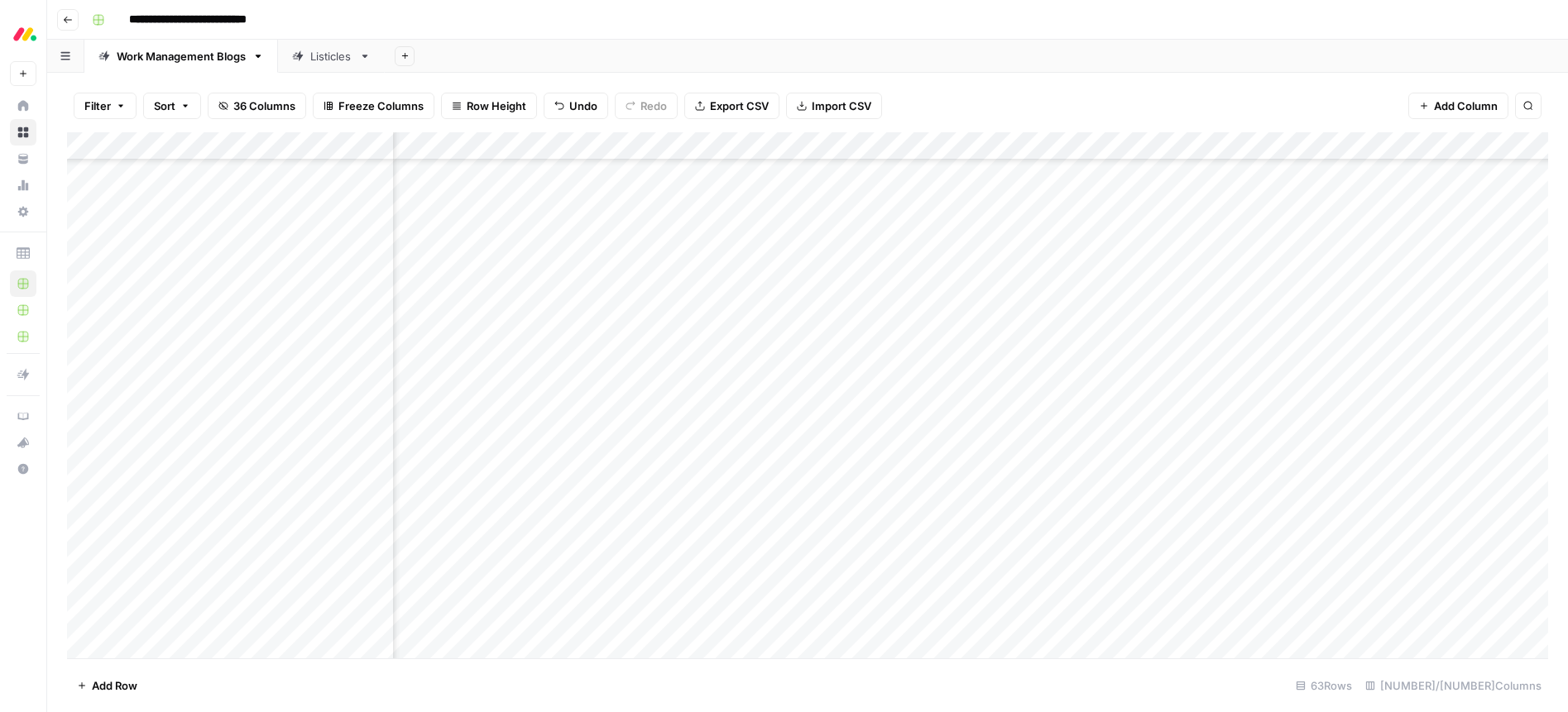 scroll, scrollTop: 806, scrollLeft: 309, axis: both 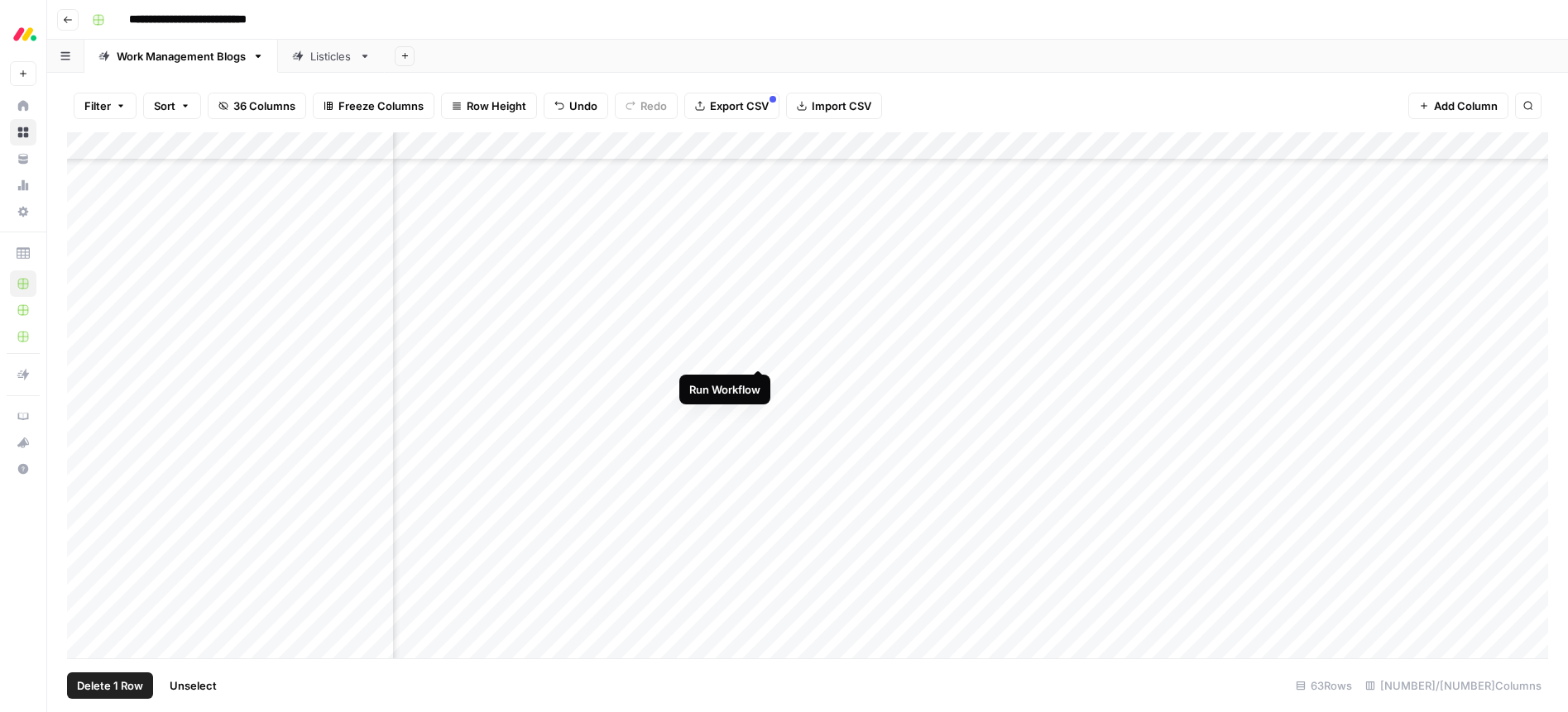 click on "Add Column" at bounding box center (808, 395) 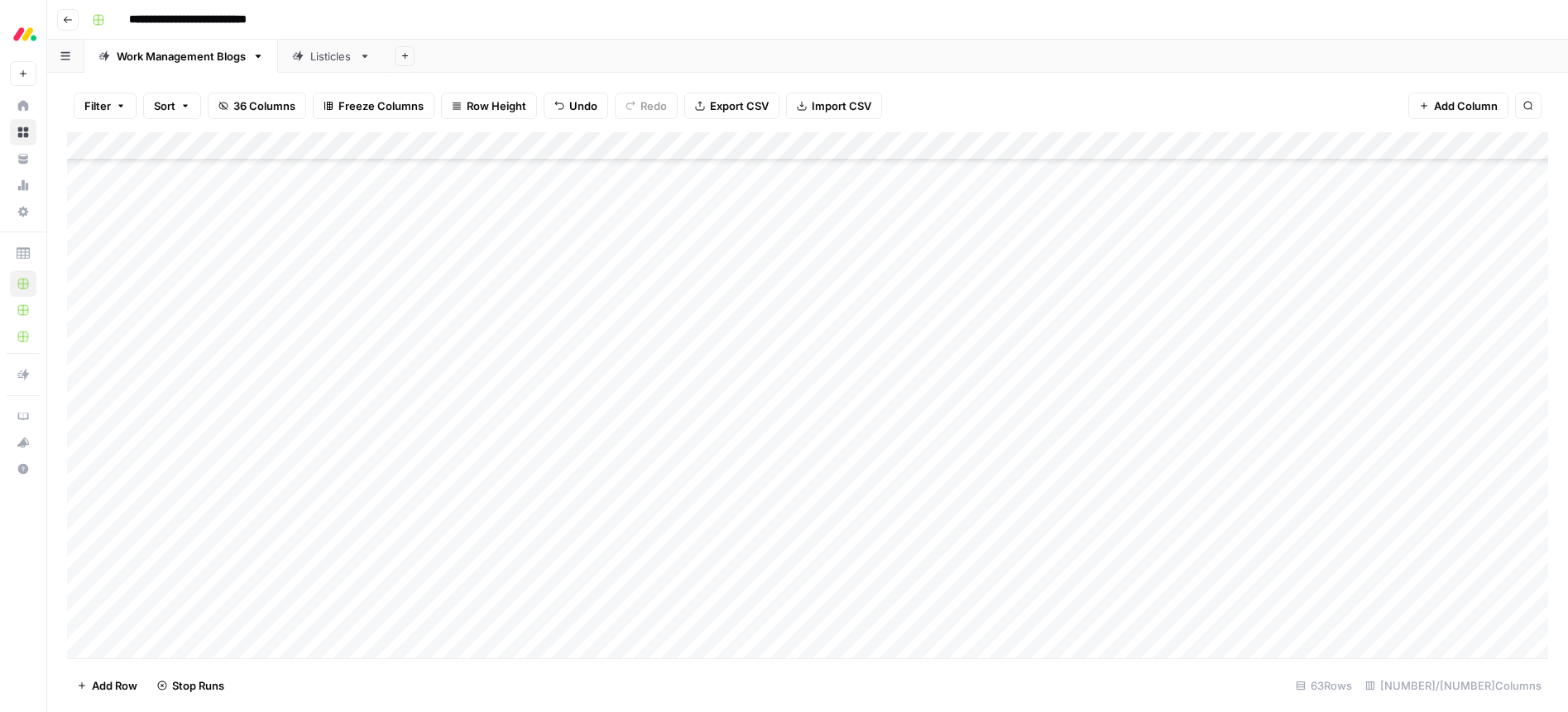 scroll, scrollTop: 768, scrollLeft: 0, axis: vertical 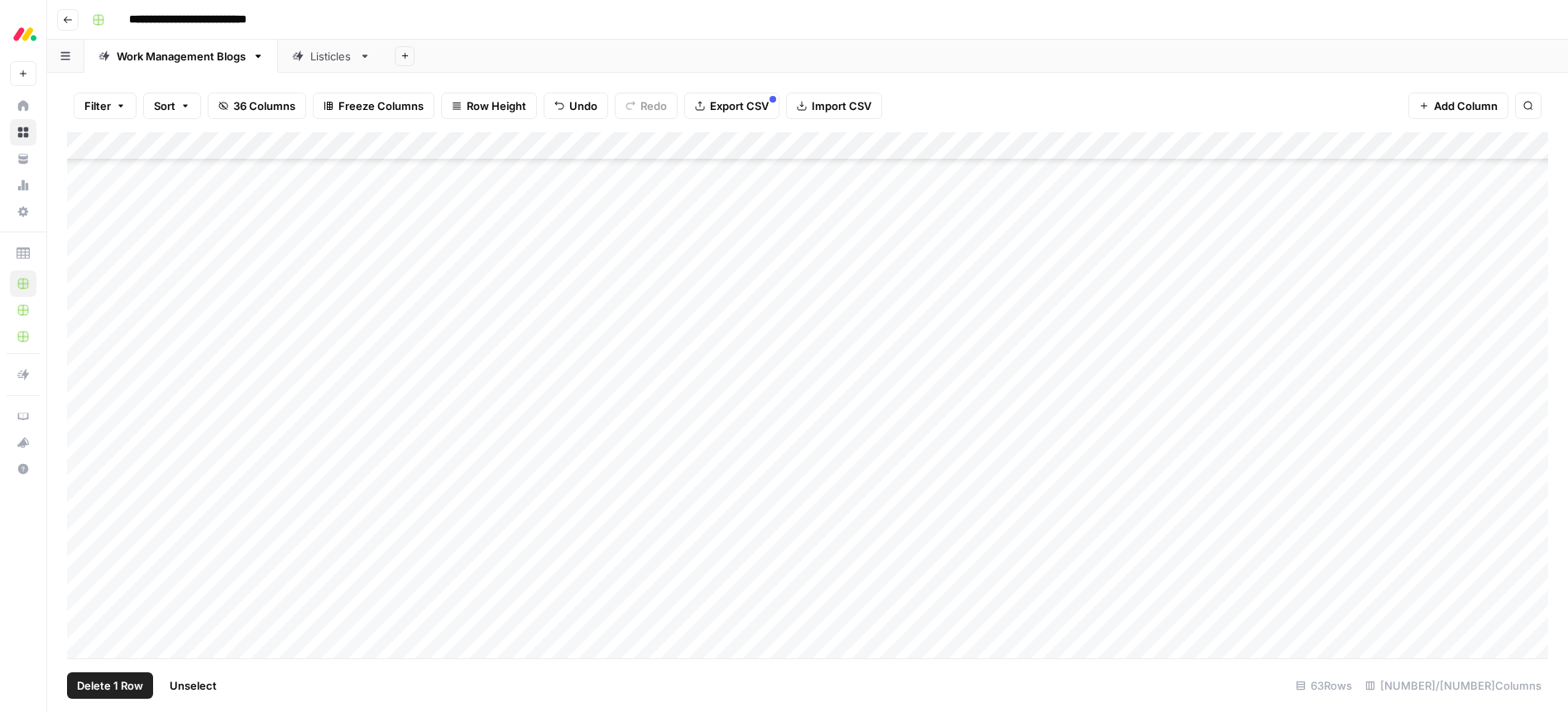 click on "Add Column" at bounding box center [808, 395] 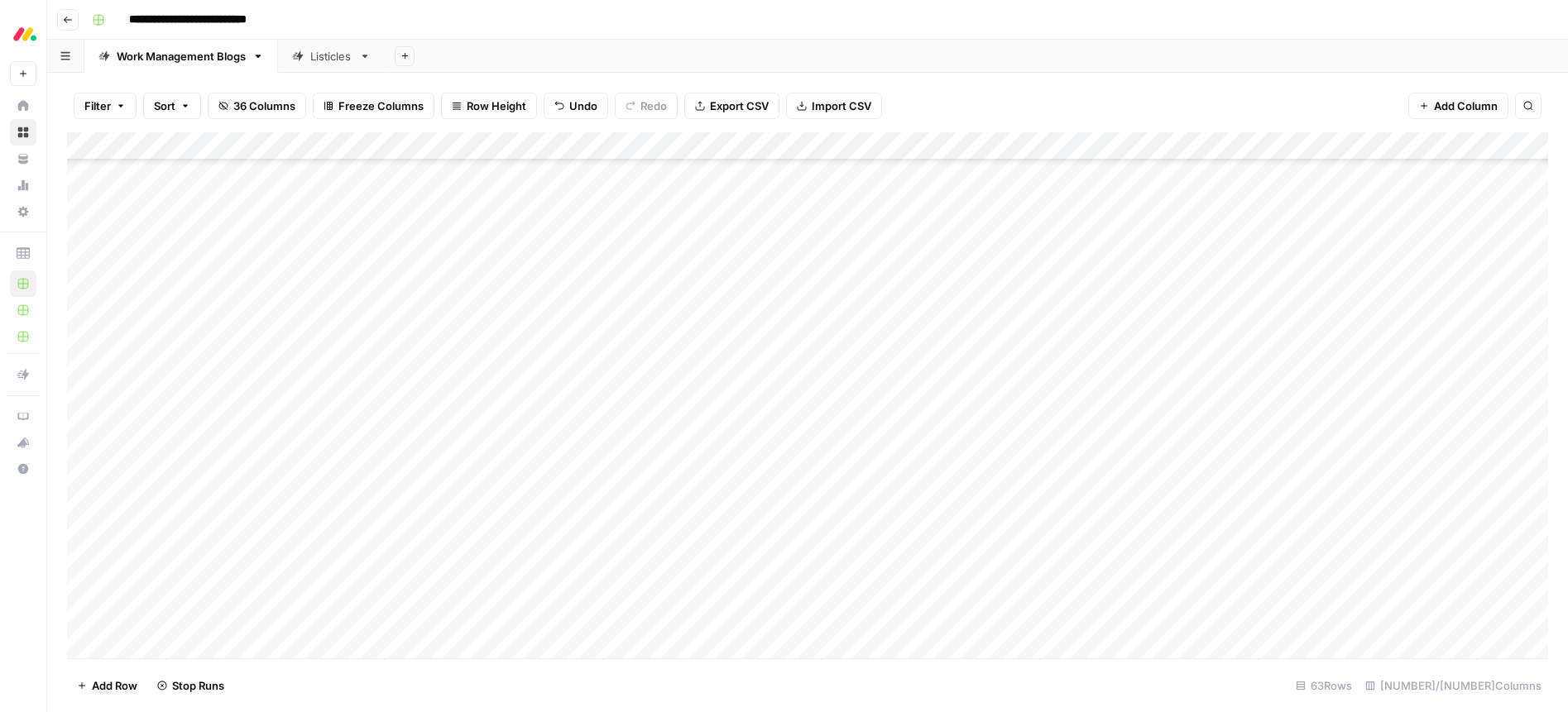 drag, startPoint x: 228, startPoint y: 389, endPoint x: 207, endPoint y: 438, distance: 53 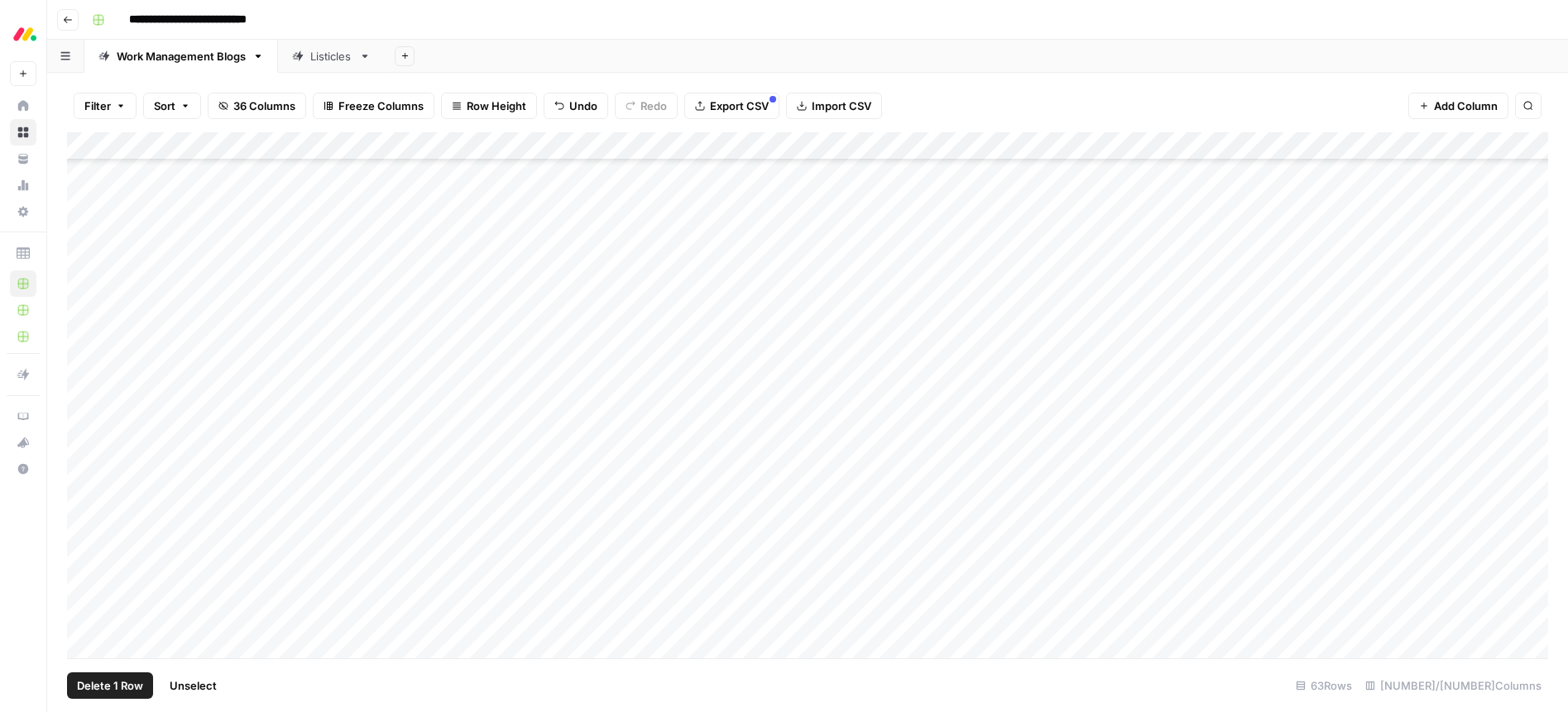 click on "Add Column" at bounding box center [808, 395] 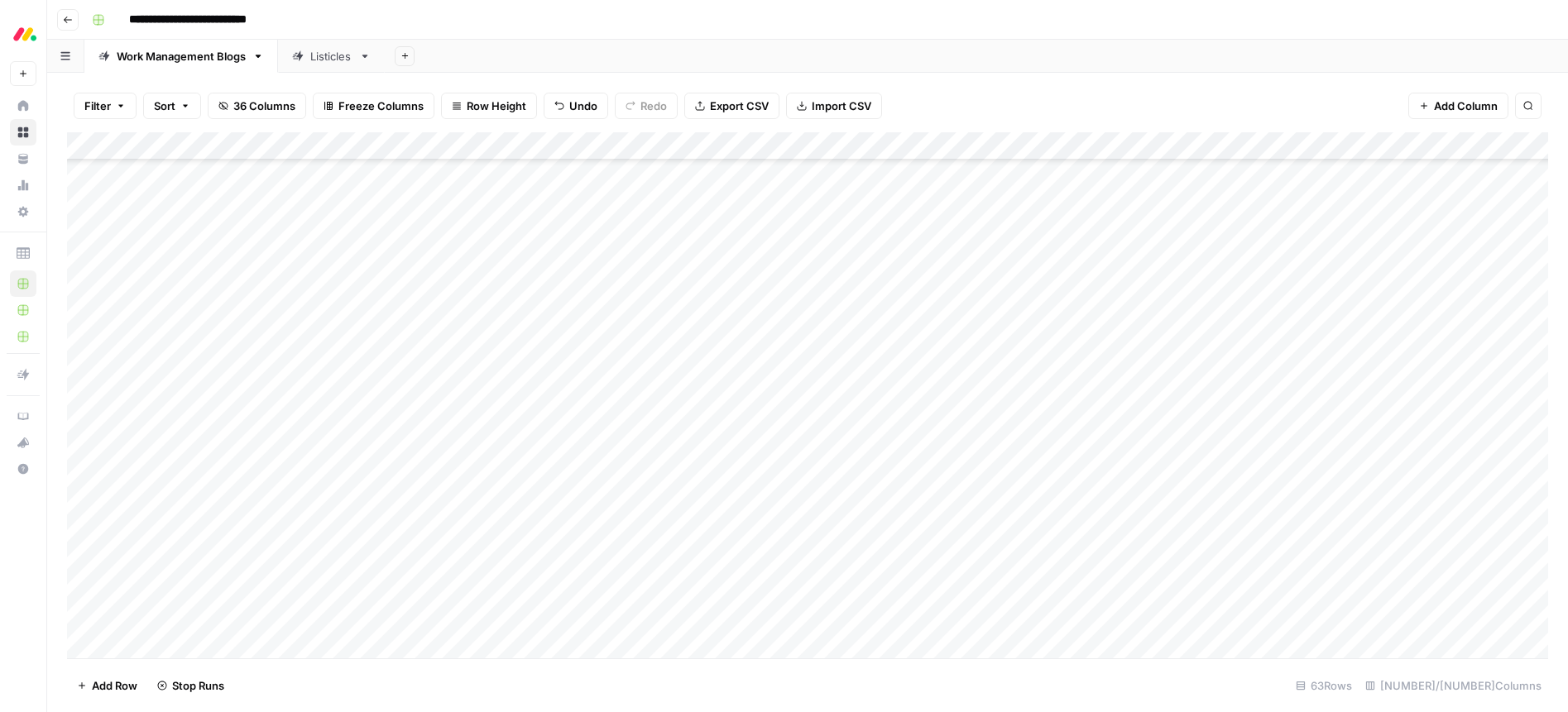 drag, startPoint x: 277, startPoint y: 385, endPoint x: 102, endPoint y: 392, distance: 175.1399 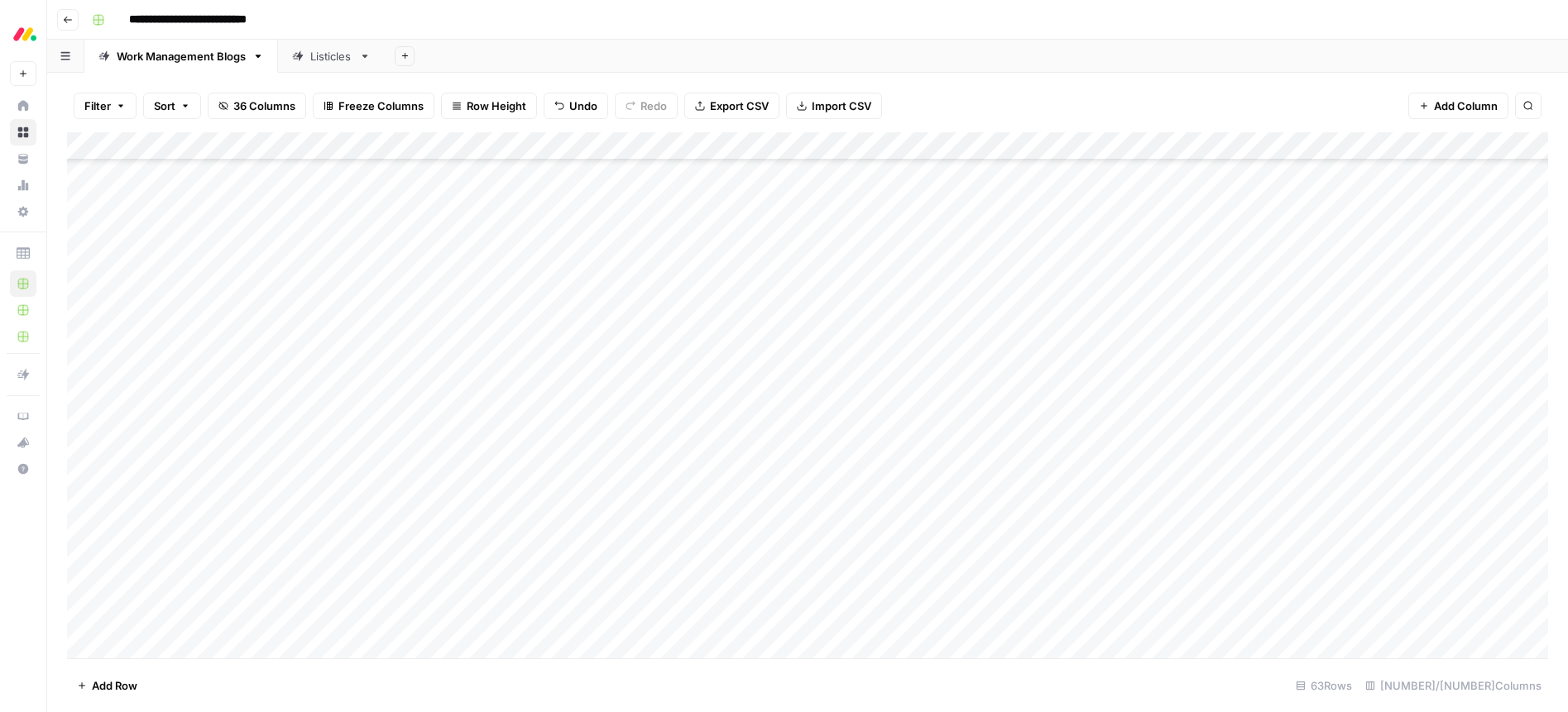 scroll, scrollTop: 1252, scrollLeft: 0, axis: vertical 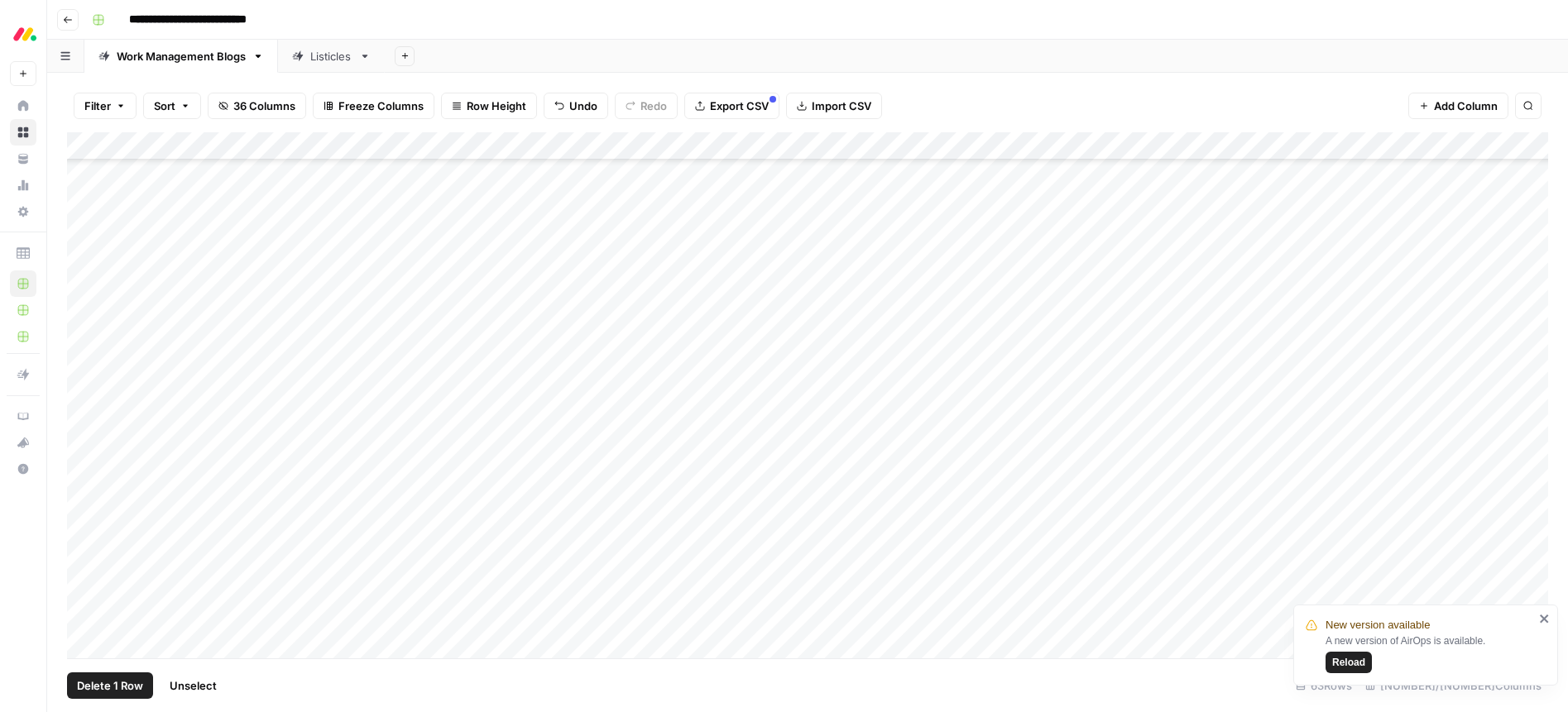 click on "Add Column" at bounding box center (808, 395) 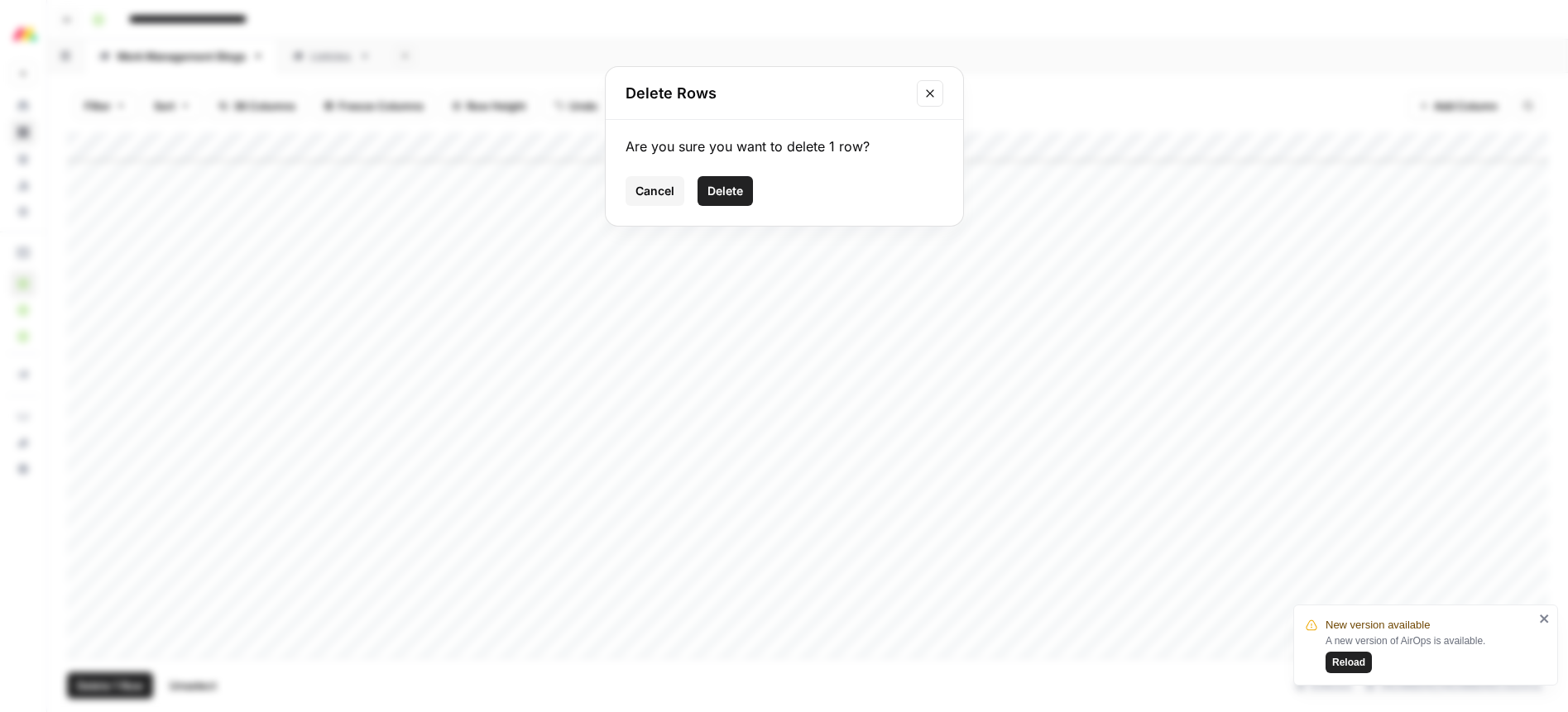 click on "Delete" at bounding box center [725, 191] 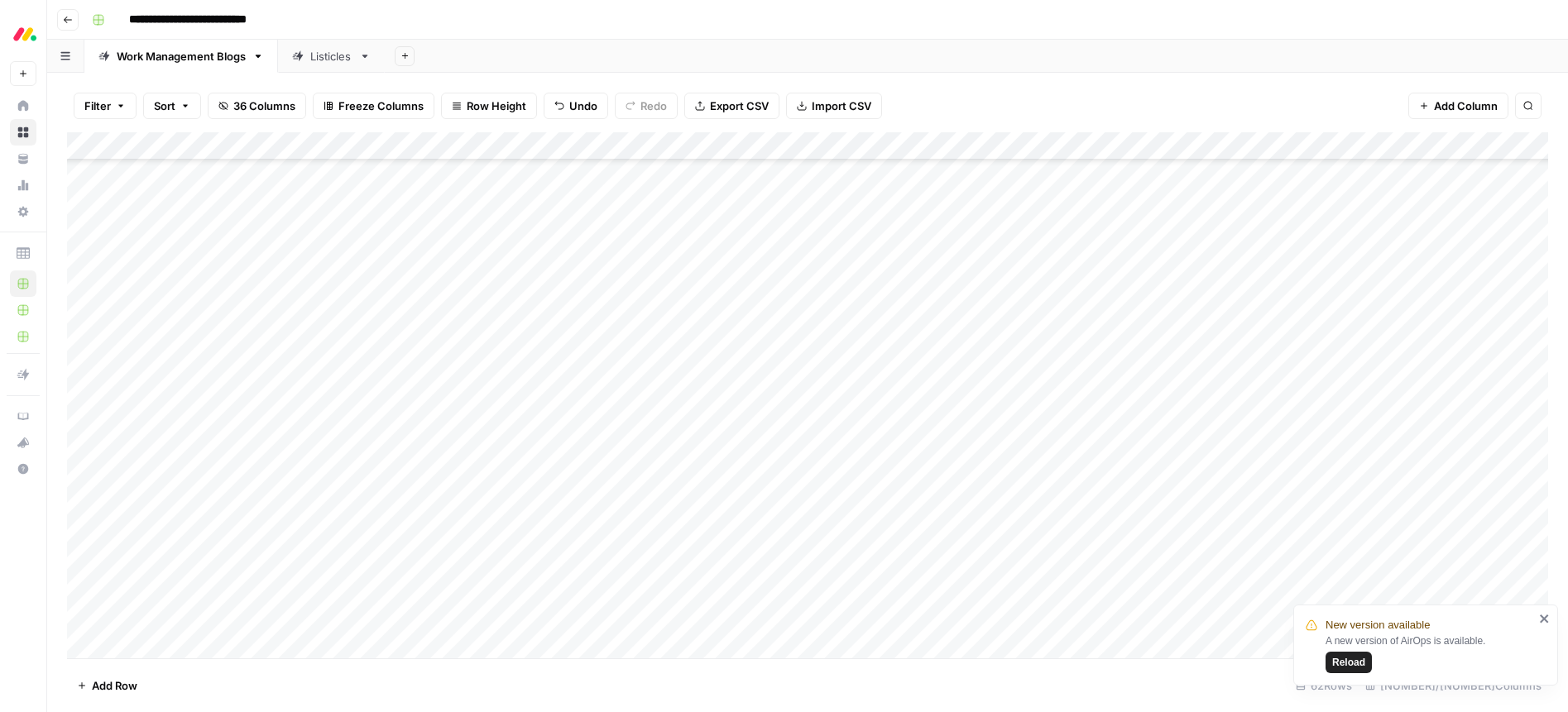 scroll, scrollTop: 822, scrollLeft: 0, axis: vertical 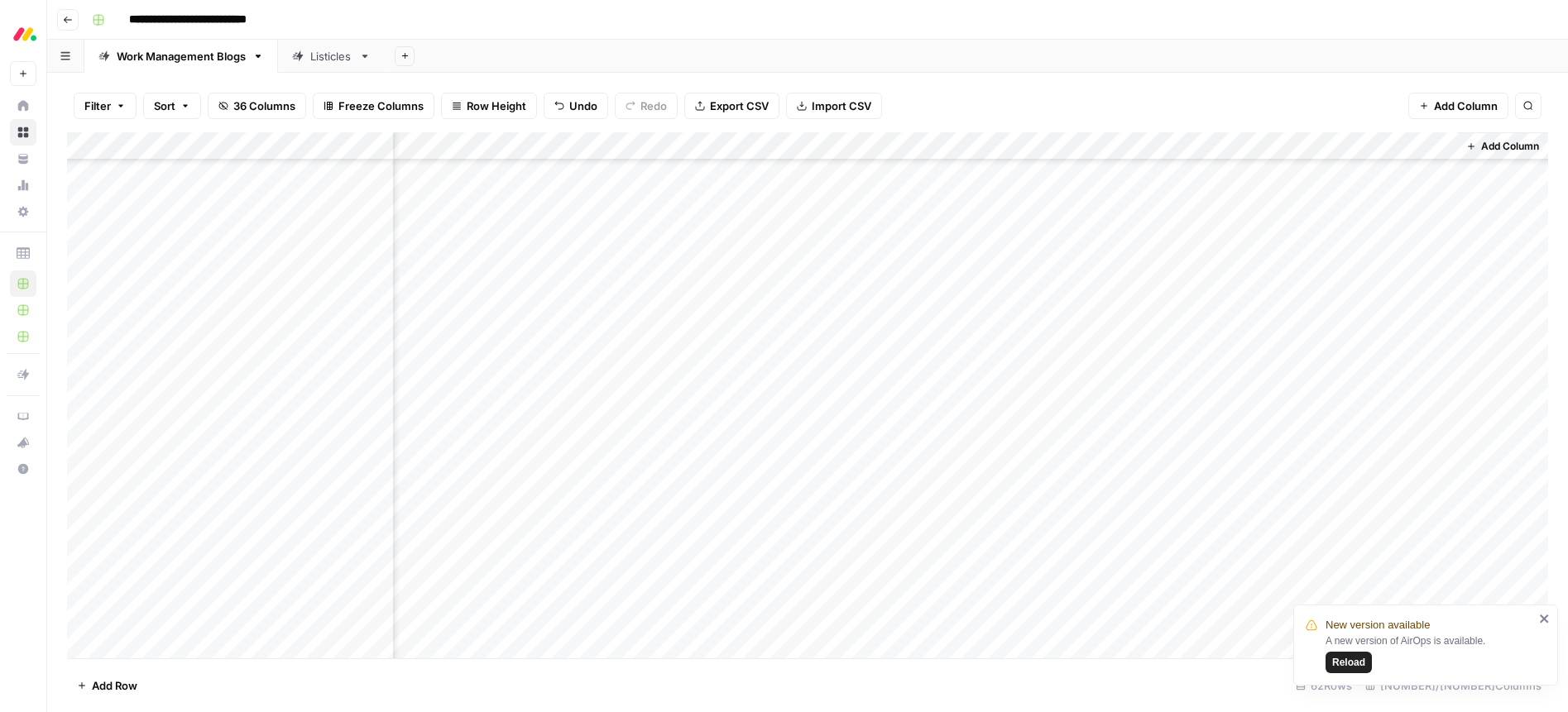 click on "Add Column" at bounding box center [808, 395] 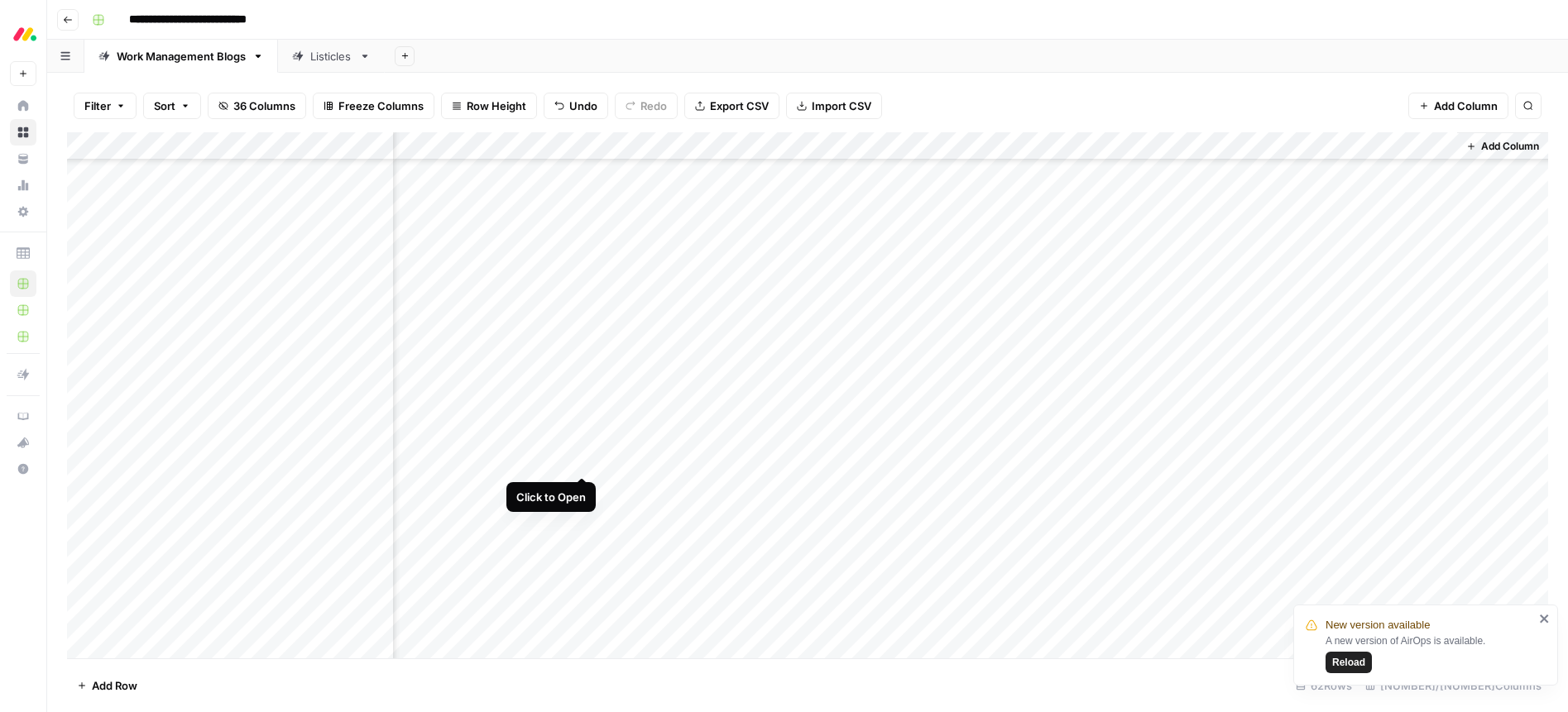 click on "Add Column" at bounding box center [808, 395] 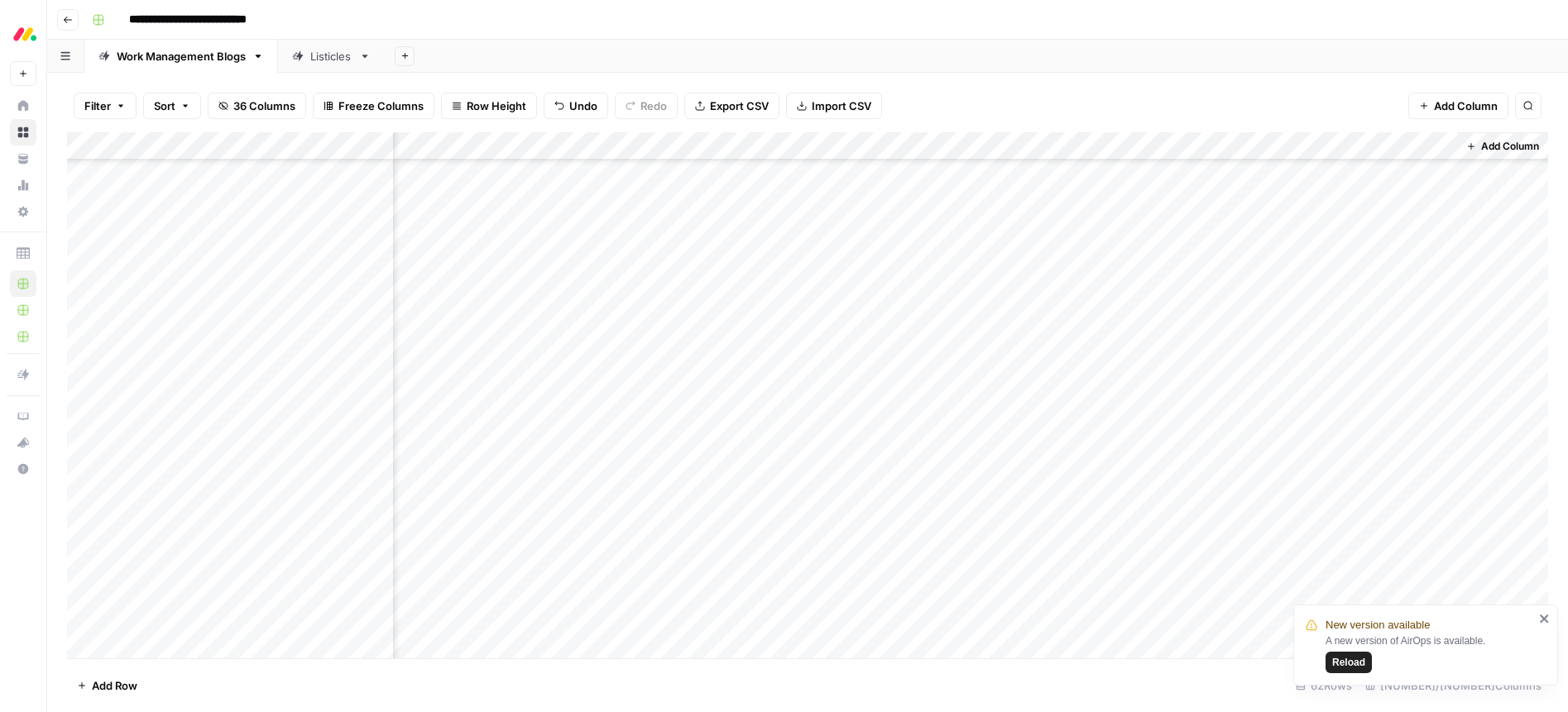 scroll, scrollTop: 641, scrollLeft: 1595, axis: both 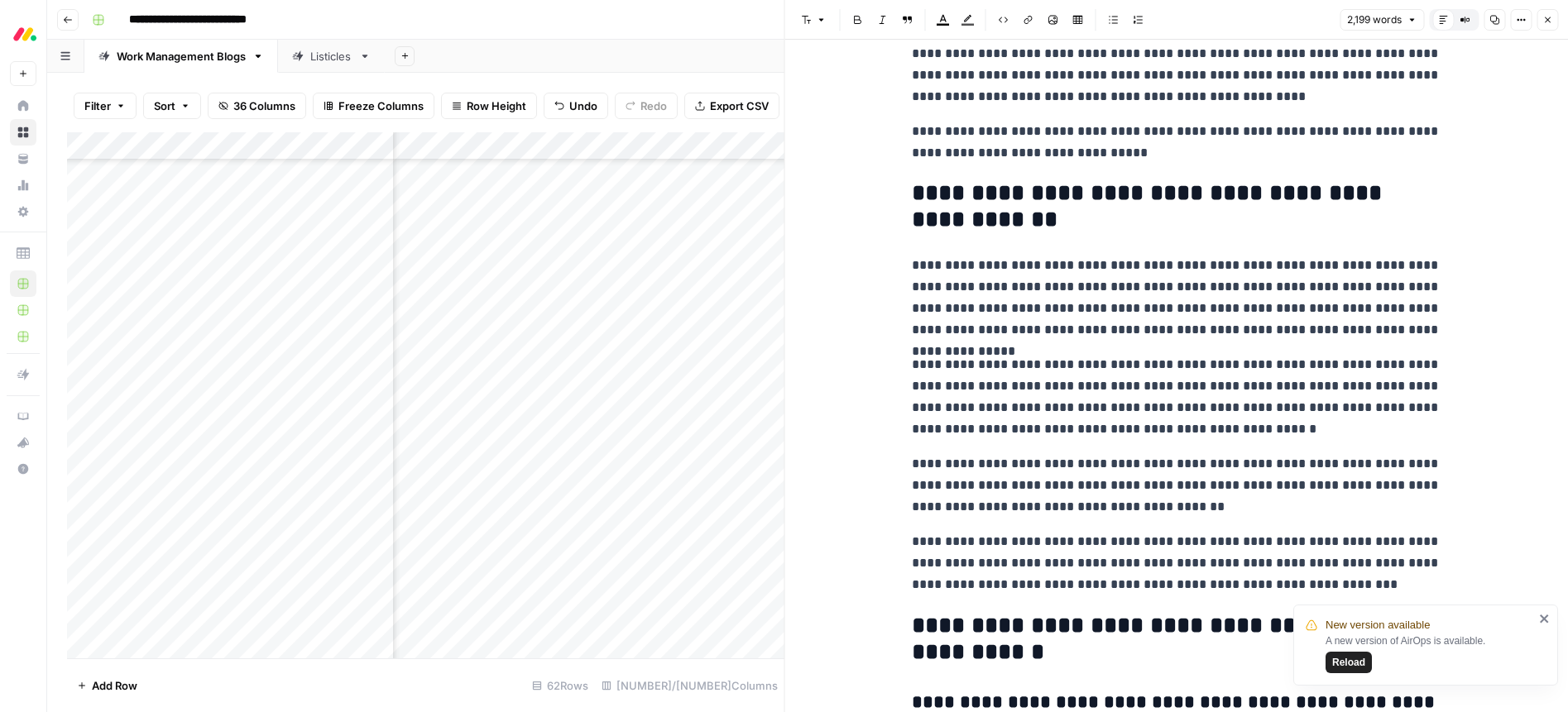 drag, startPoint x: 1549, startPoint y: 617, endPoint x: 1398, endPoint y: 708, distance: 176.30088 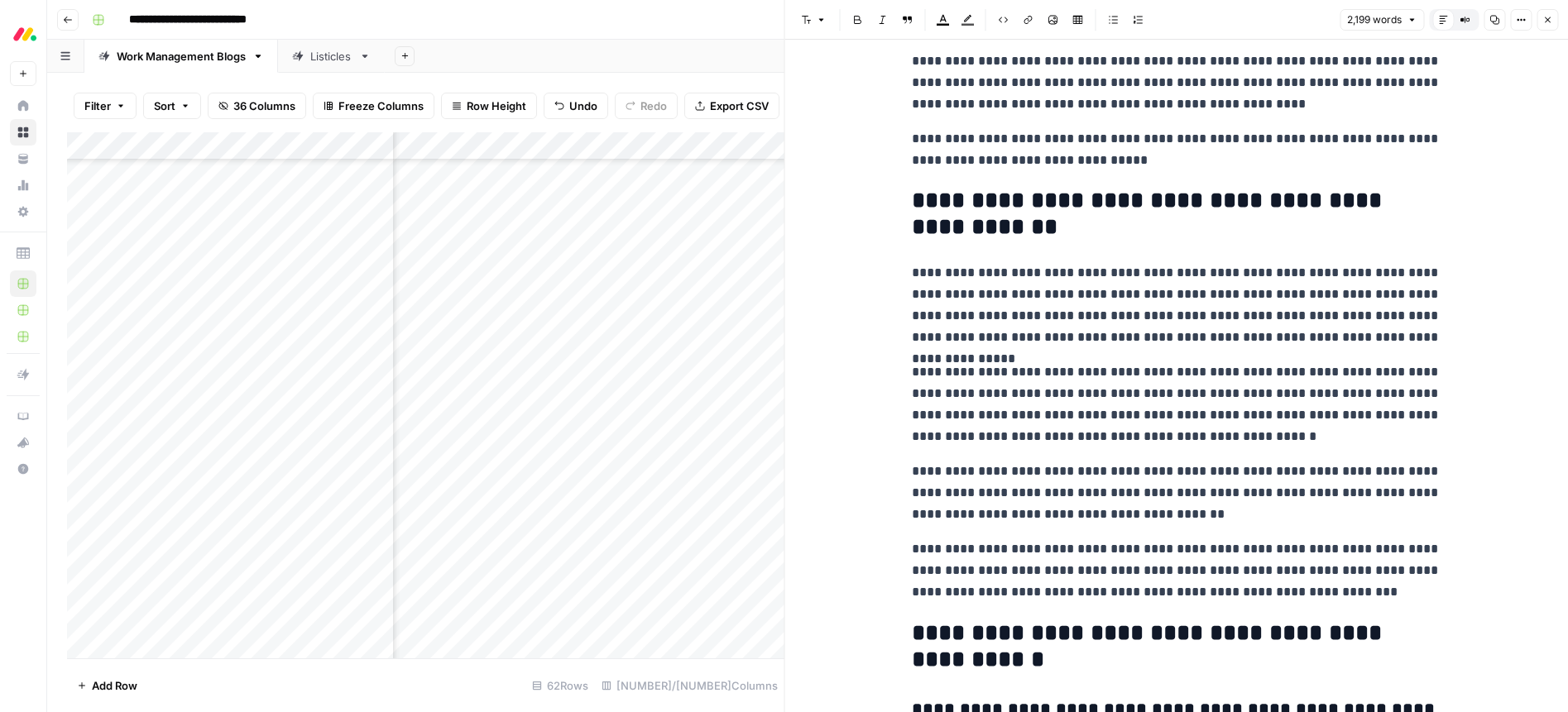 scroll, scrollTop: 6164, scrollLeft: 0, axis: vertical 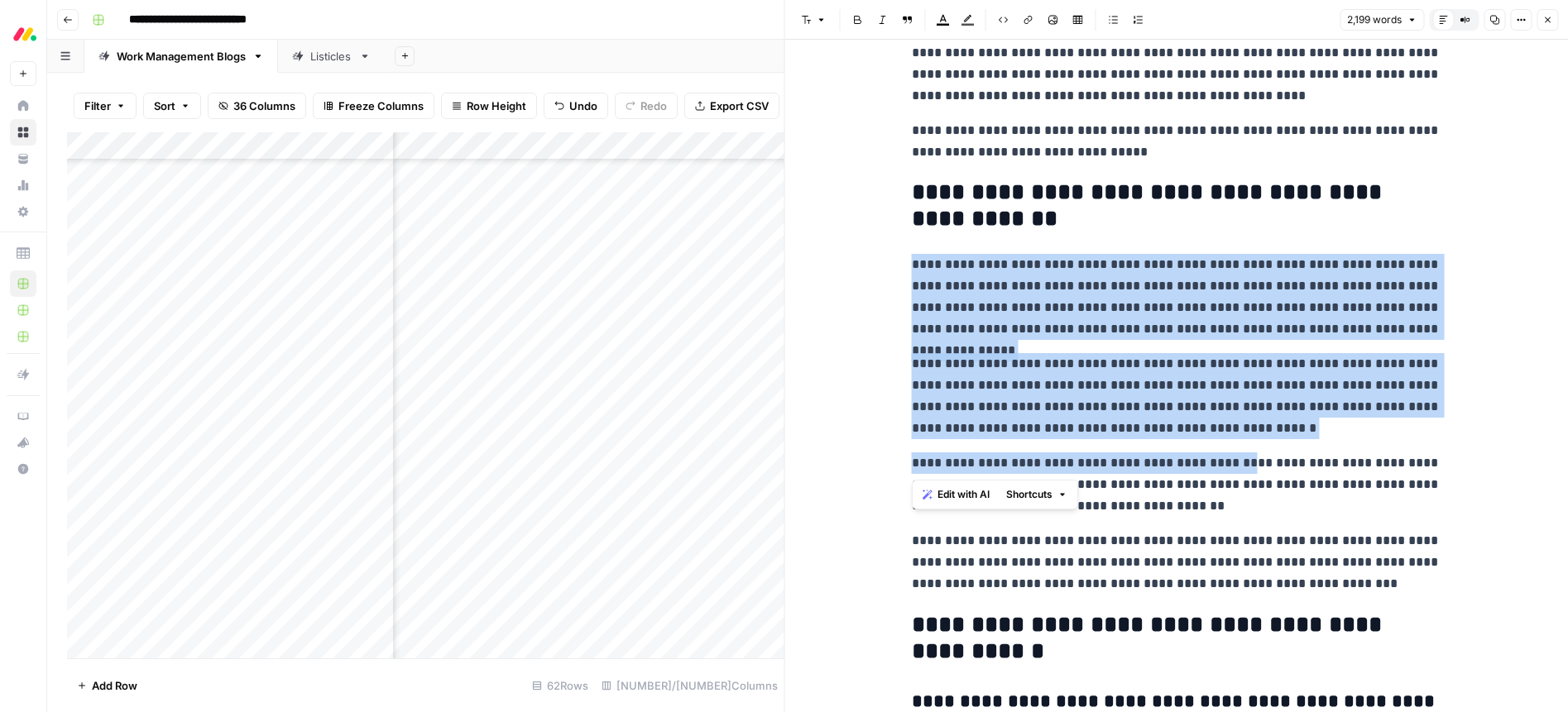 drag, startPoint x: 916, startPoint y: 265, endPoint x: 1249, endPoint y: 471, distance: 391.56736 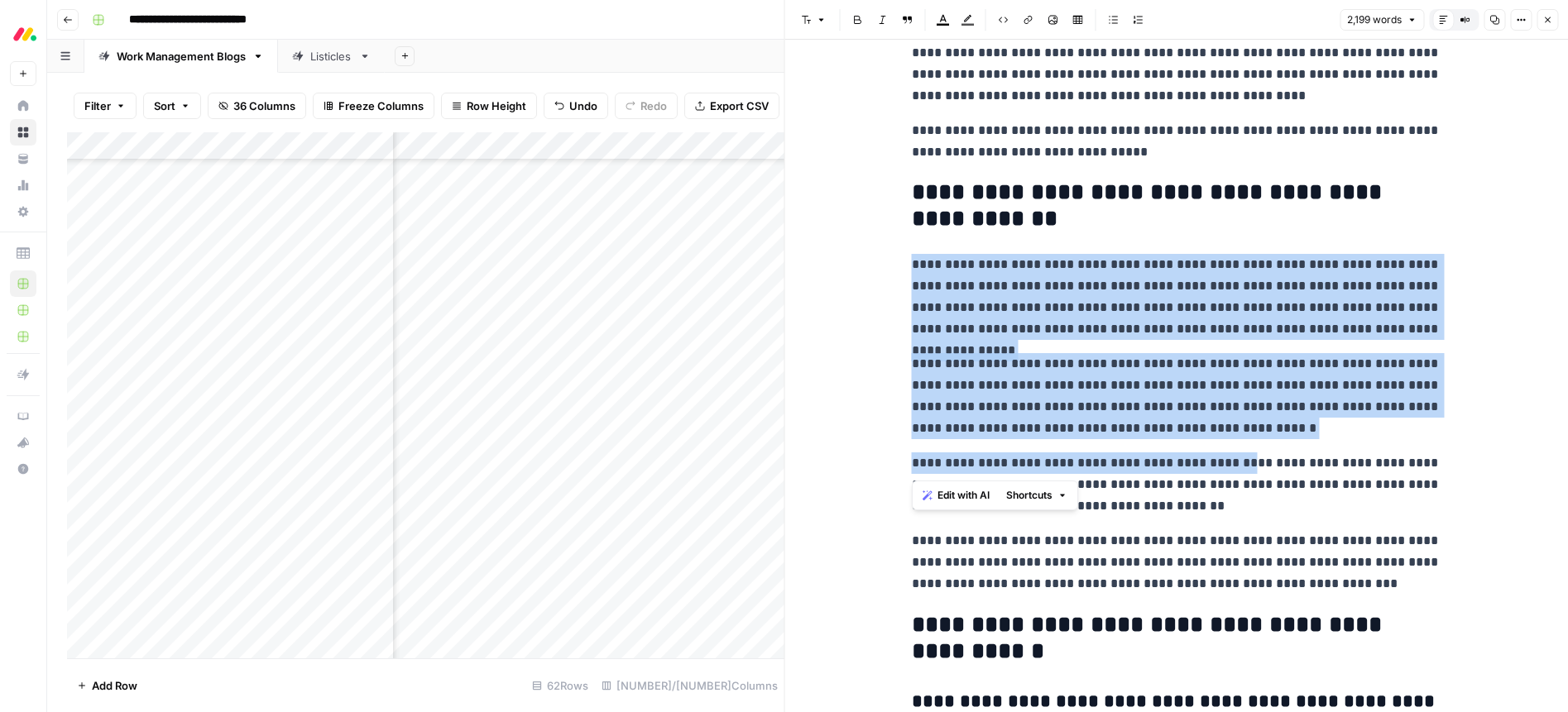 scroll, scrollTop: 6173, scrollLeft: 0, axis: vertical 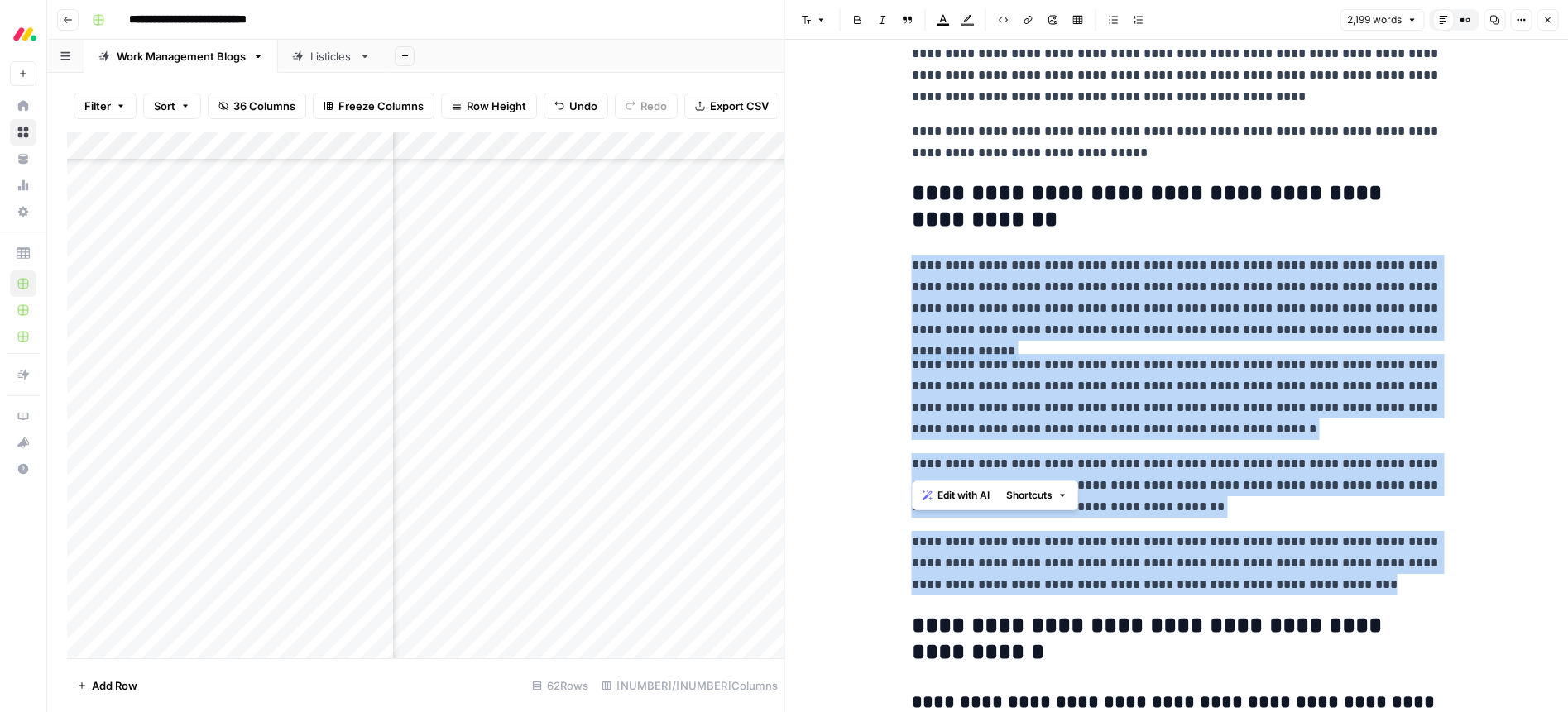 click on "**********" at bounding box center [1177, 563] 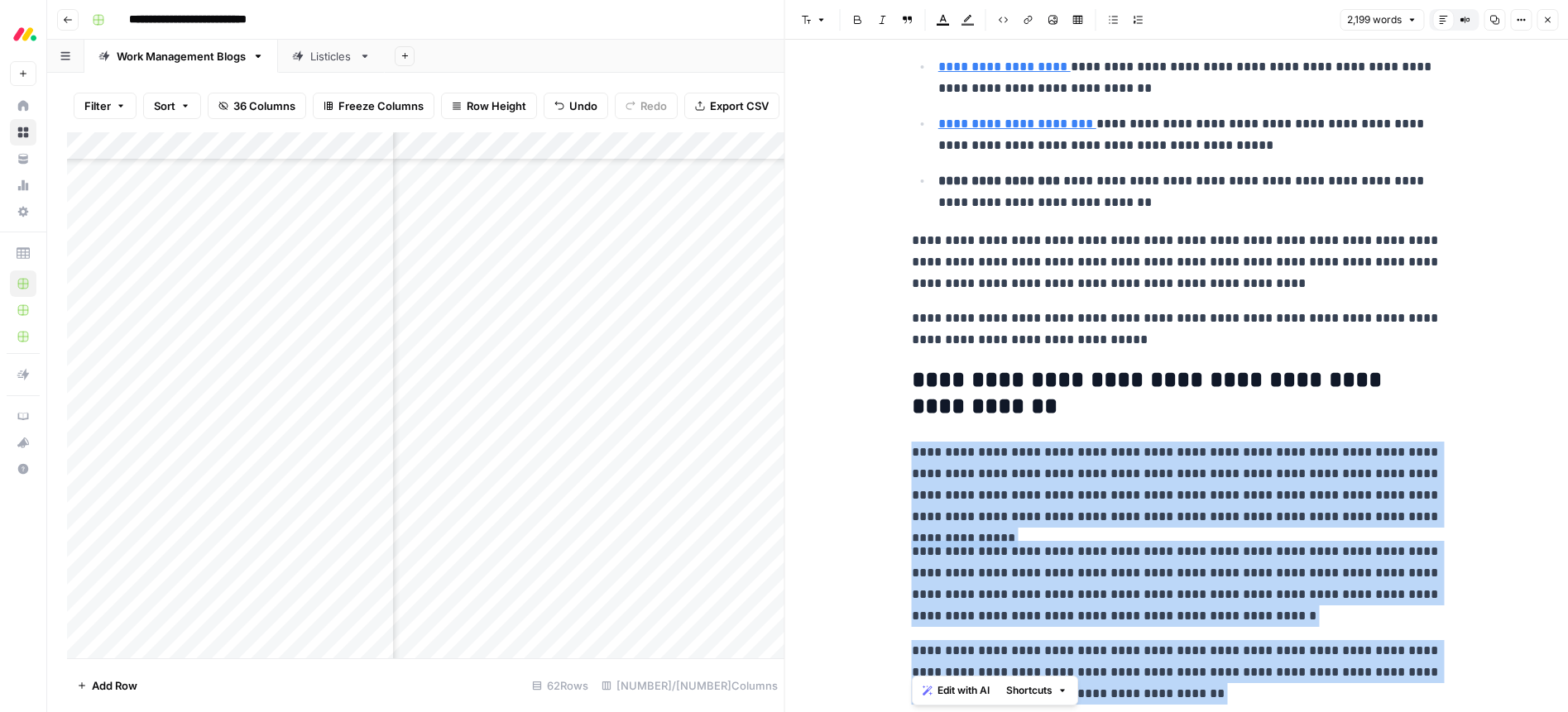 scroll, scrollTop: 6148, scrollLeft: 0, axis: vertical 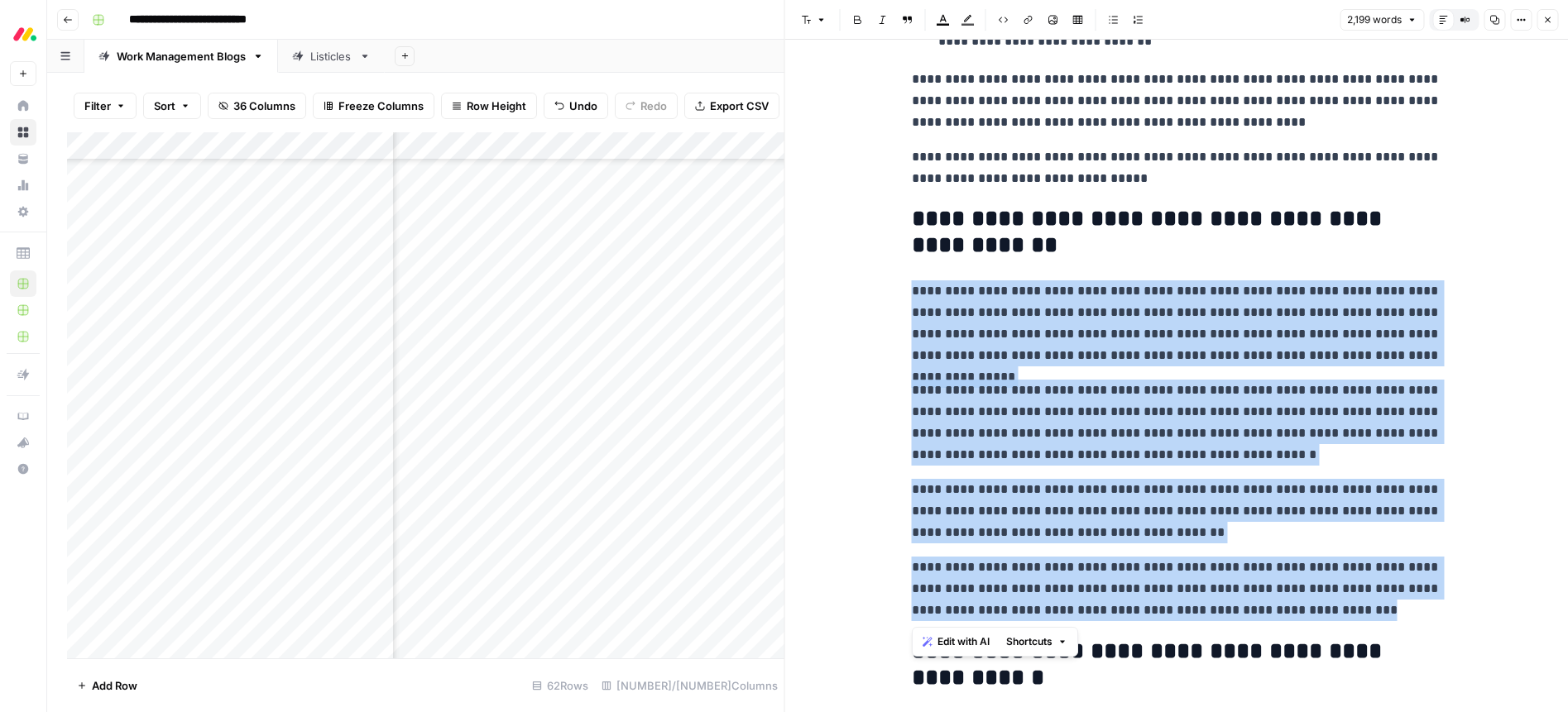 click on "**********" at bounding box center (1177, -2123) 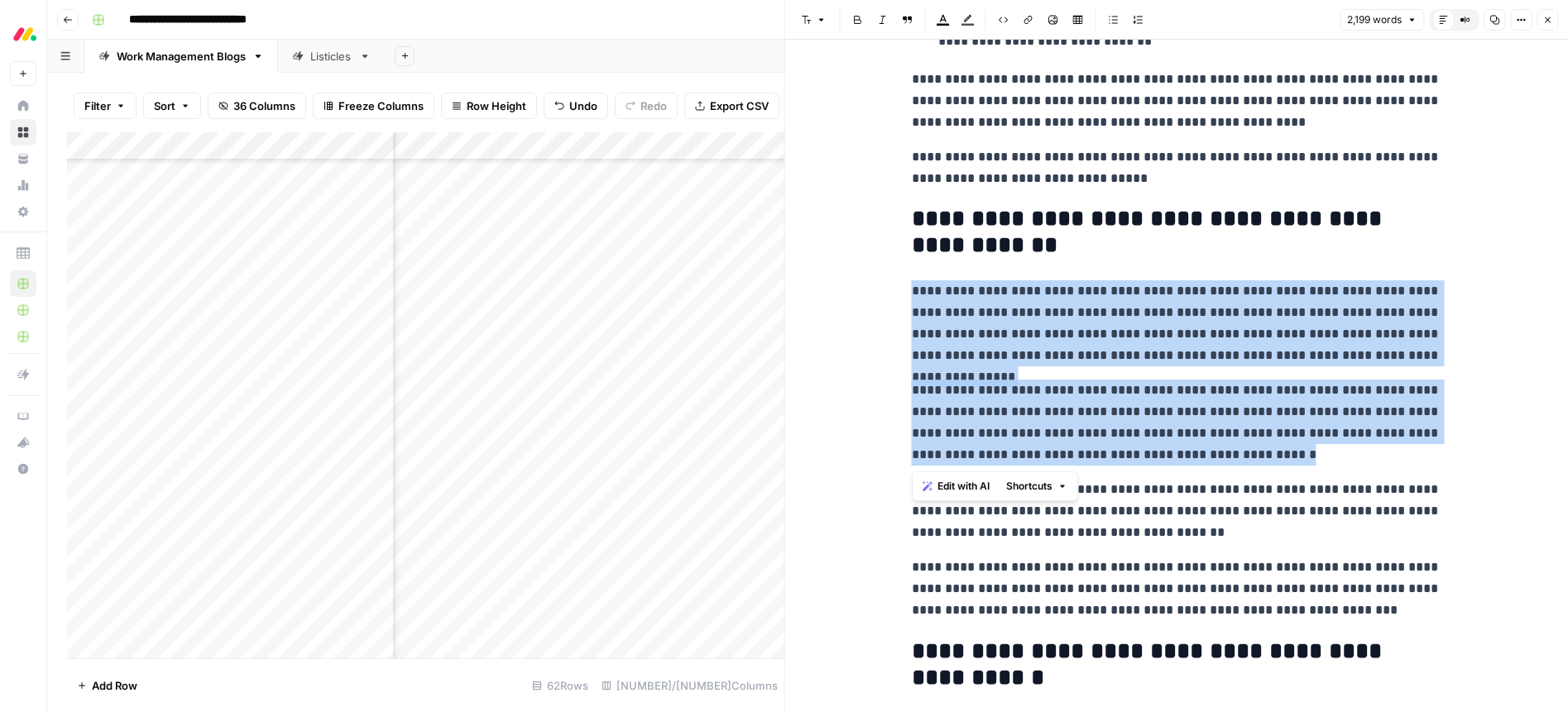 drag, startPoint x: 1283, startPoint y: 453, endPoint x: 889, endPoint y: 282, distance: 429.5079 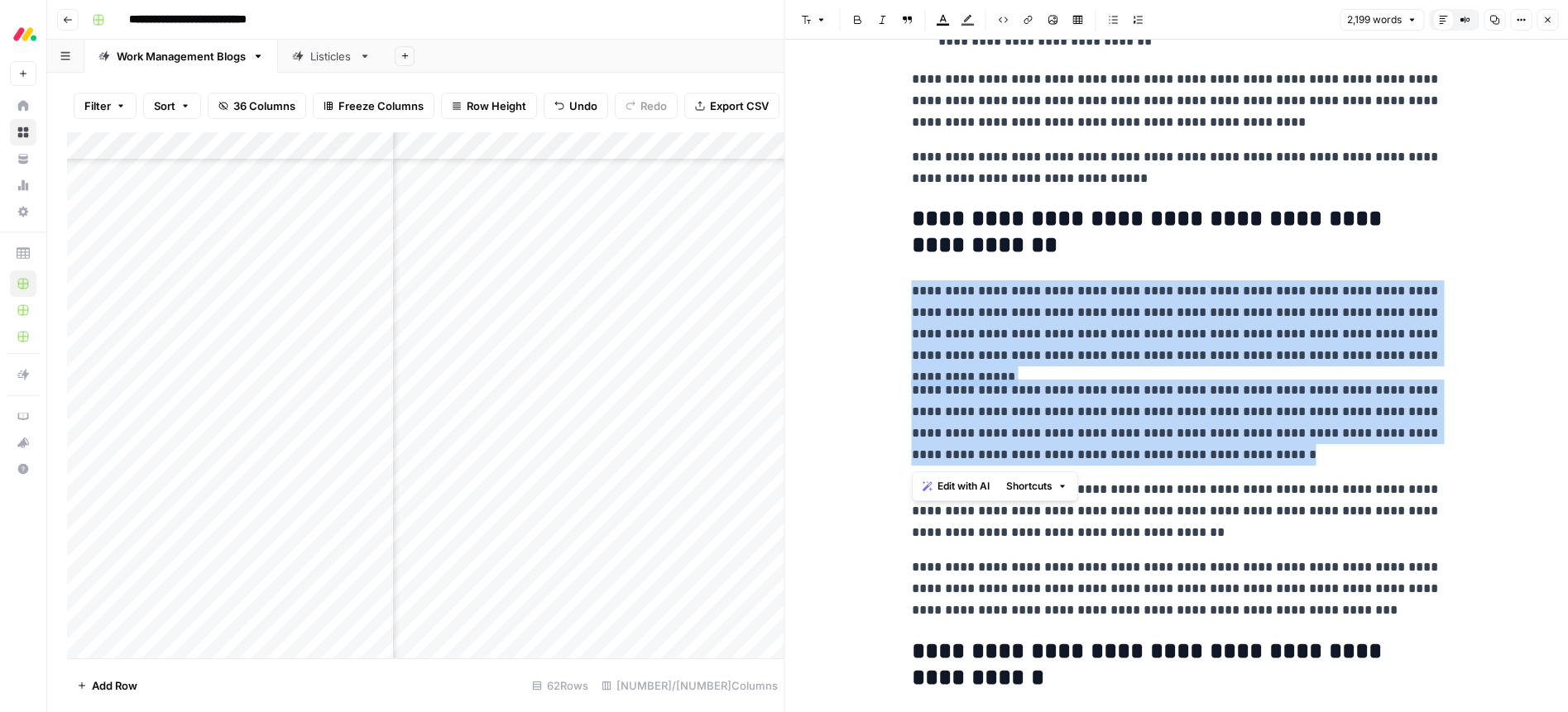 click on "Edit with AI" at bounding box center (963, 486) 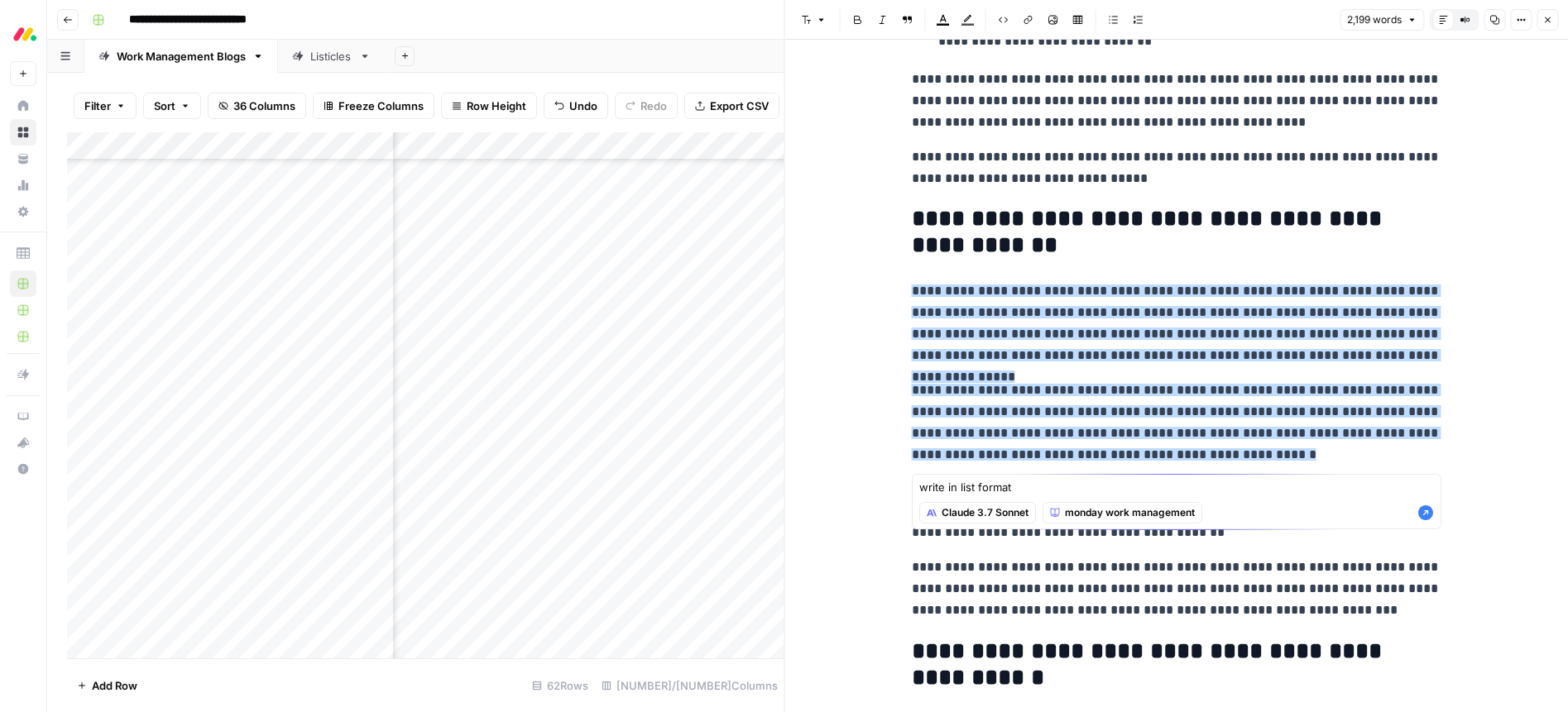 type on "write in list format" 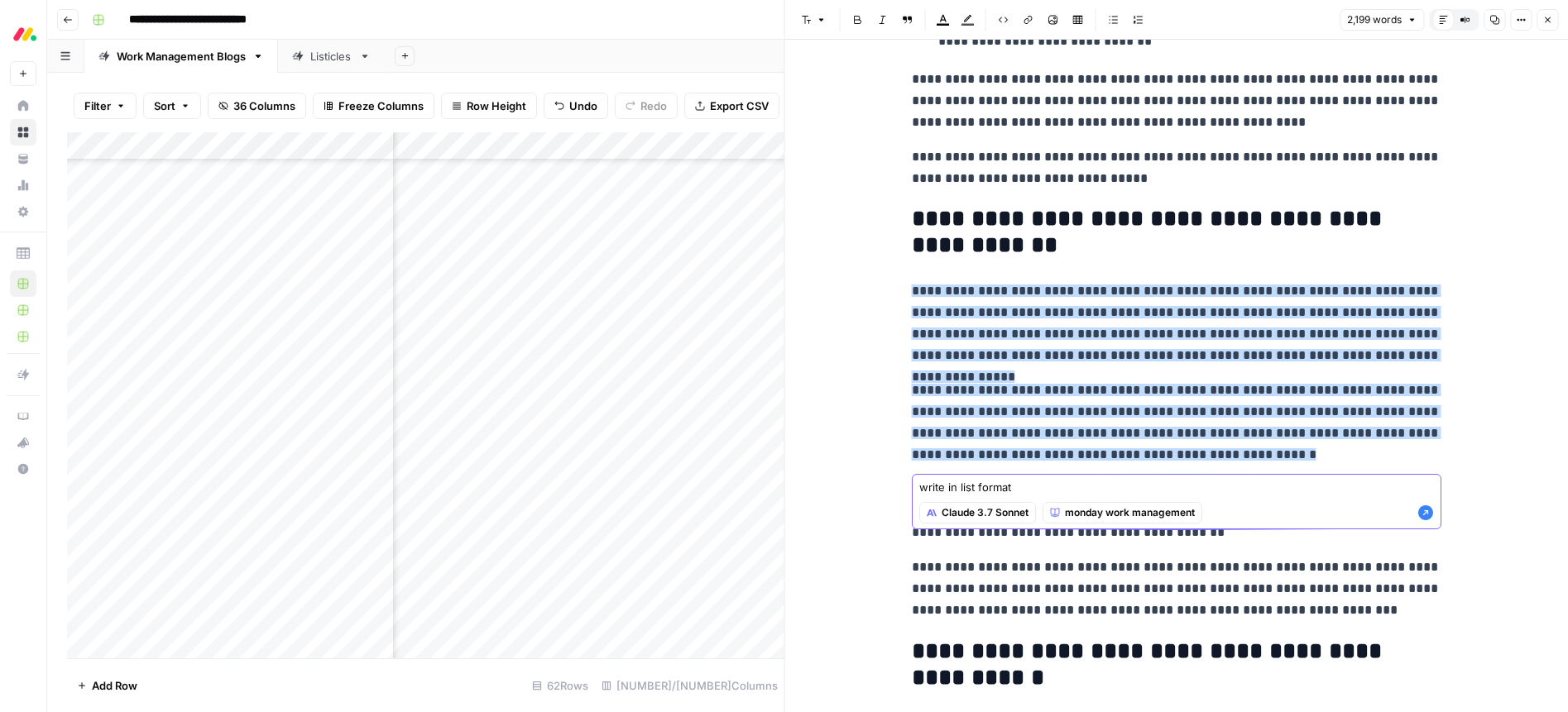 click 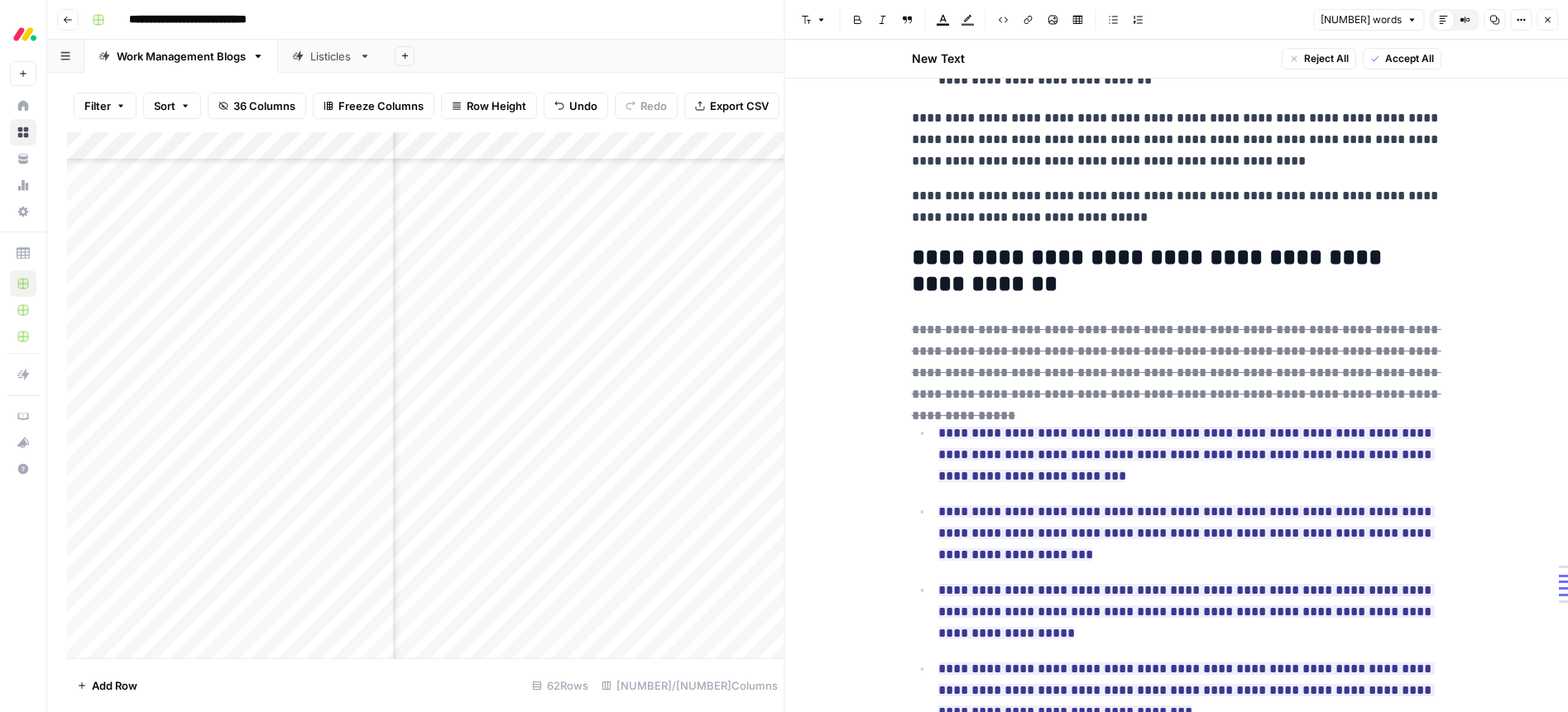 scroll, scrollTop: 6262, scrollLeft: 0, axis: vertical 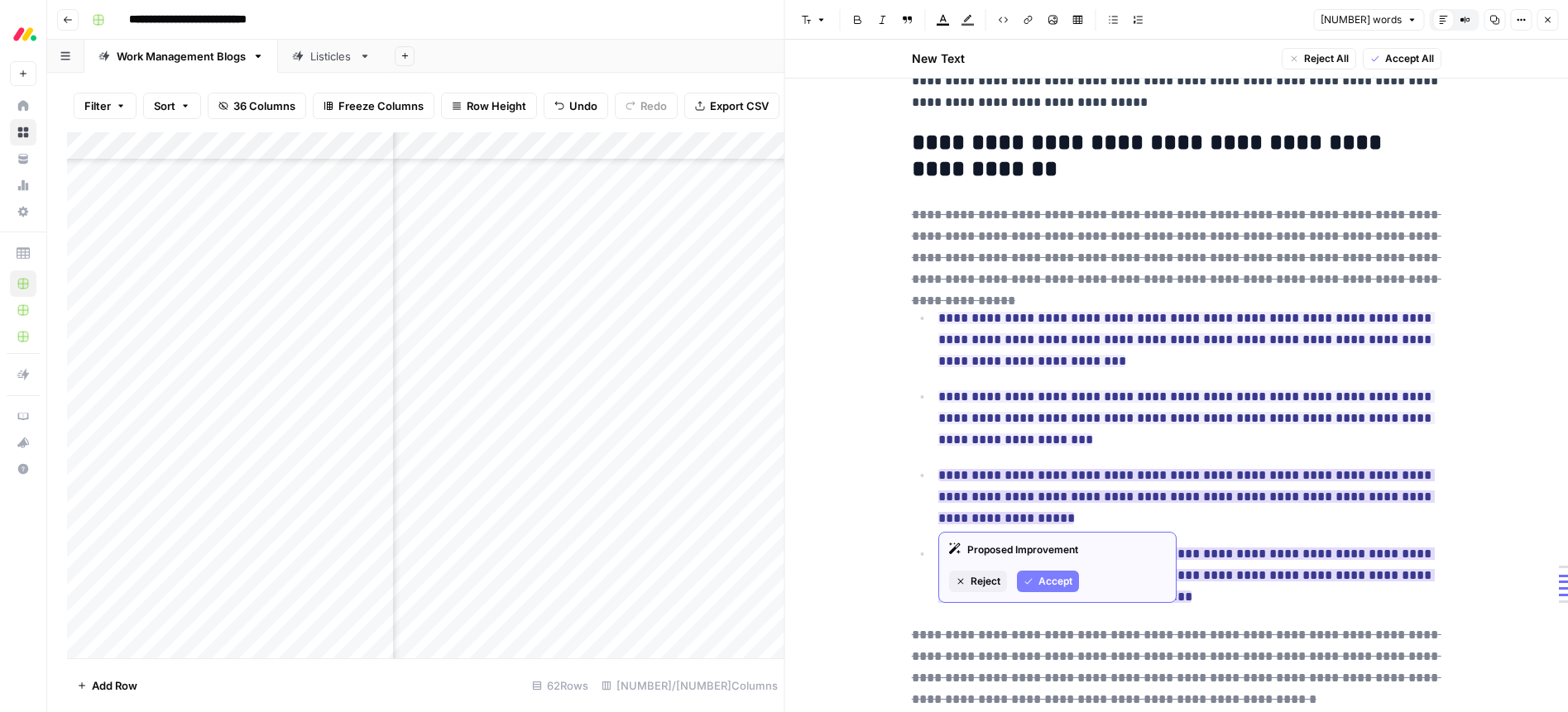 click on "Accept" at bounding box center [1055, 581] 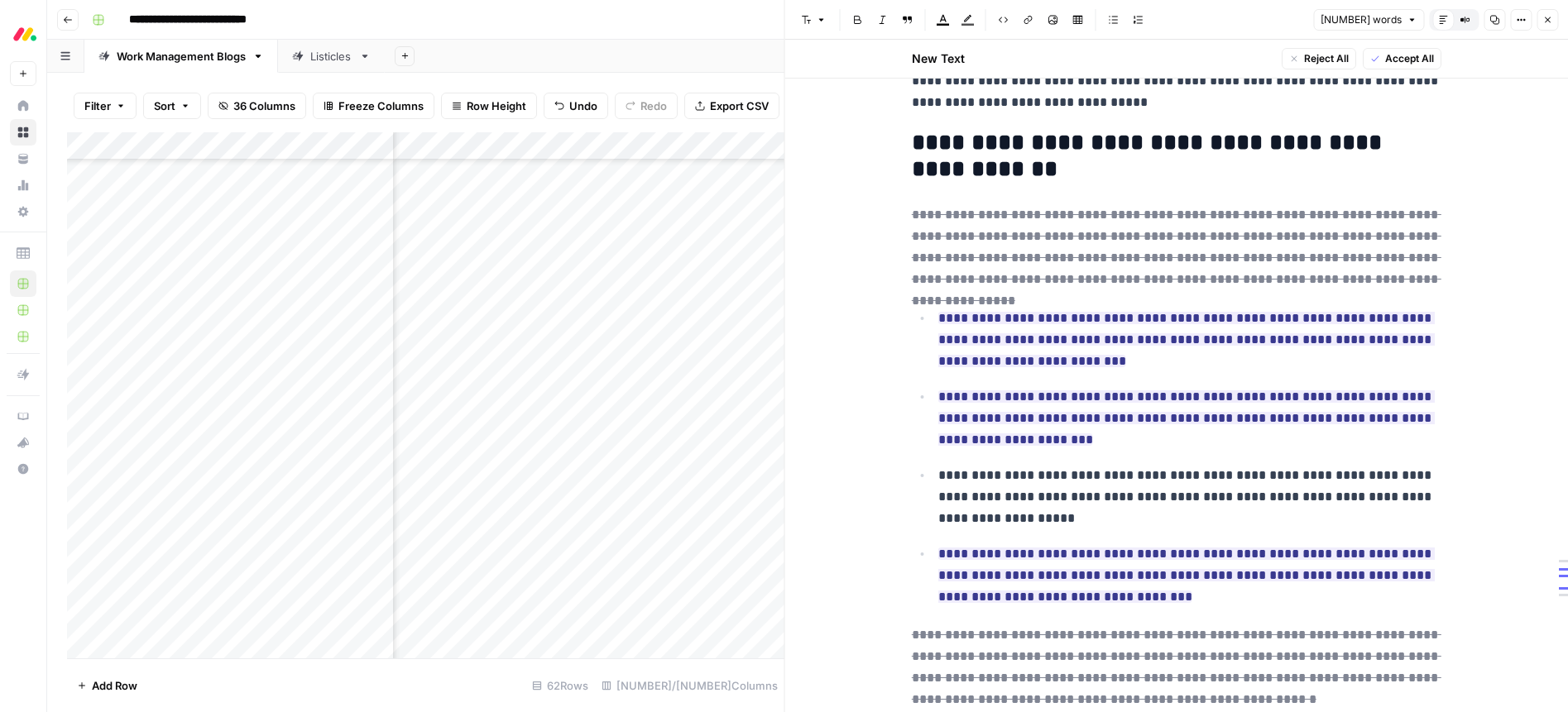 drag, startPoint x: 1406, startPoint y: 59, endPoint x: 1419, endPoint y: 84, distance: 28 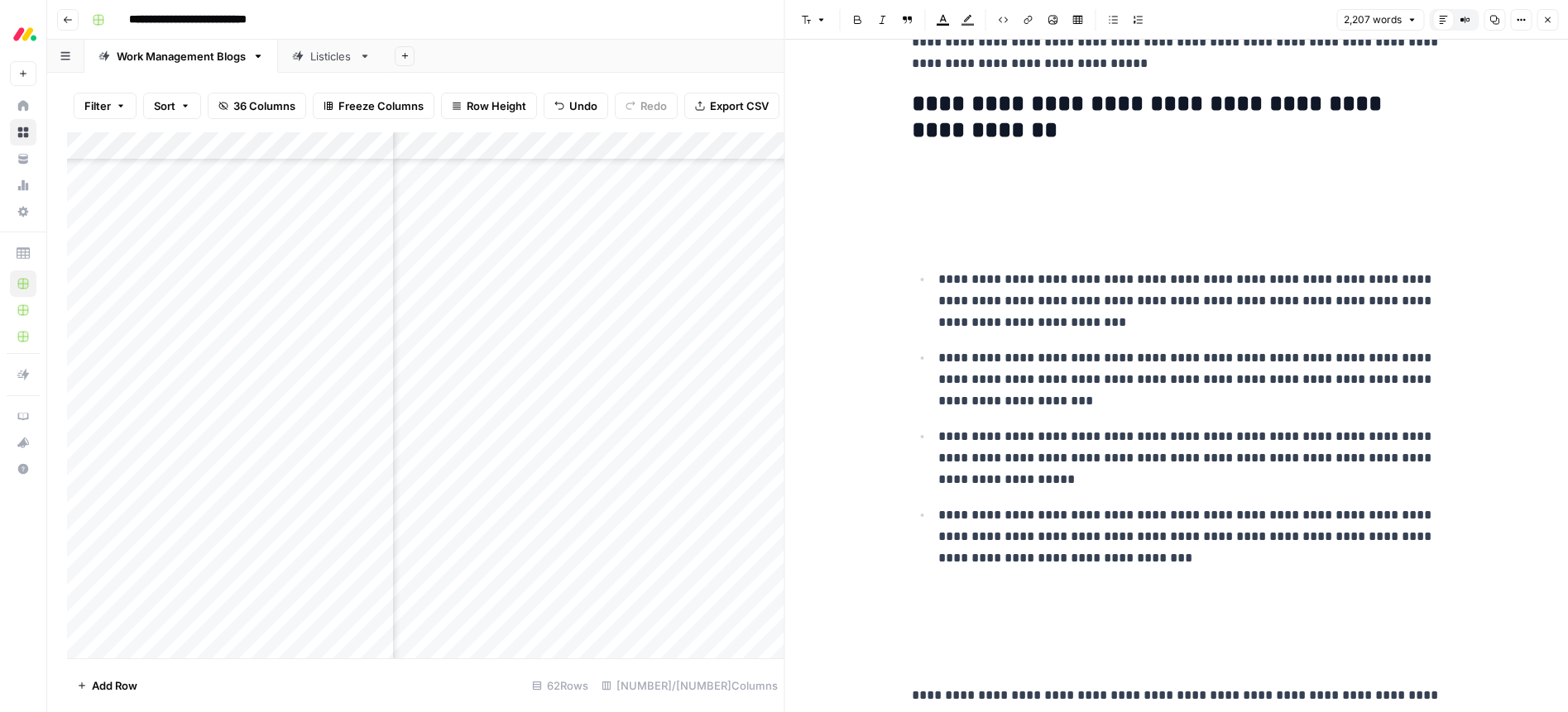 scroll, scrollTop: 6224, scrollLeft: 0, axis: vertical 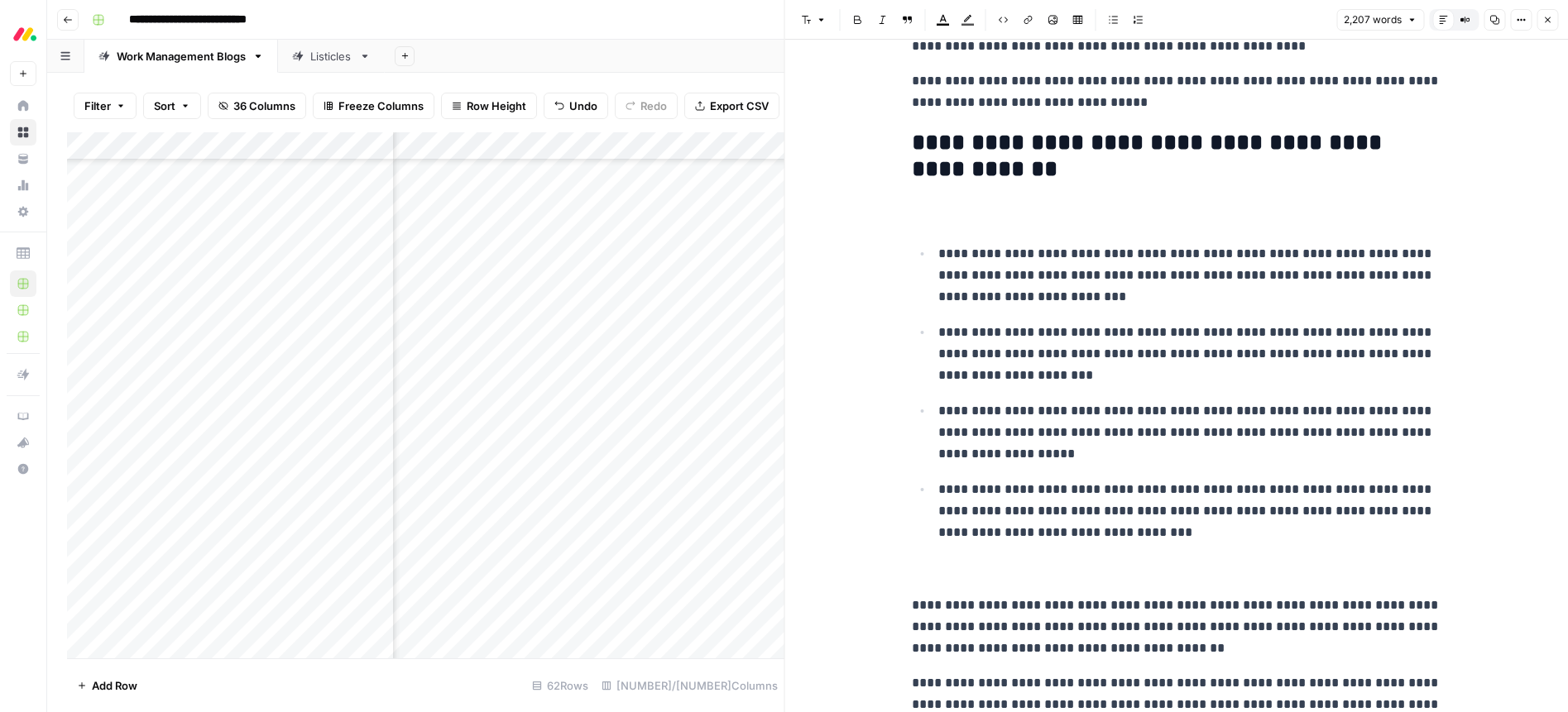 drag, startPoint x: 1038, startPoint y: 279, endPoint x: 1081, endPoint y: 289, distance: 44.14748 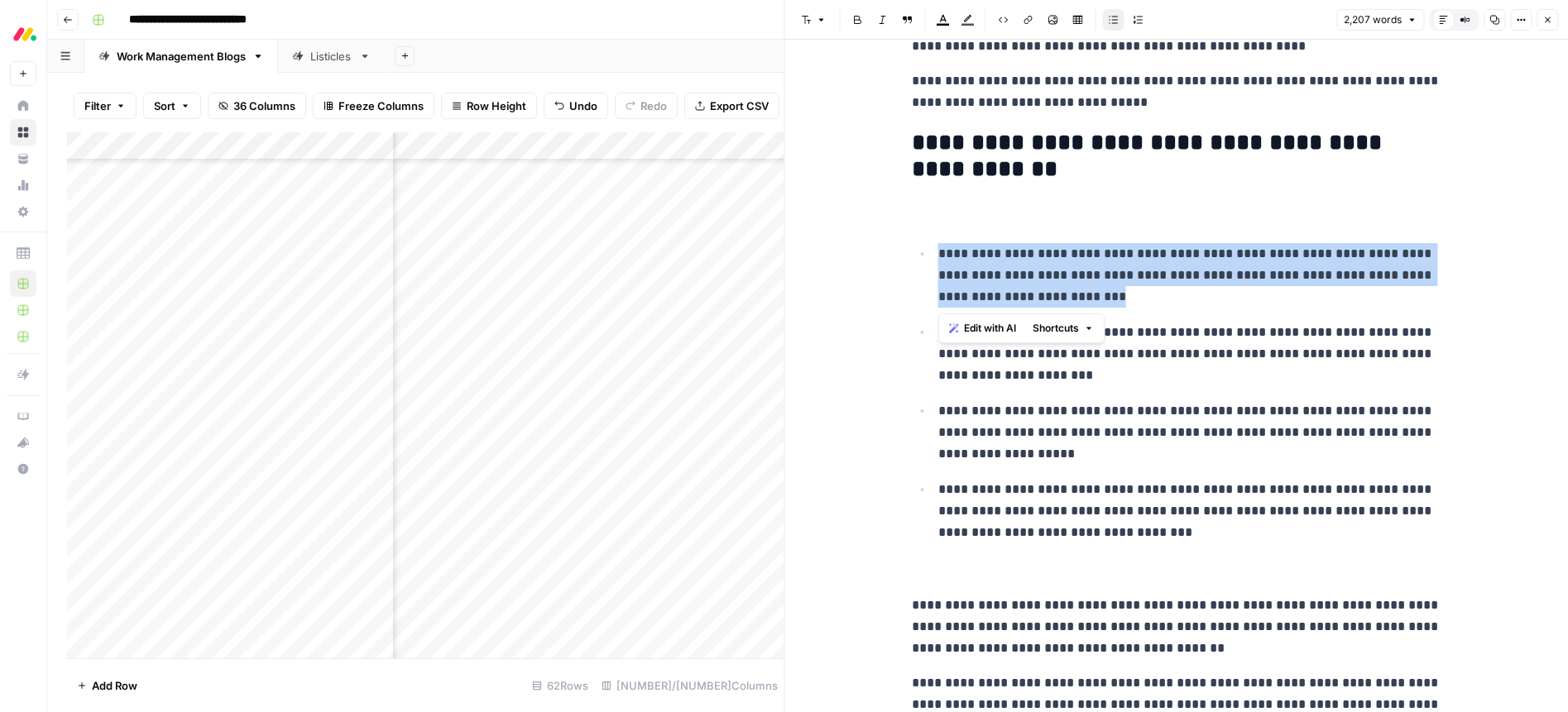 drag, startPoint x: 1085, startPoint y: 295, endPoint x: 918, endPoint y: 244, distance: 174.61386 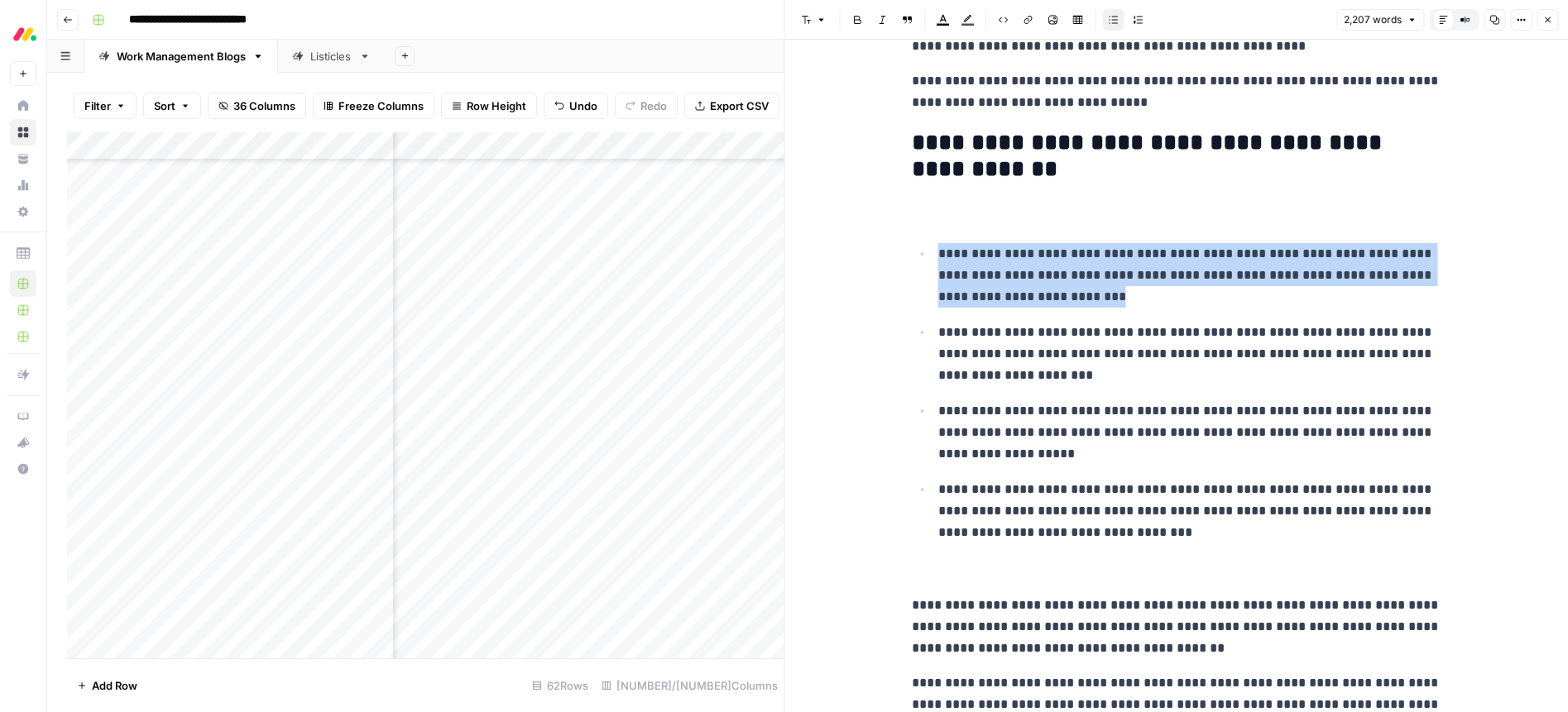 click on "Bulleted list" at bounding box center [1114, 20] 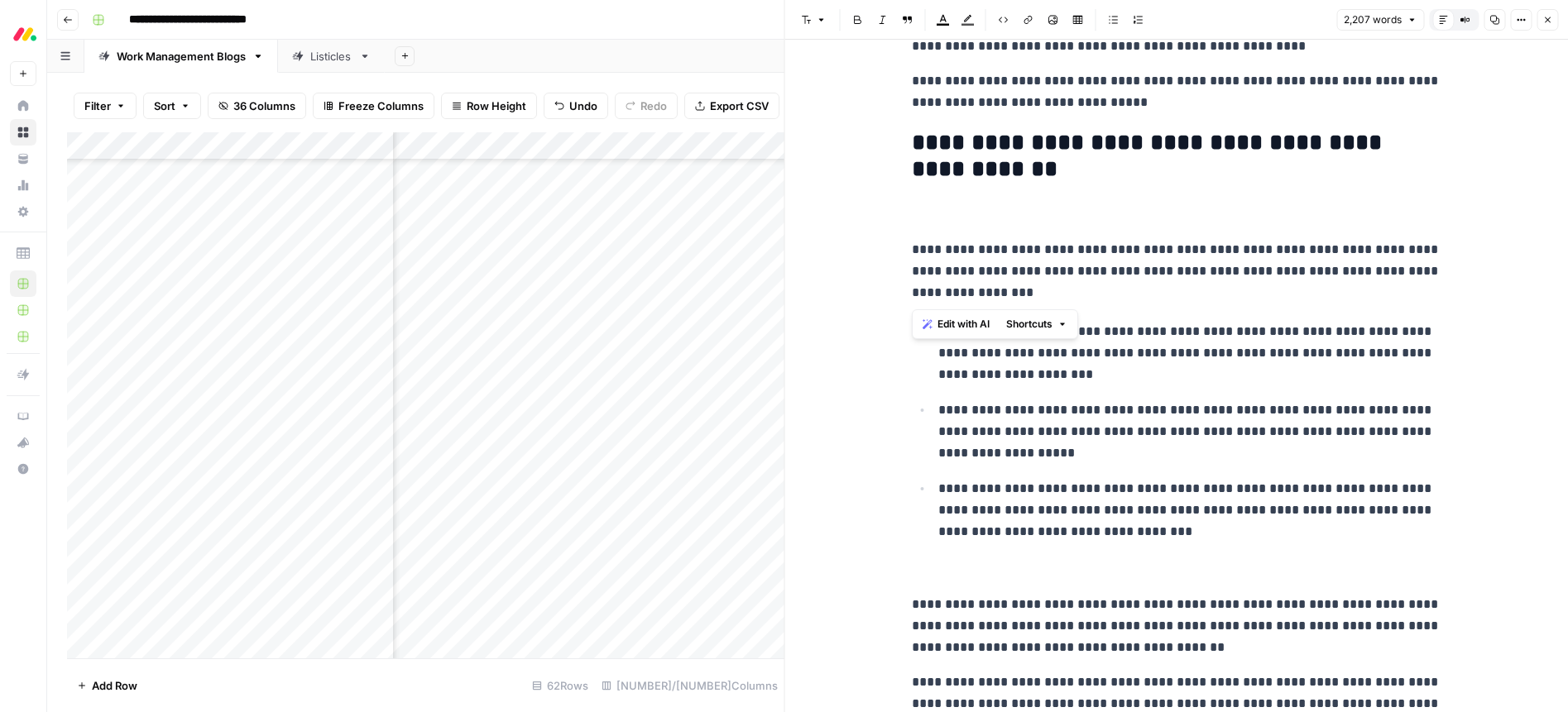 click at bounding box center (1177, 215) 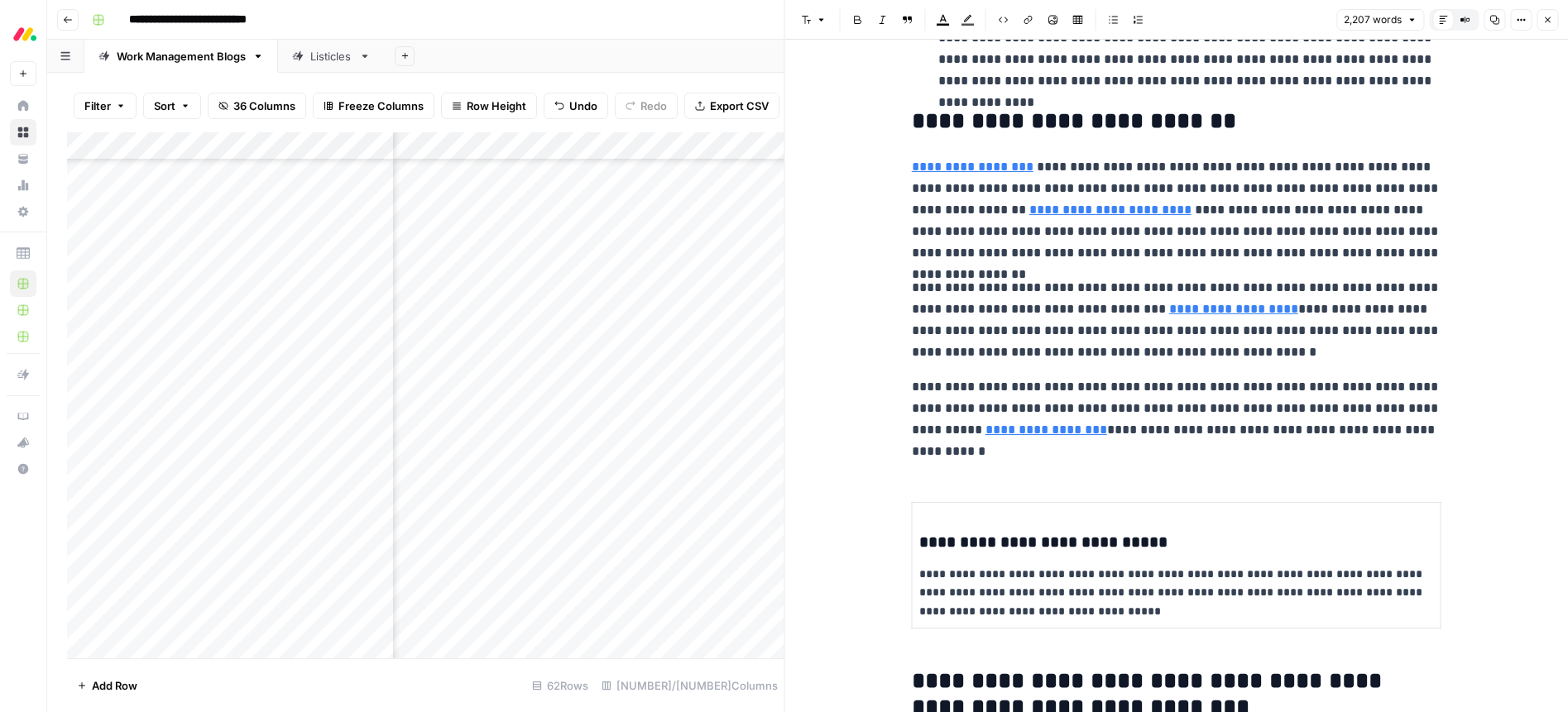 scroll, scrollTop: 891, scrollLeft: 0, axis: vertical 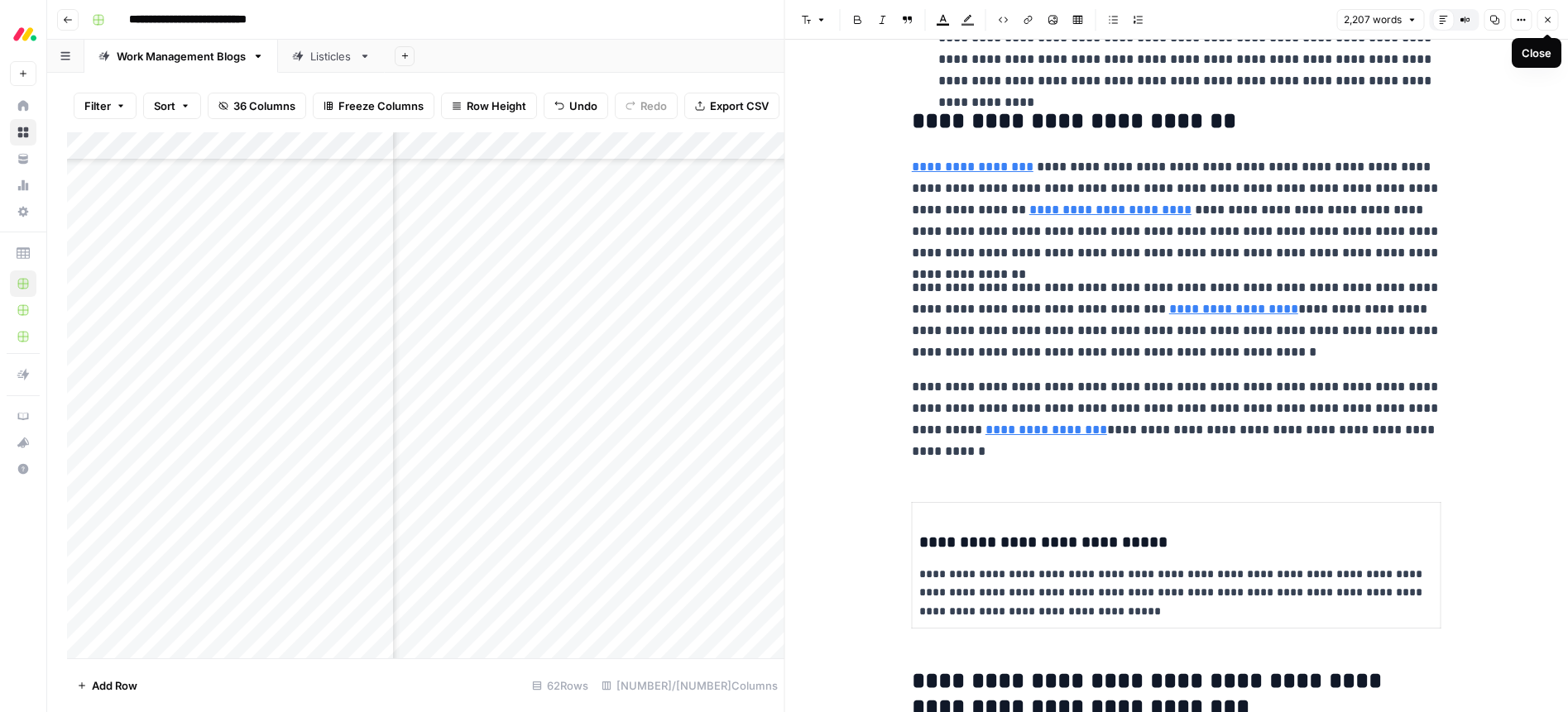 click 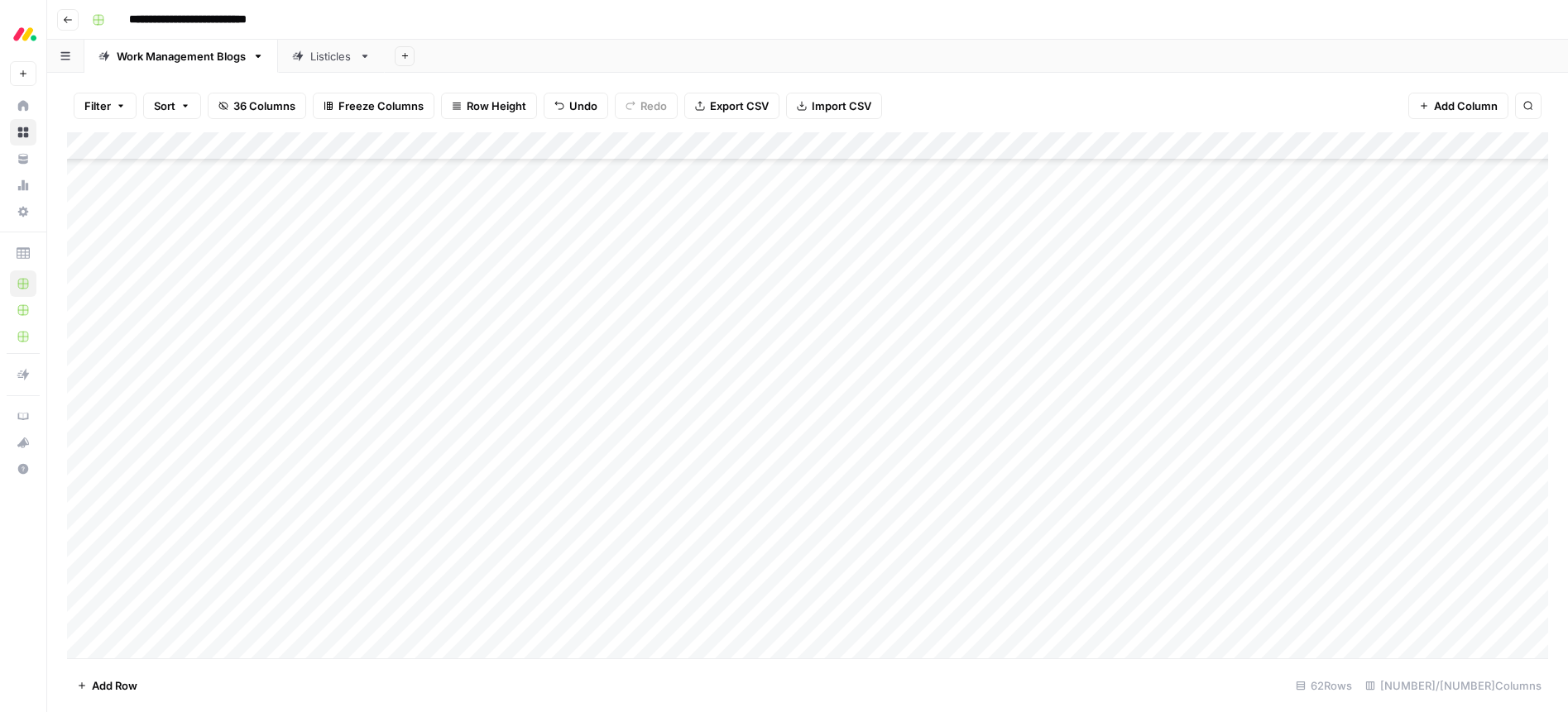 scroll, scrollTop: 501, scrollLeft: 0, axis: vertical 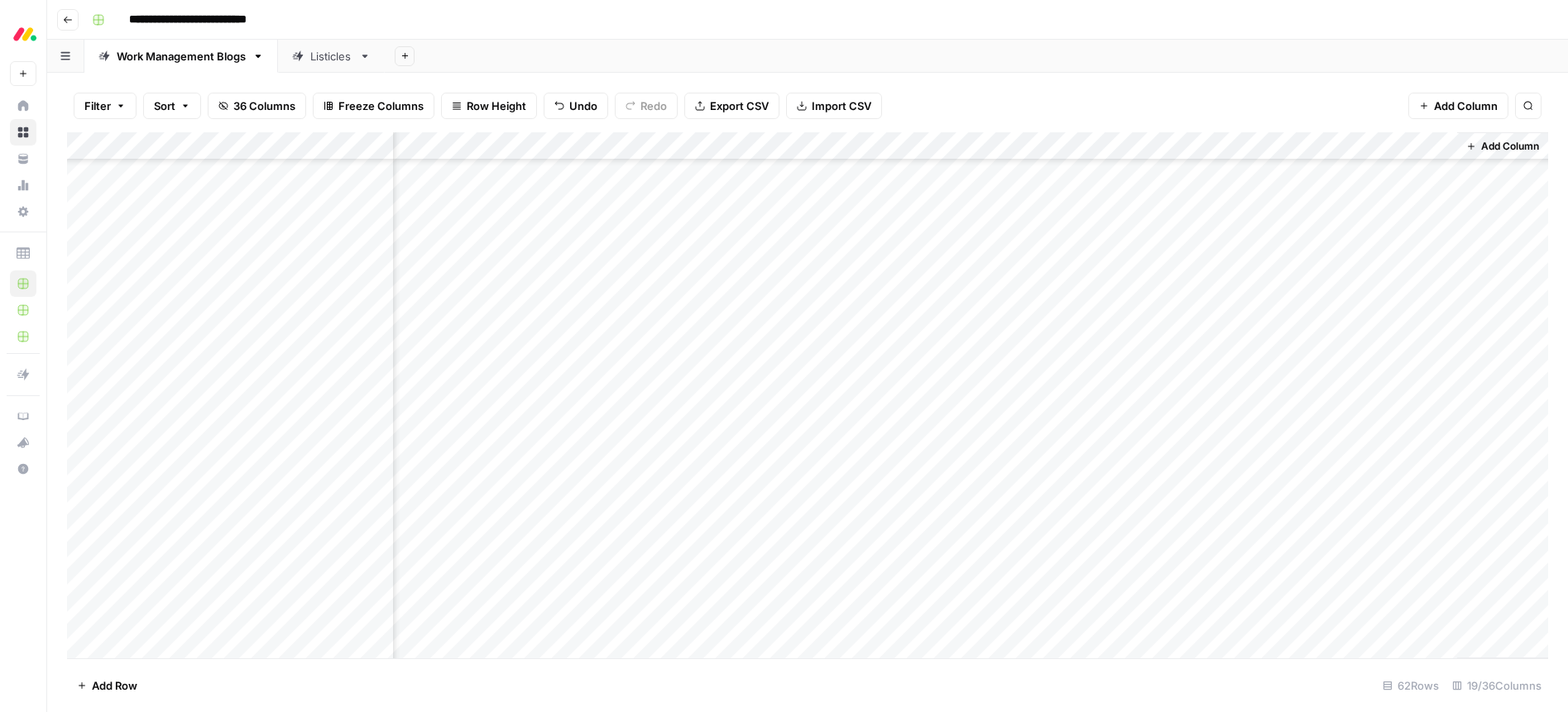 click on "Add Column" at bounding box center [808, 395] 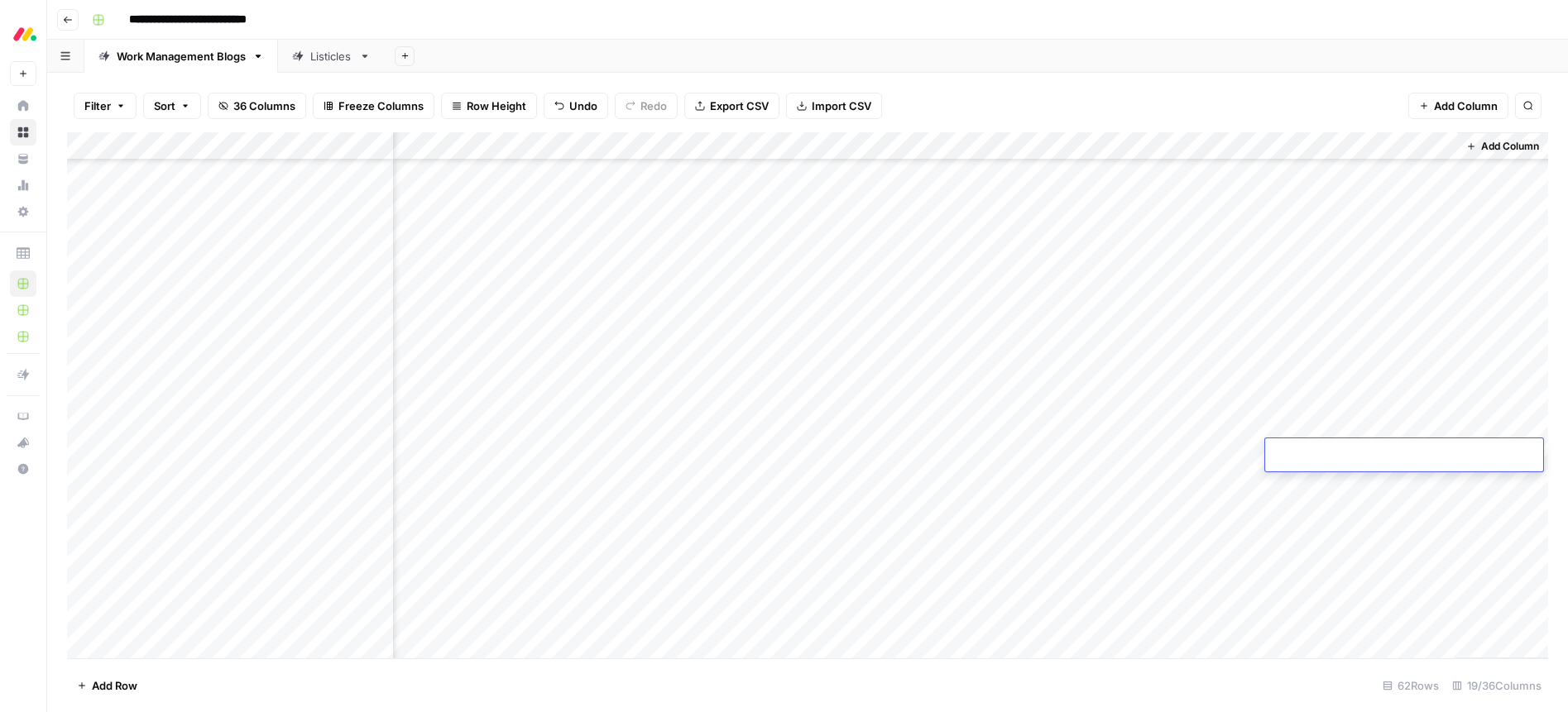 type on "**********" 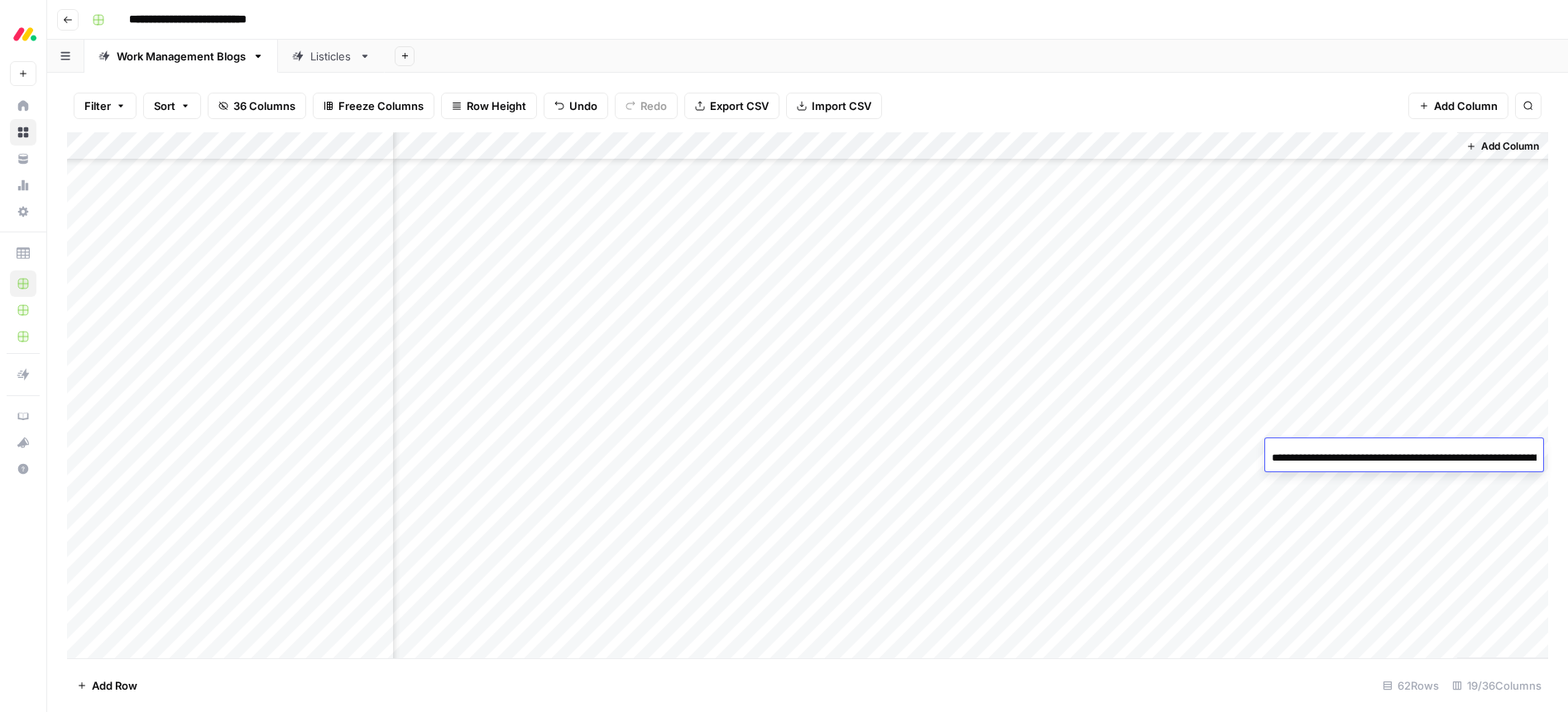 scroll, scrollTop: 0, scrollLeft: 122, axis: horizontal 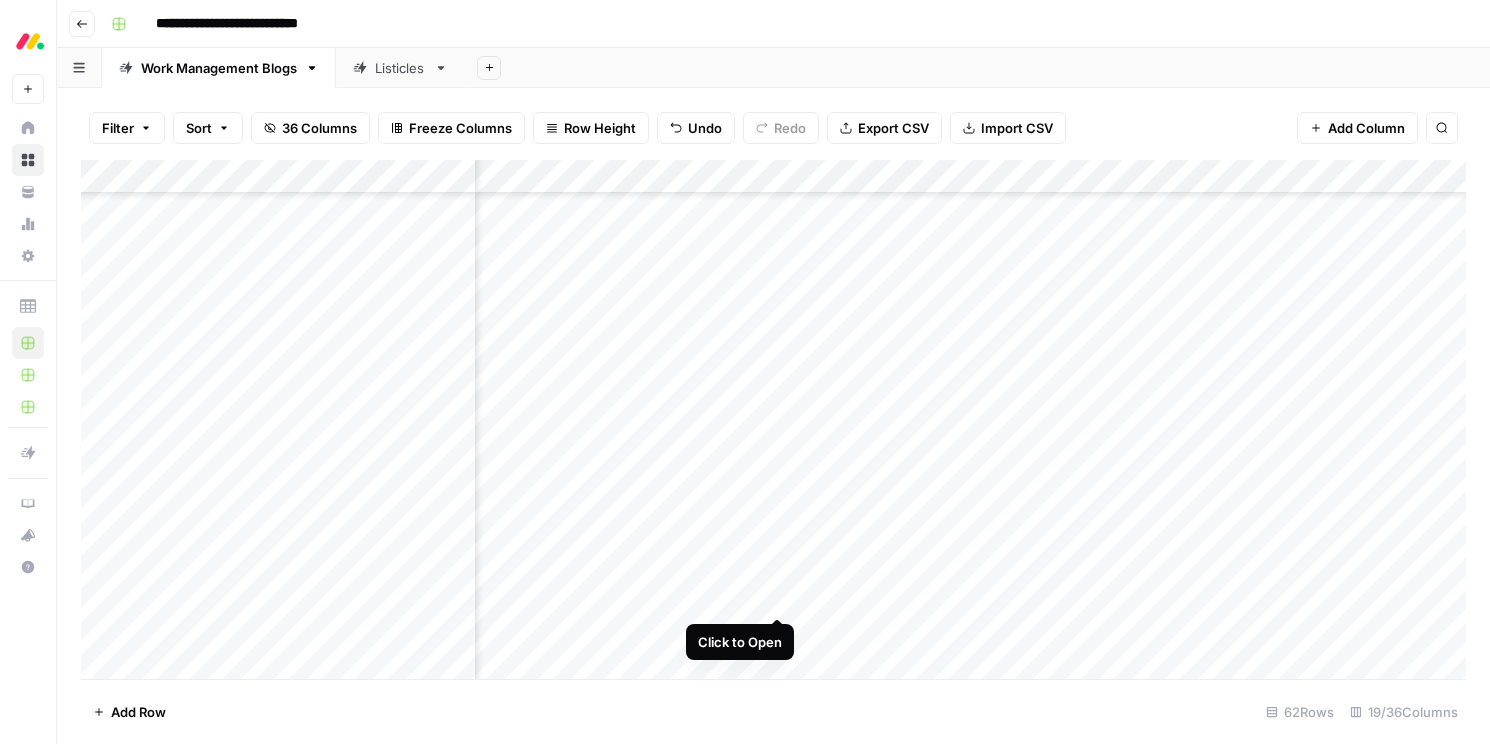 click on "Add Column" at bounding box center [773, 419] 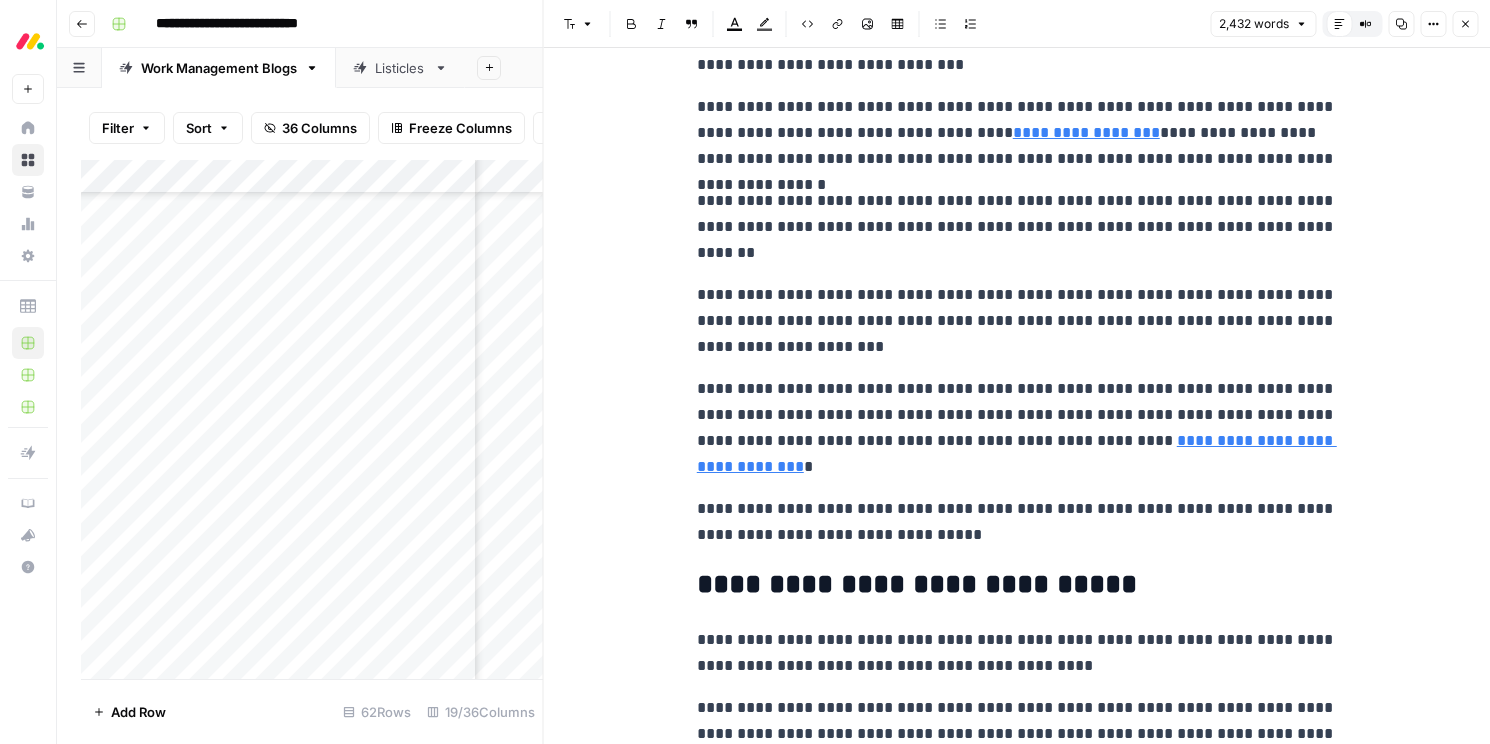 scroll, scrollTop: 2348, scrollLeft: 0, axis: vertical 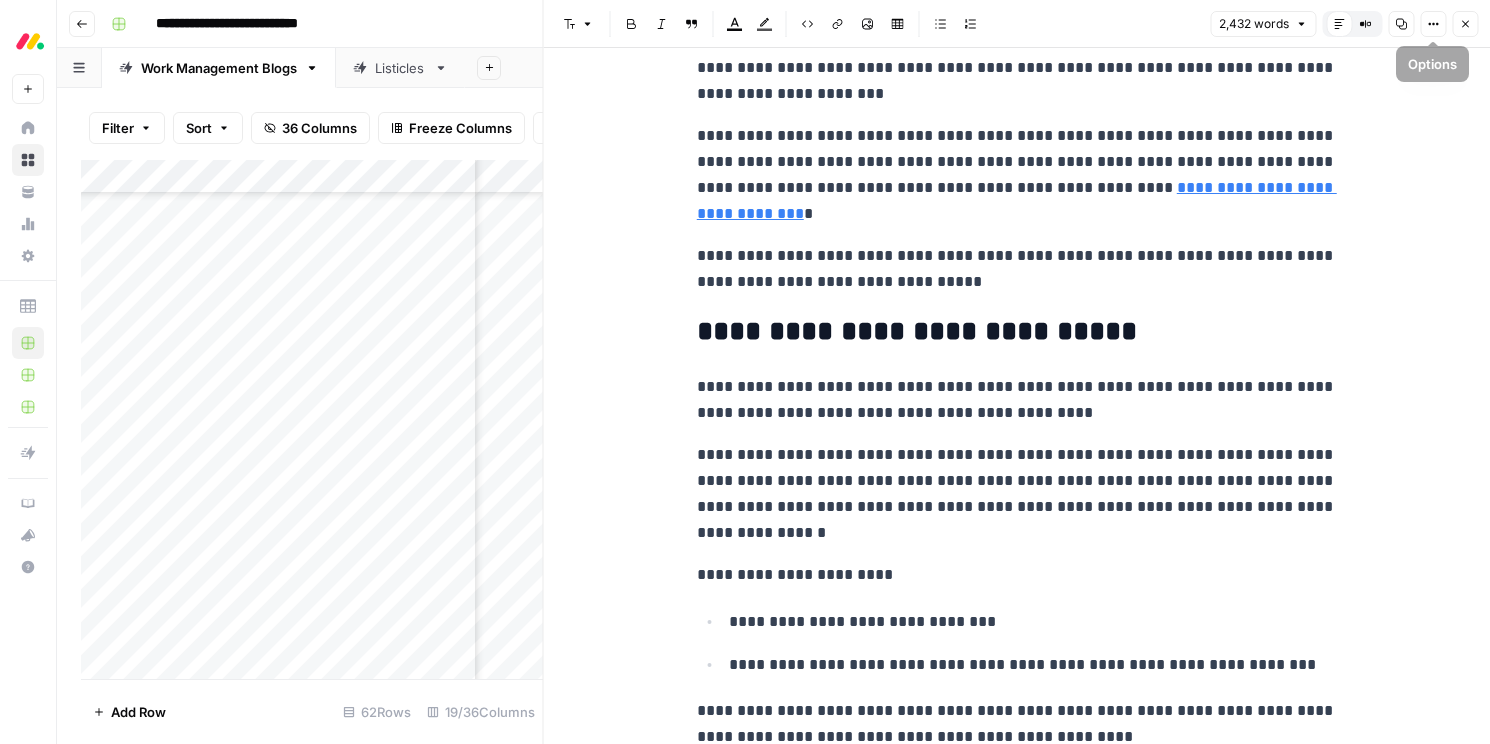 click 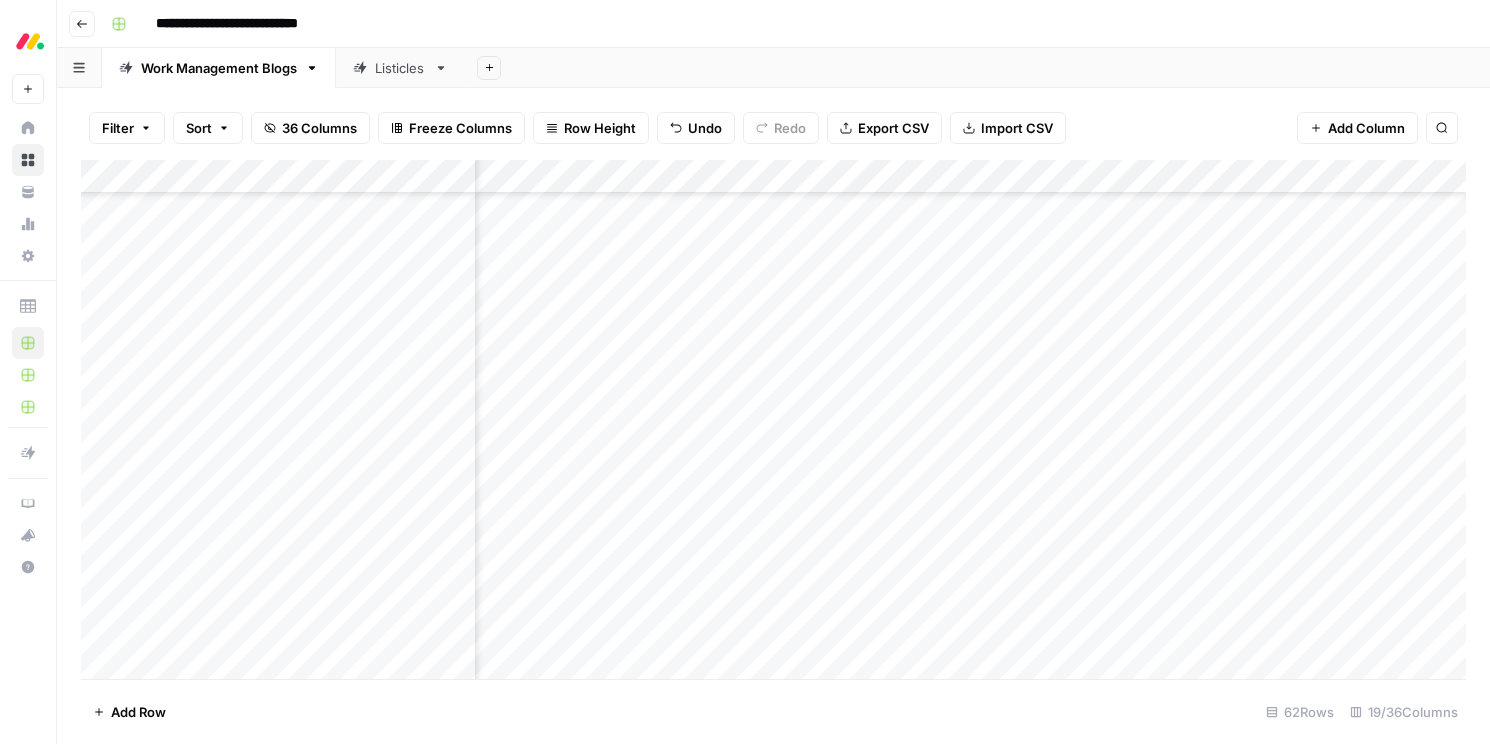 scroll, scrollTop: 802, scrollLeft: 0, axis: vertical 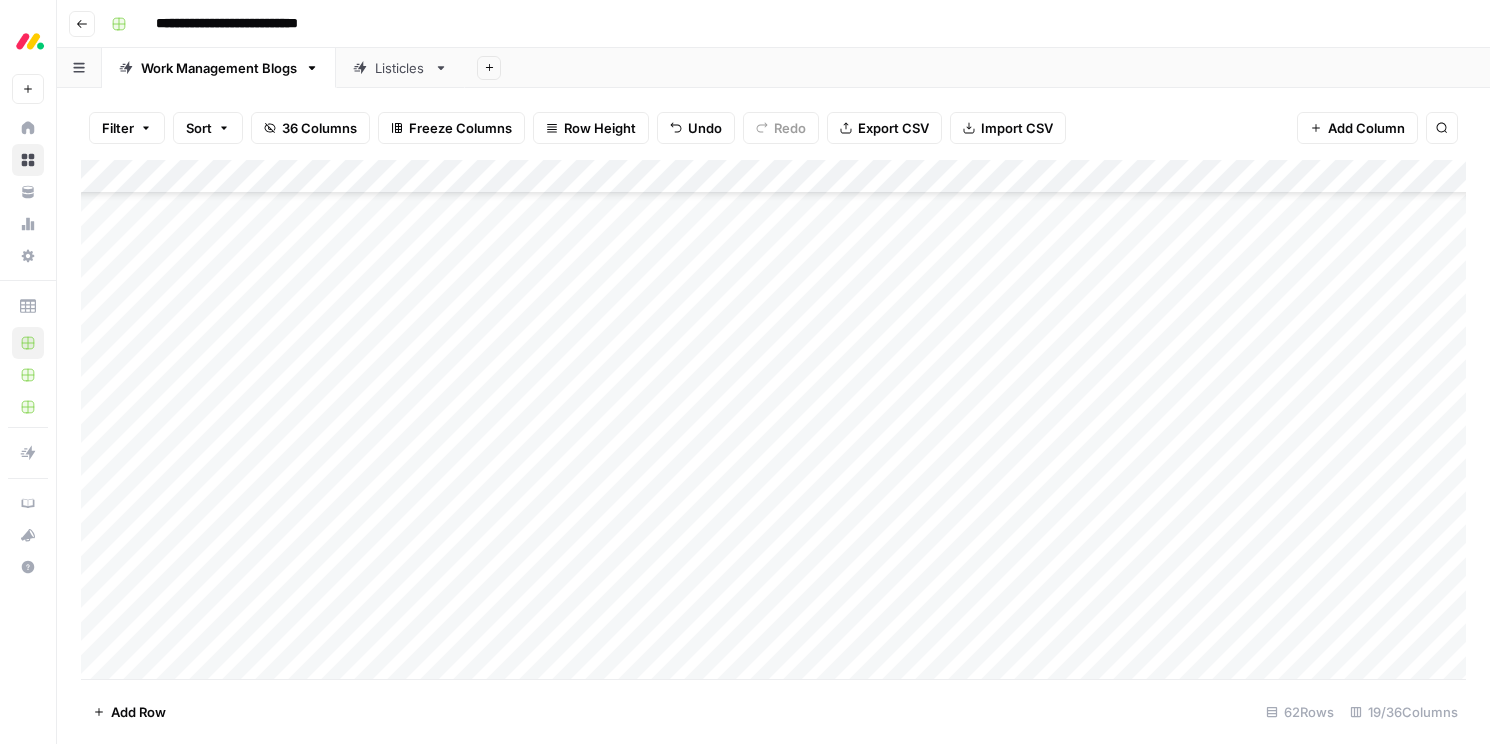click on "Add Column" at bounding box center [773, 419] 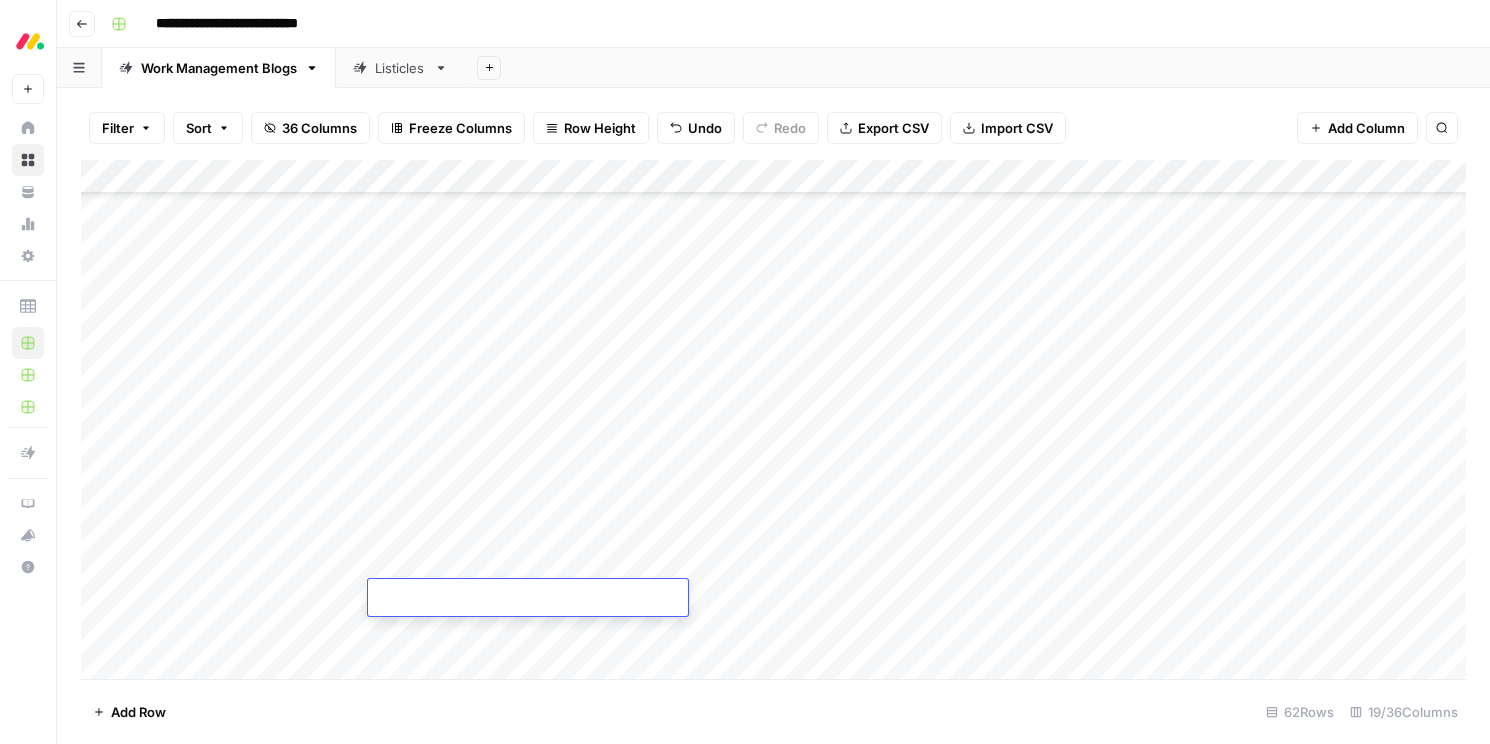 click at bounding box center [528, 599] 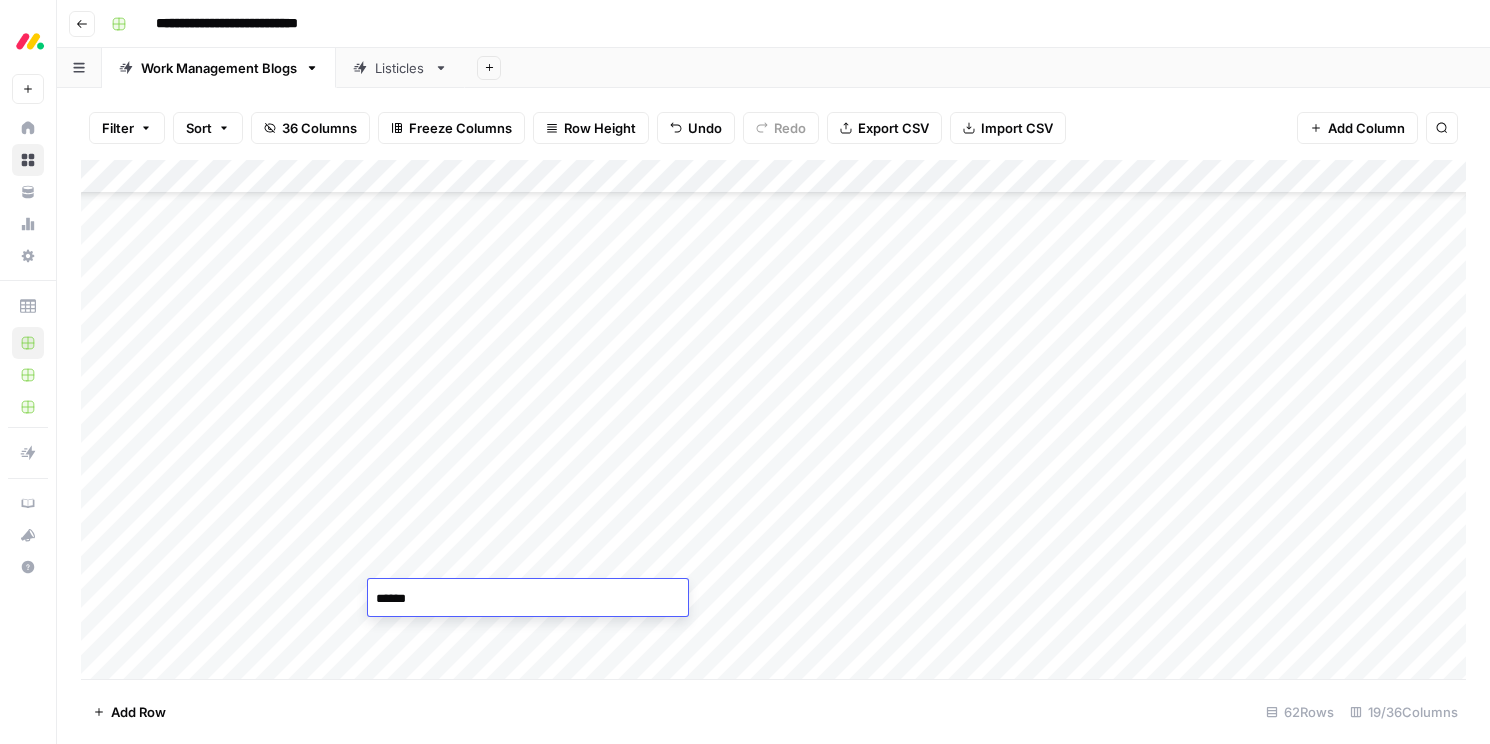 type on "*******" 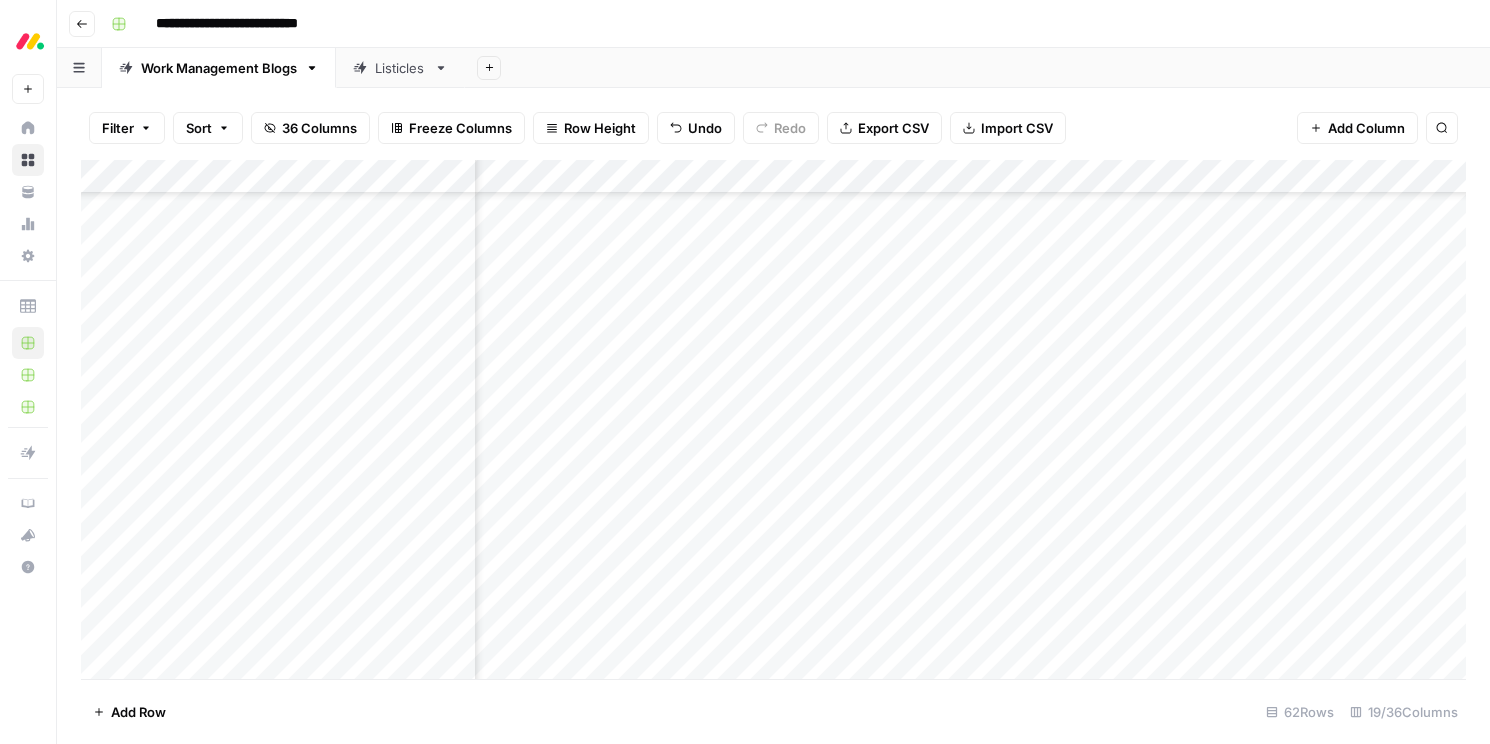 scroll, scrollTop: 1111, scrollLeft: 1409, axis: both 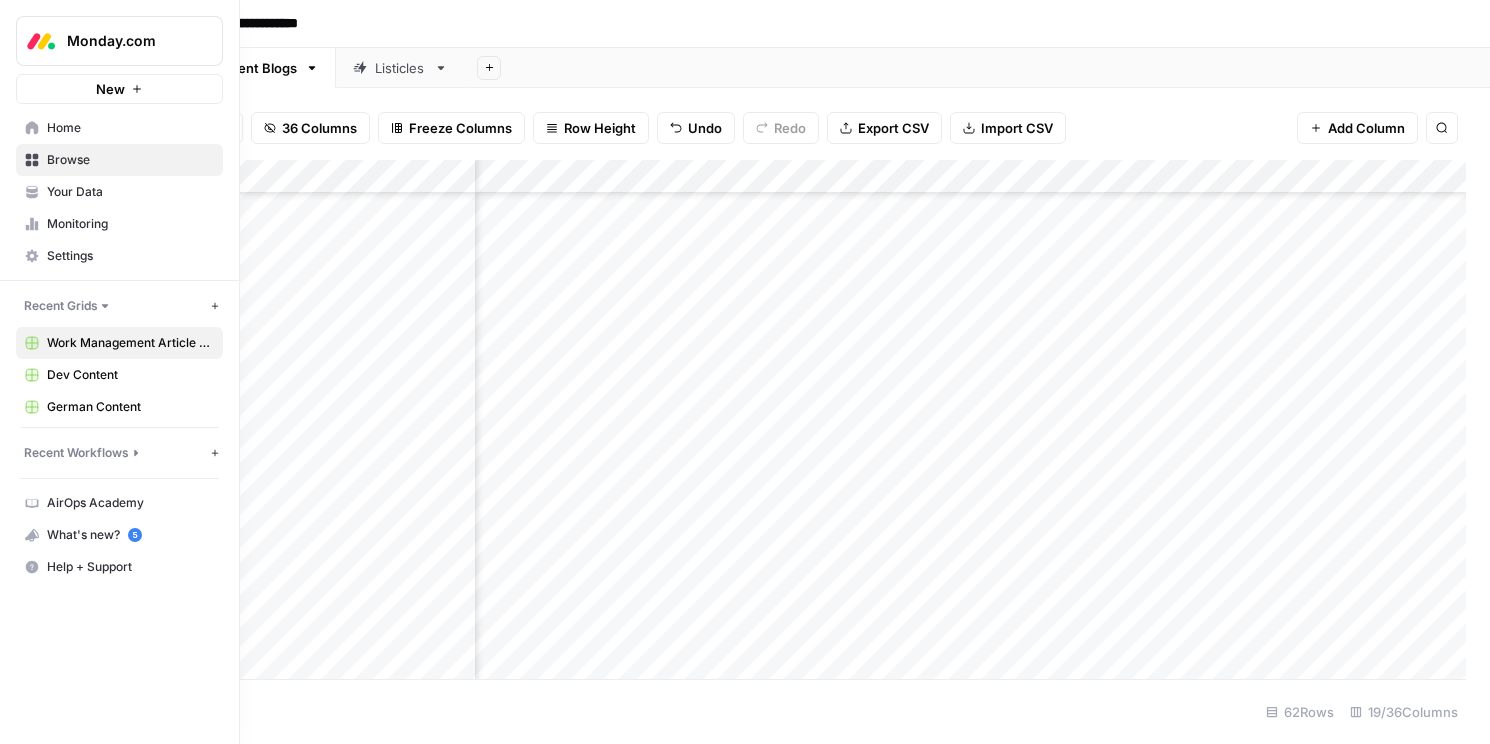 click on "Dev Content" at bounding box center [130, 375] 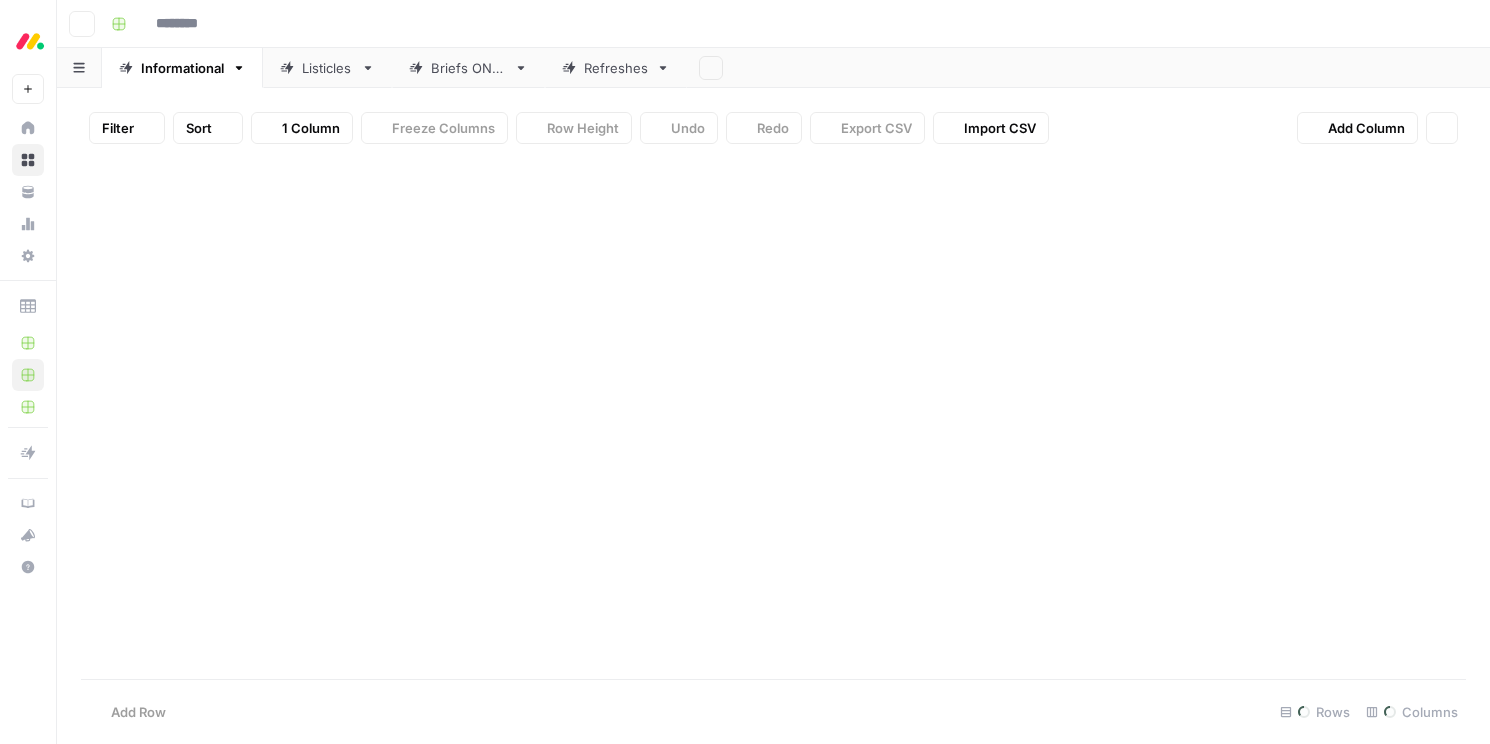 type on "**********" 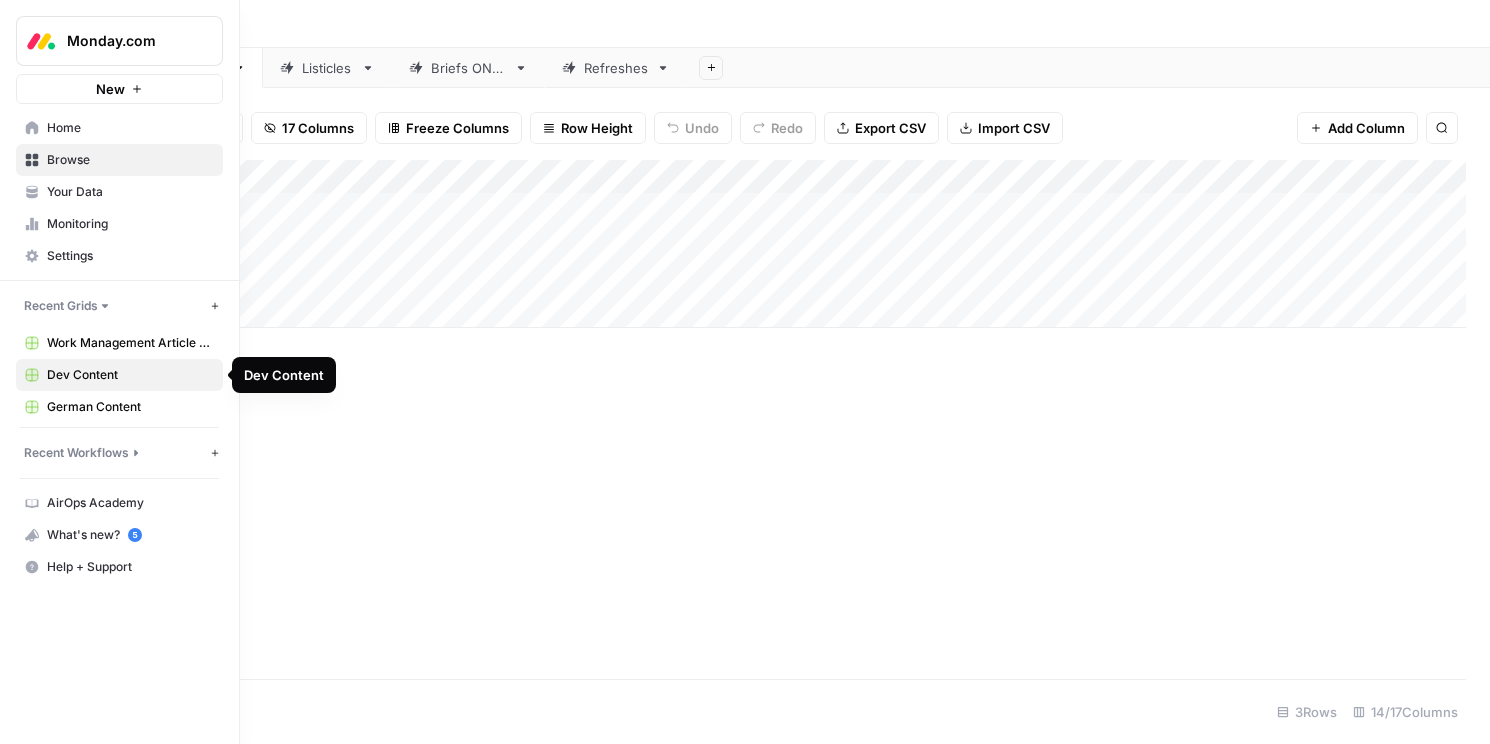 click on "German Content" at bounding box center (130, 407) 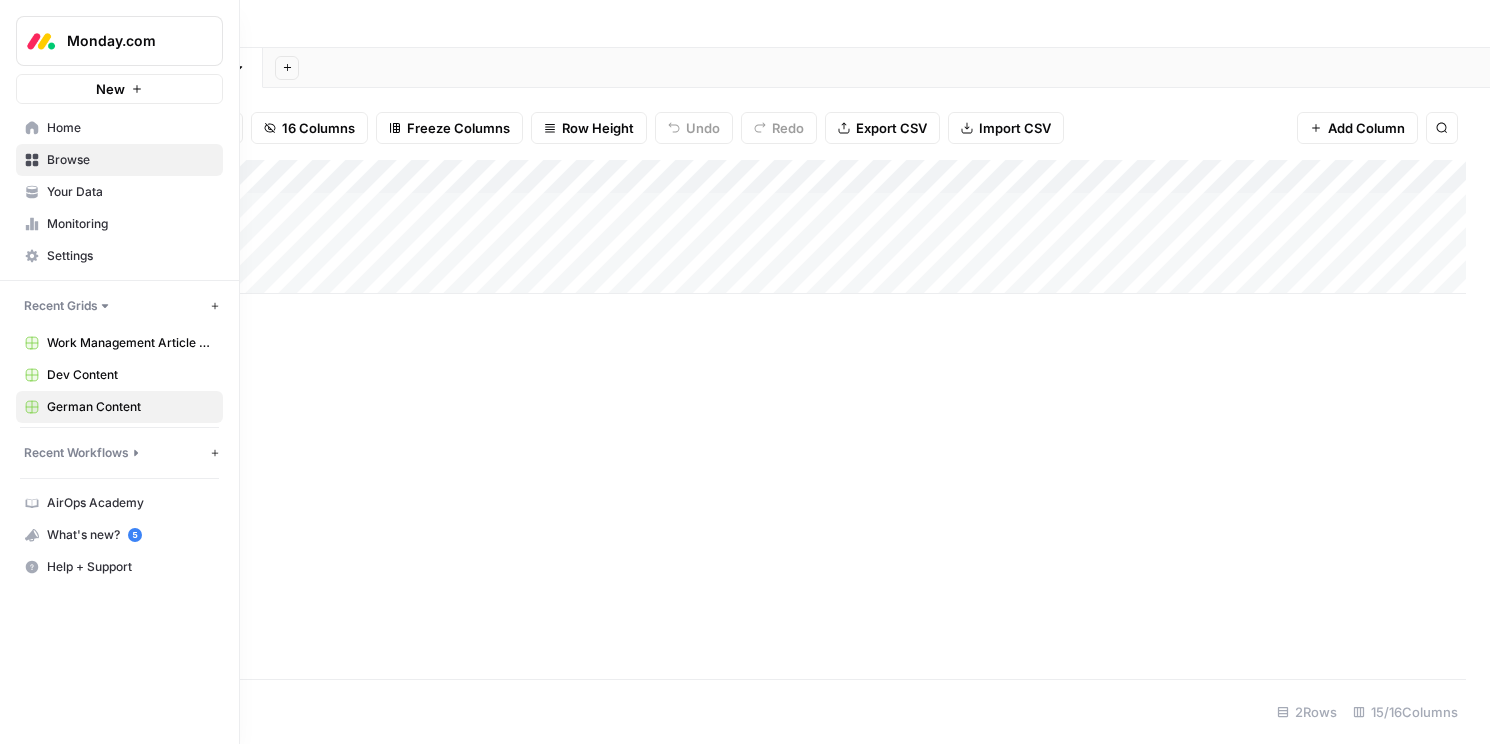 click on "Recent Grids" at bounding box center (61, 306) 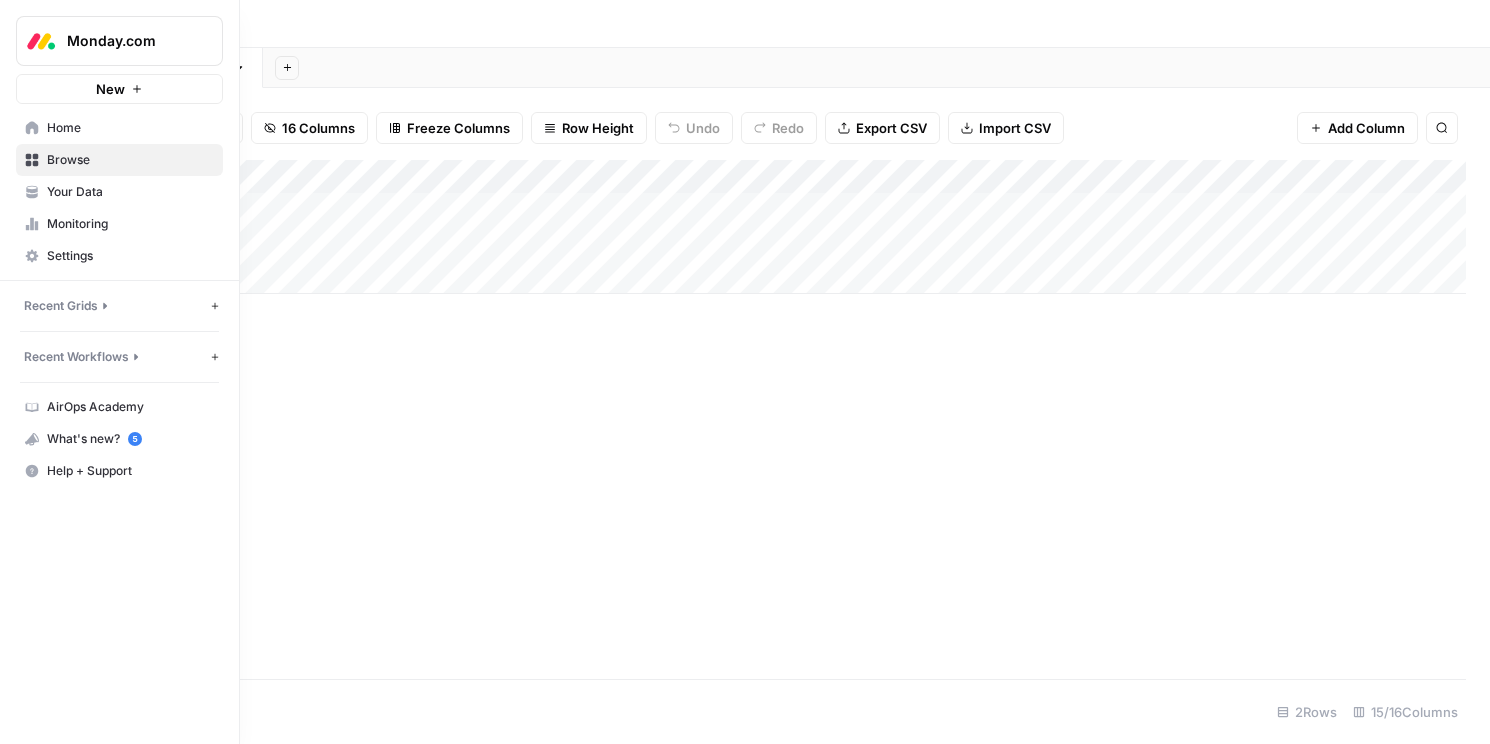 click 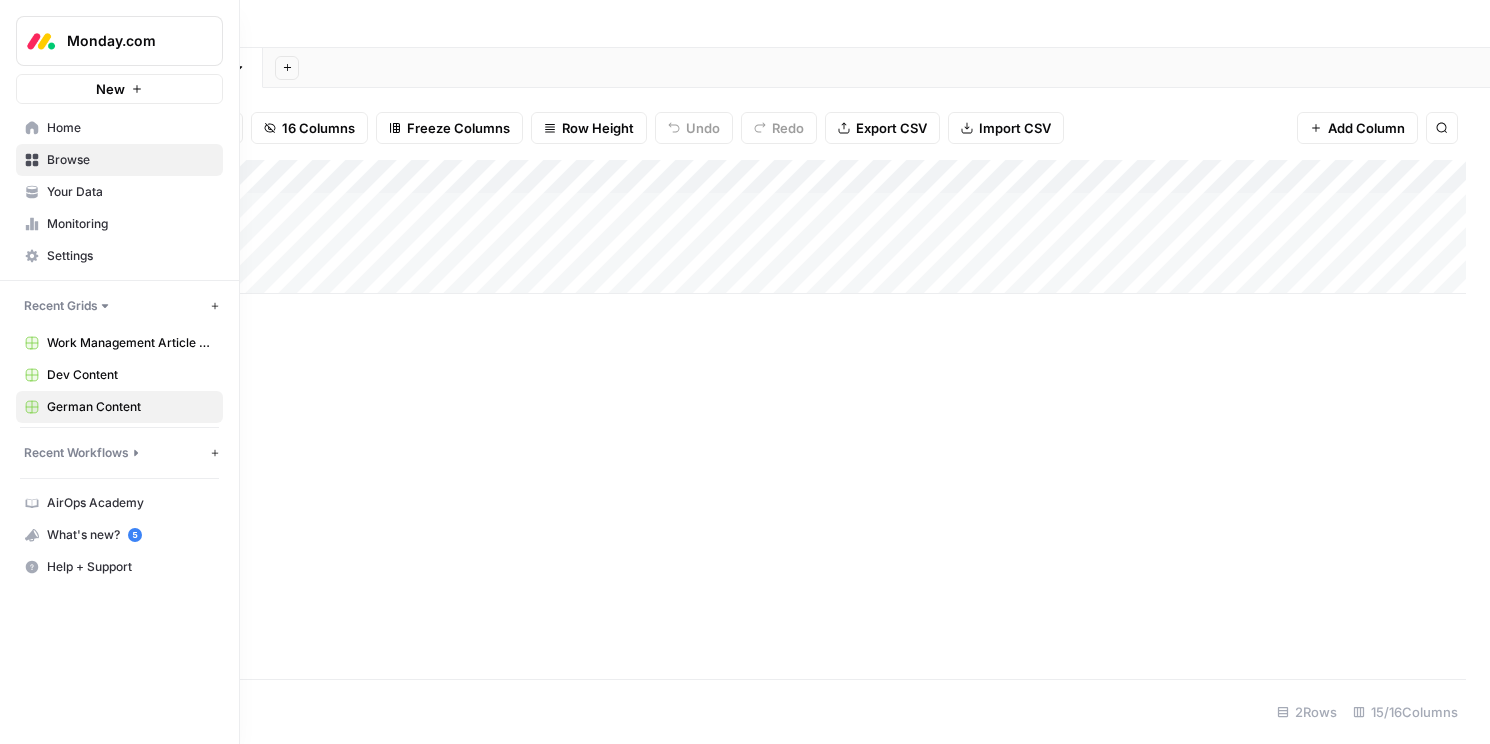 click on "Browse" at bounding box center (119, 160) 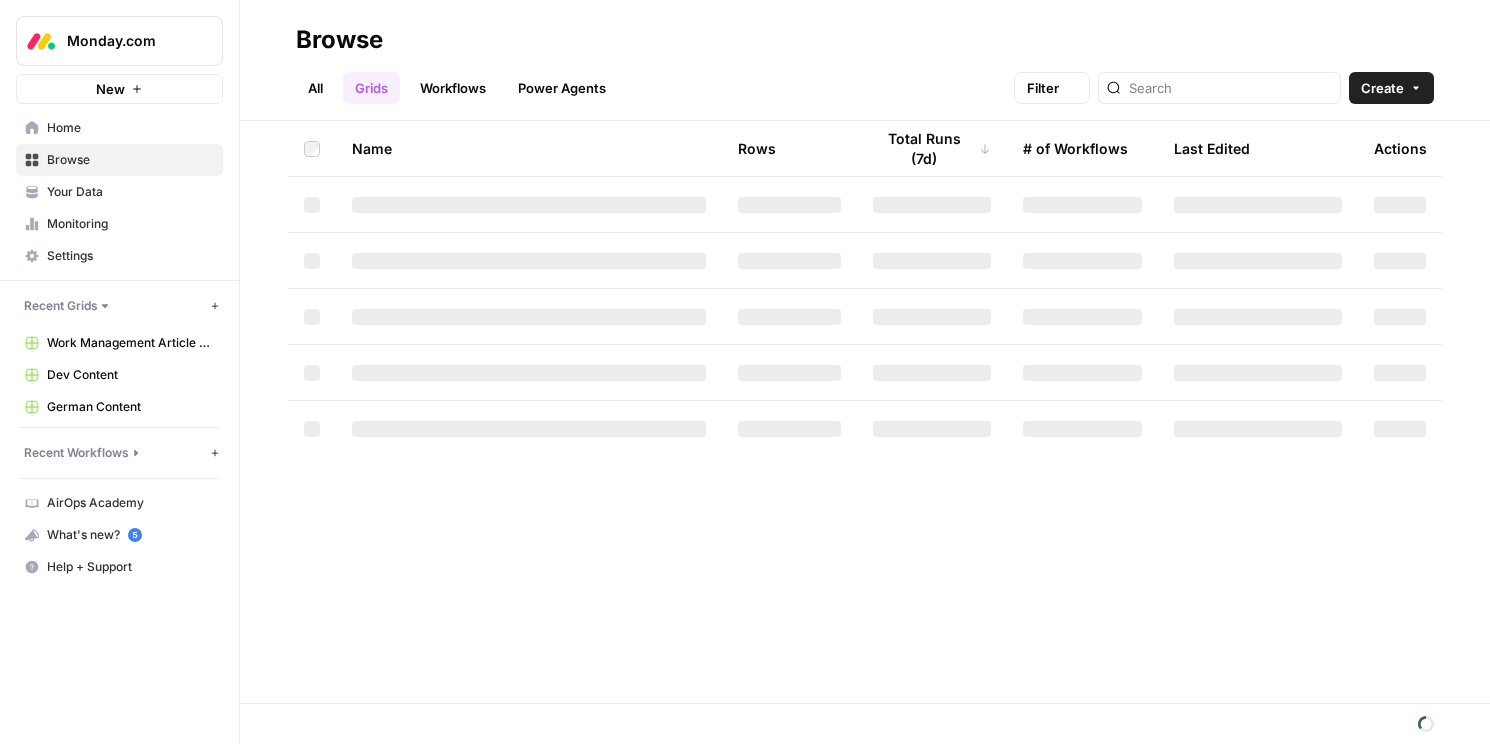 click on "Your Data" at bounding box center (130, 192) 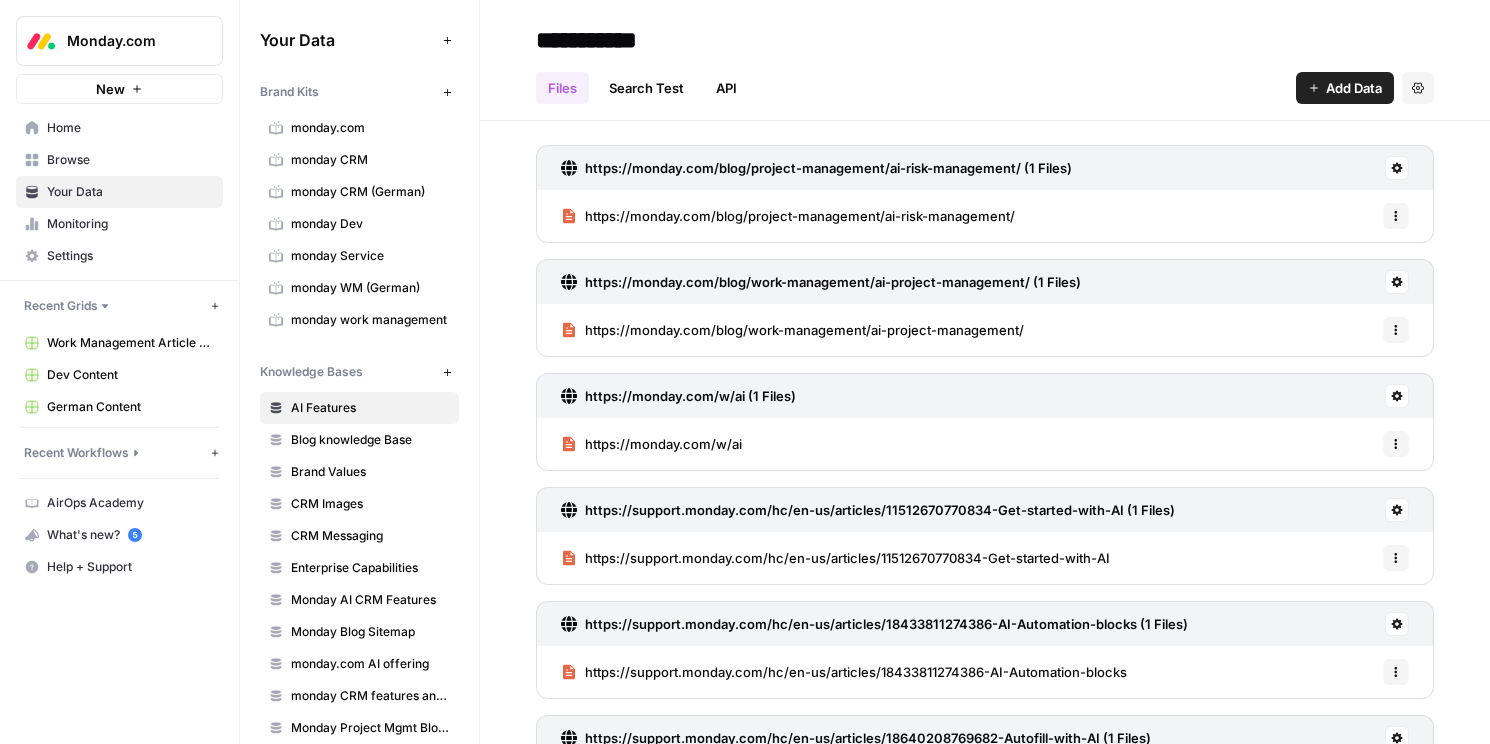 click on "Work Management Article Grid" at bounding box center (130, 343) 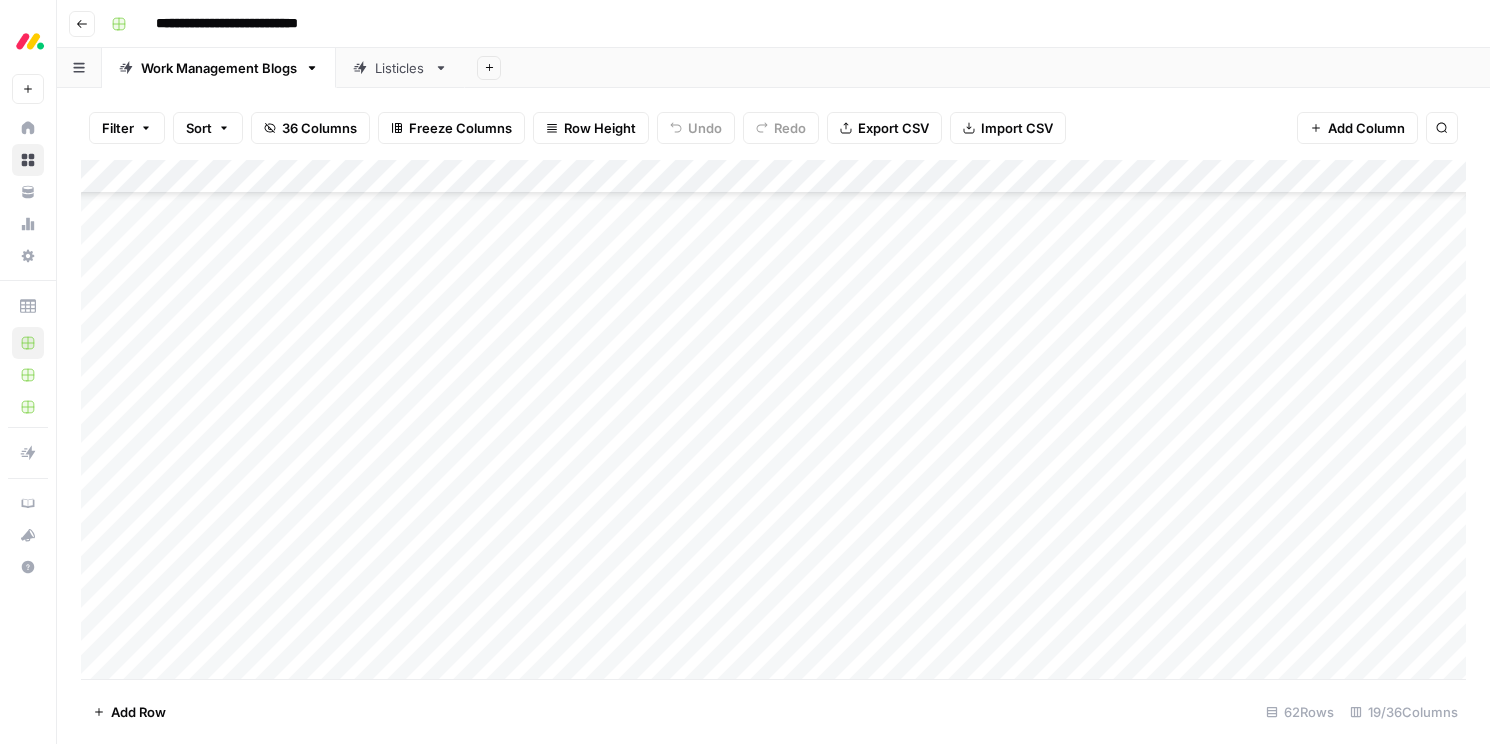 scroll, scrollTop: 1655, scrollLeft: 0, axis: vertical 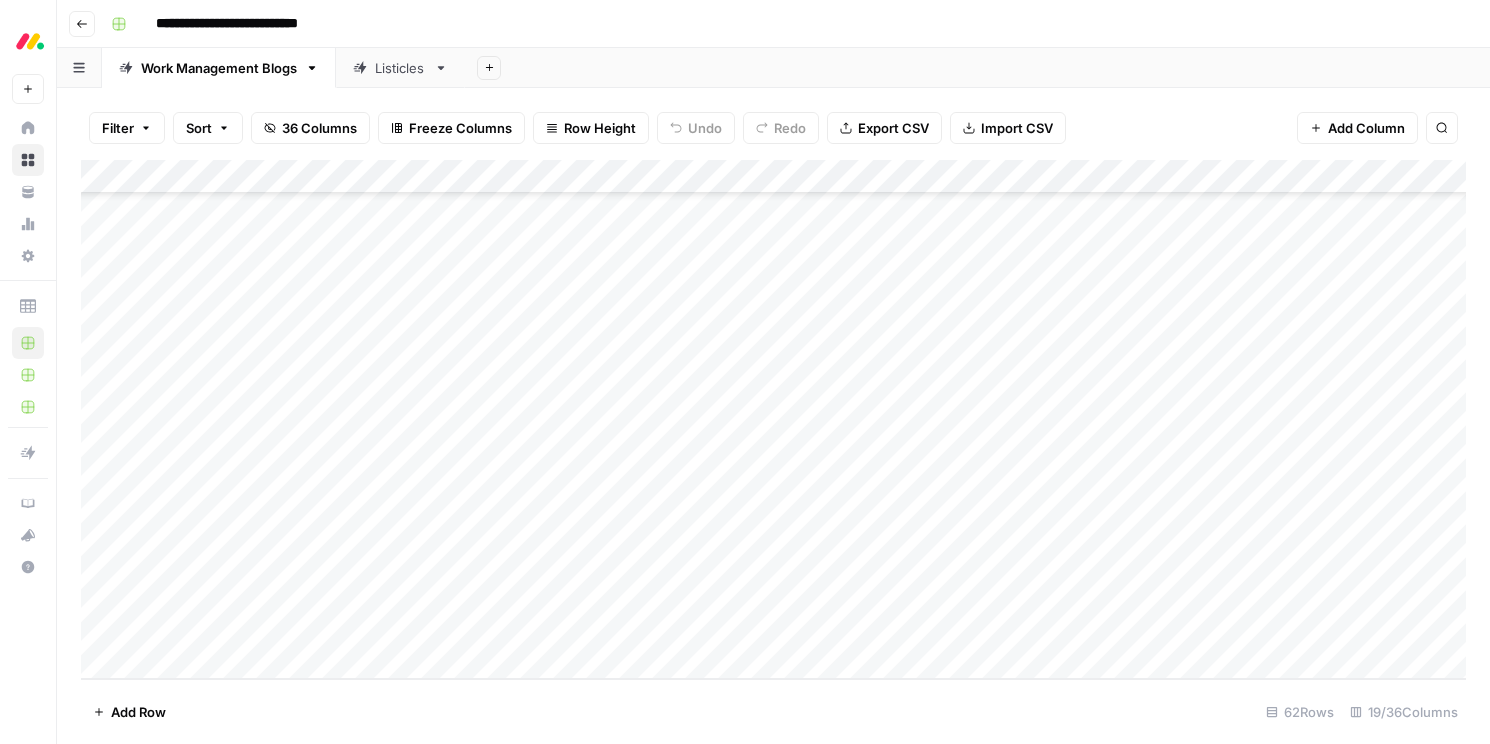 click on "Listicles" at bounding box center (400, 68) 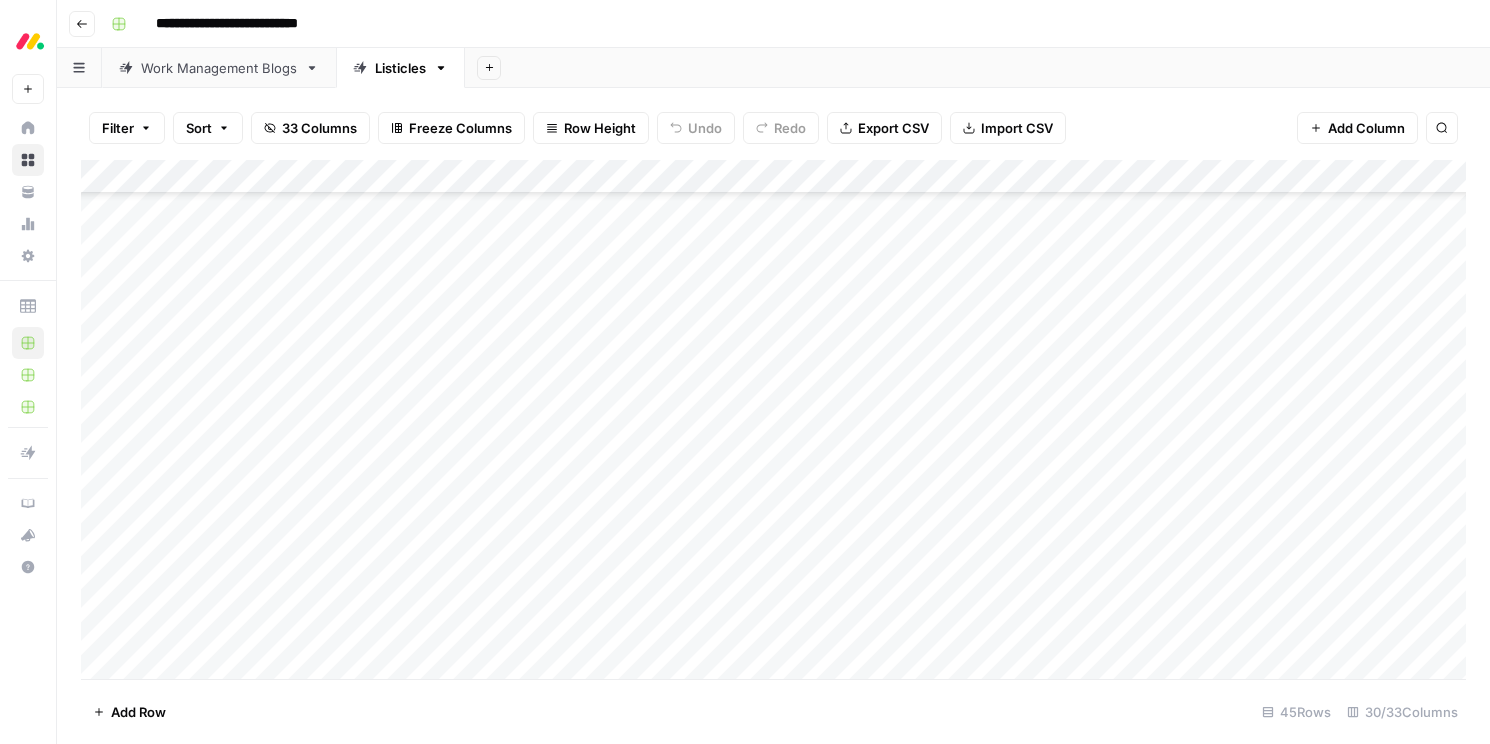 scroll, scrollTop: 0, scrollLeft: 0, axis: both 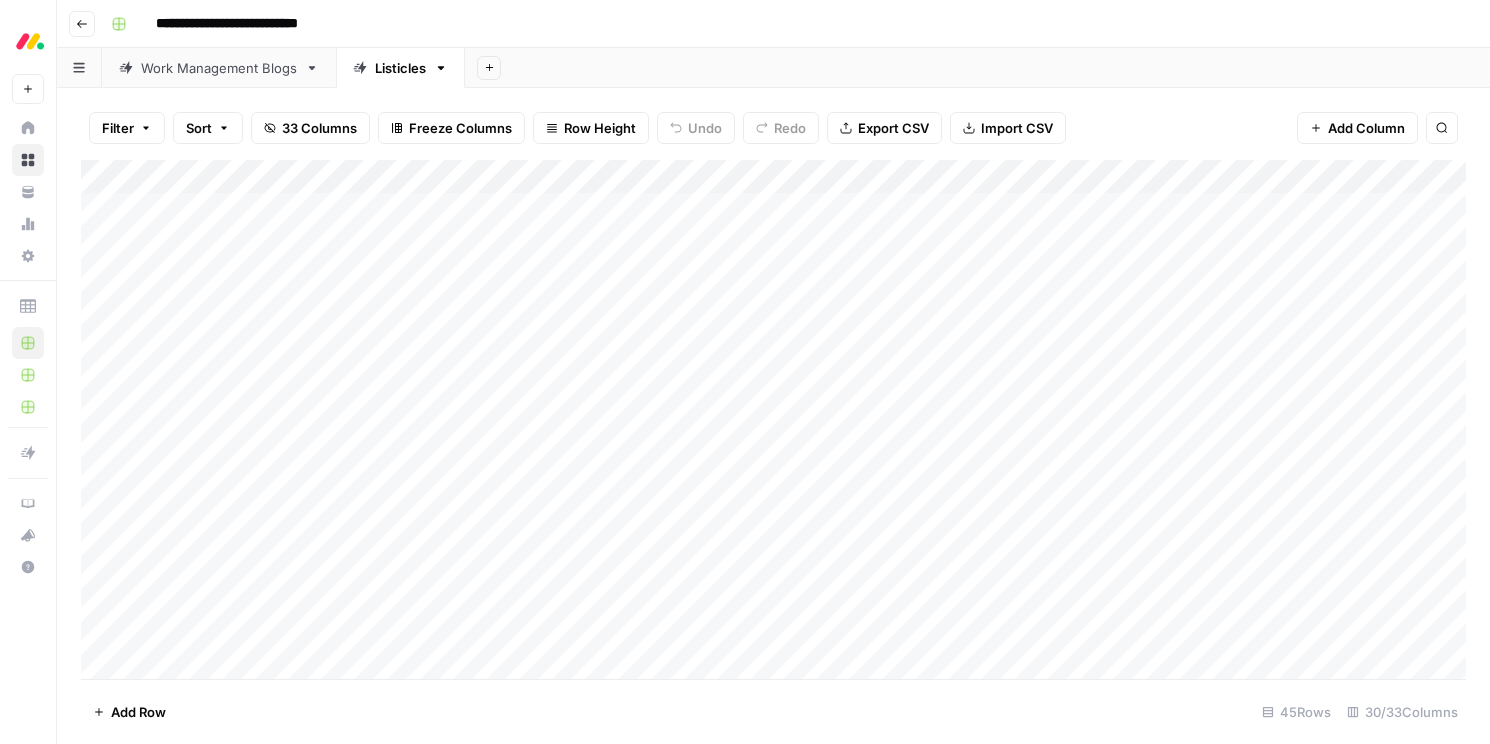 click on "Work Management Blogs" at bounding box center [219, 68] 